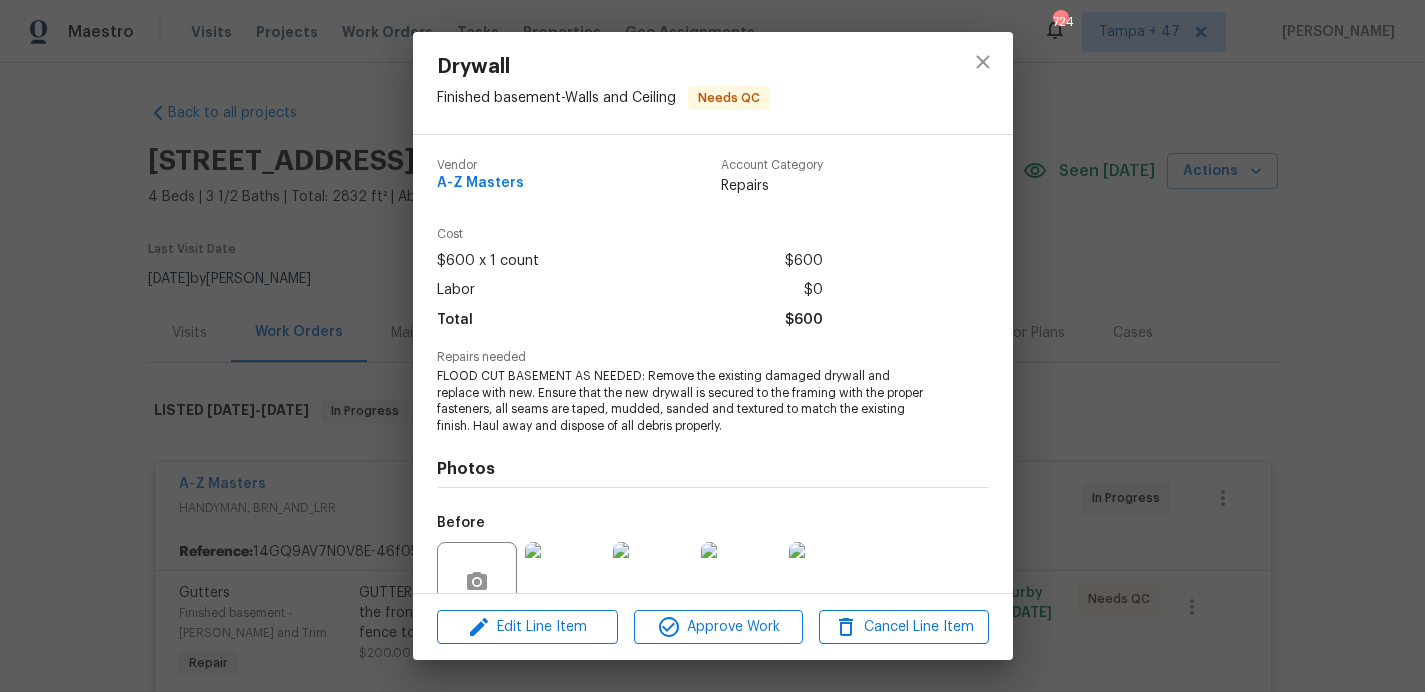 scroll, scrollTop: 0, scrollLeft: 0, axis: both 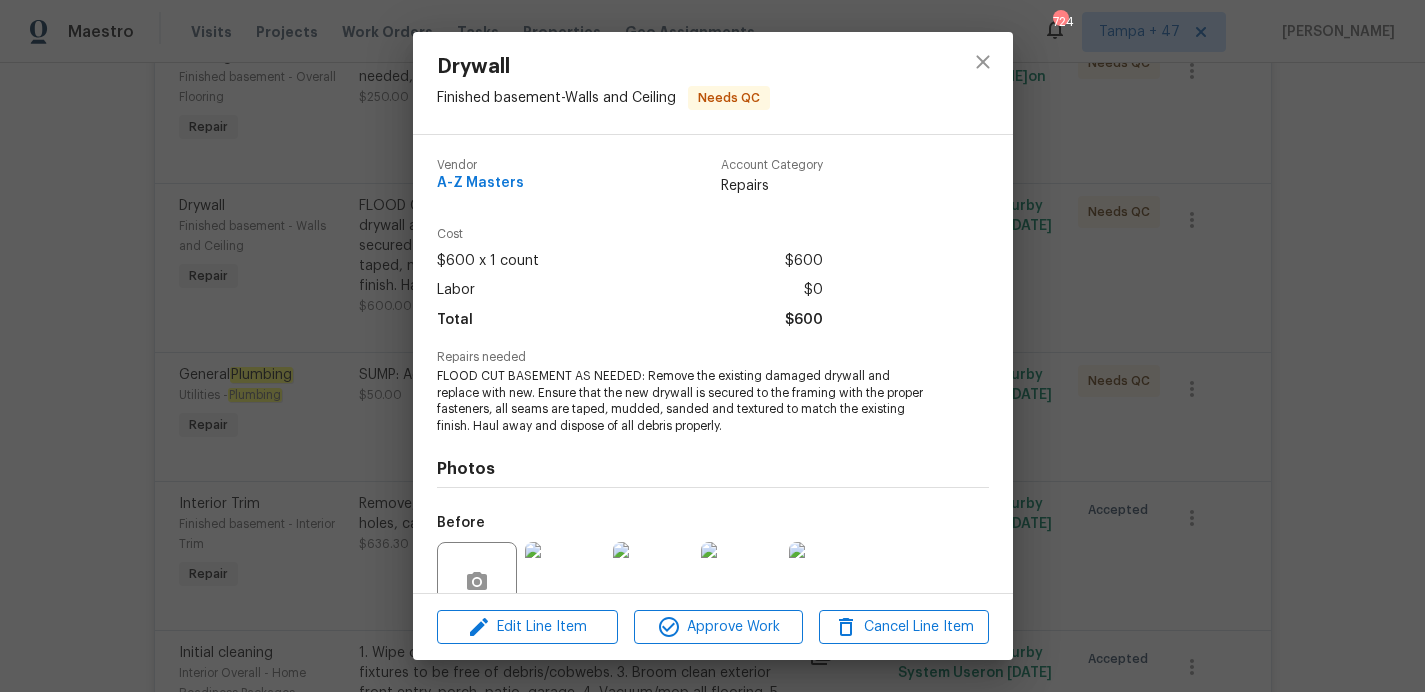 click on "Drywall Finished basement  -  Walls and Ceiling Needs QC Vendor A-Z Masters Account Category Repairs Cost $600 x 1 count $600 Labor $0 Total $600 Repairs needed FLOOD CUT BASEMENT AS NEEDED: Remove the existing damaged drywall and replace with new. Ensure that the new drywall is secured to the framing with the proper fasteners, all seams are taped, mudded, sanded and textured to match the existing finish. Haul away and dispose of all debris properly. Photos Before  +3 After  +1  Edit Line Item  Approve Work  Cancel Line Item" at bounding box center (712, 346) 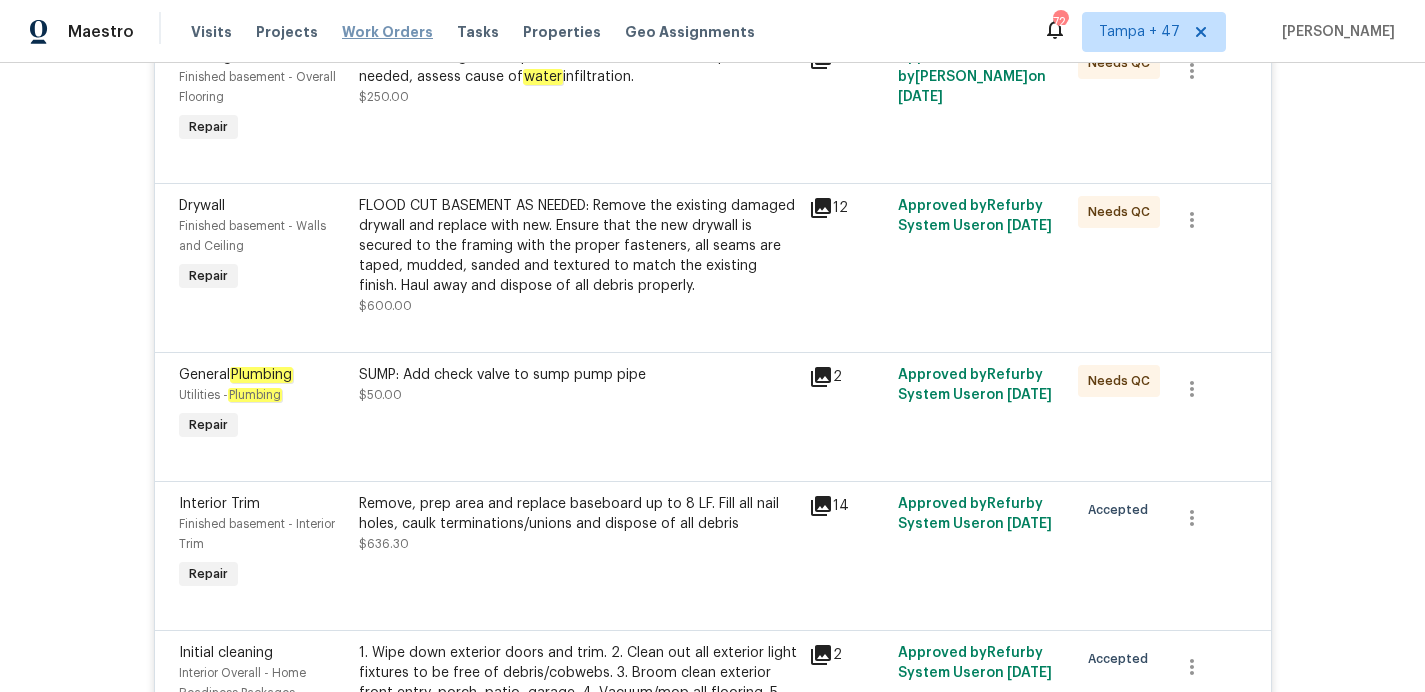 click on "Work Orders" at bounding box center [387, 32] 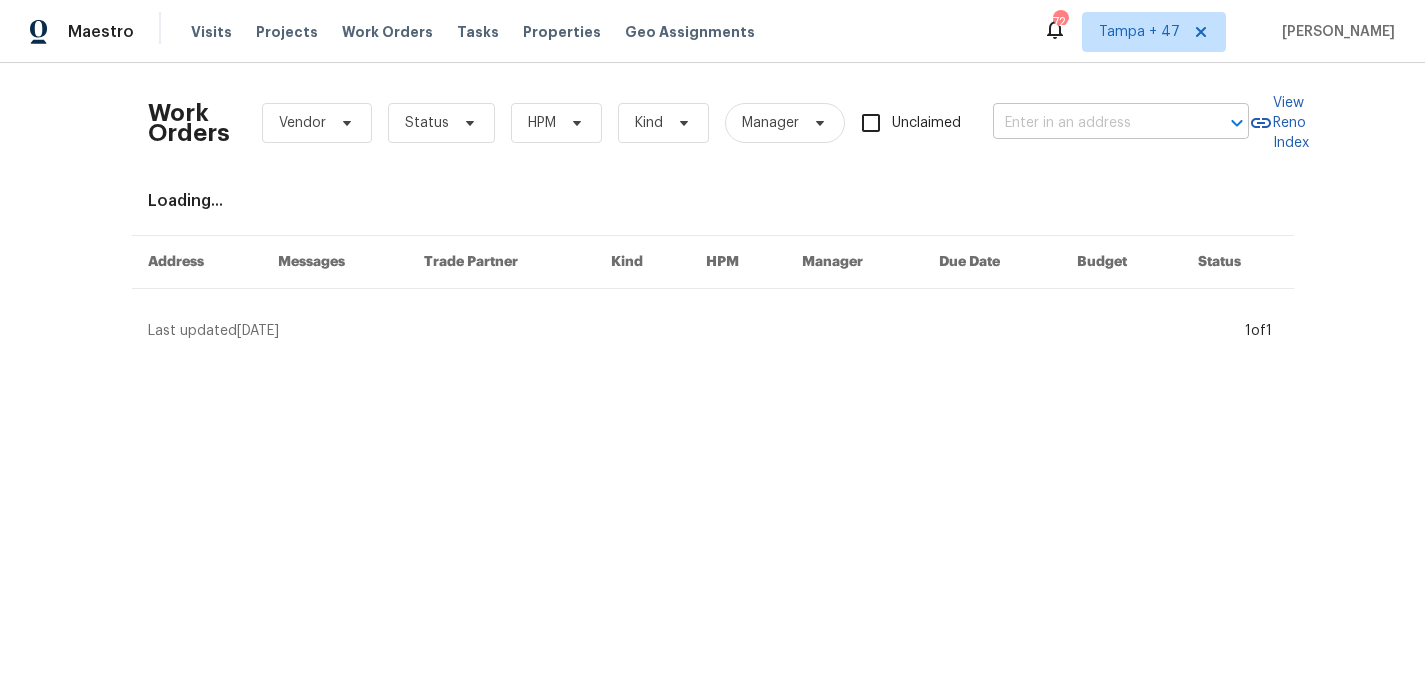 click at bounding box center (1093, 123) 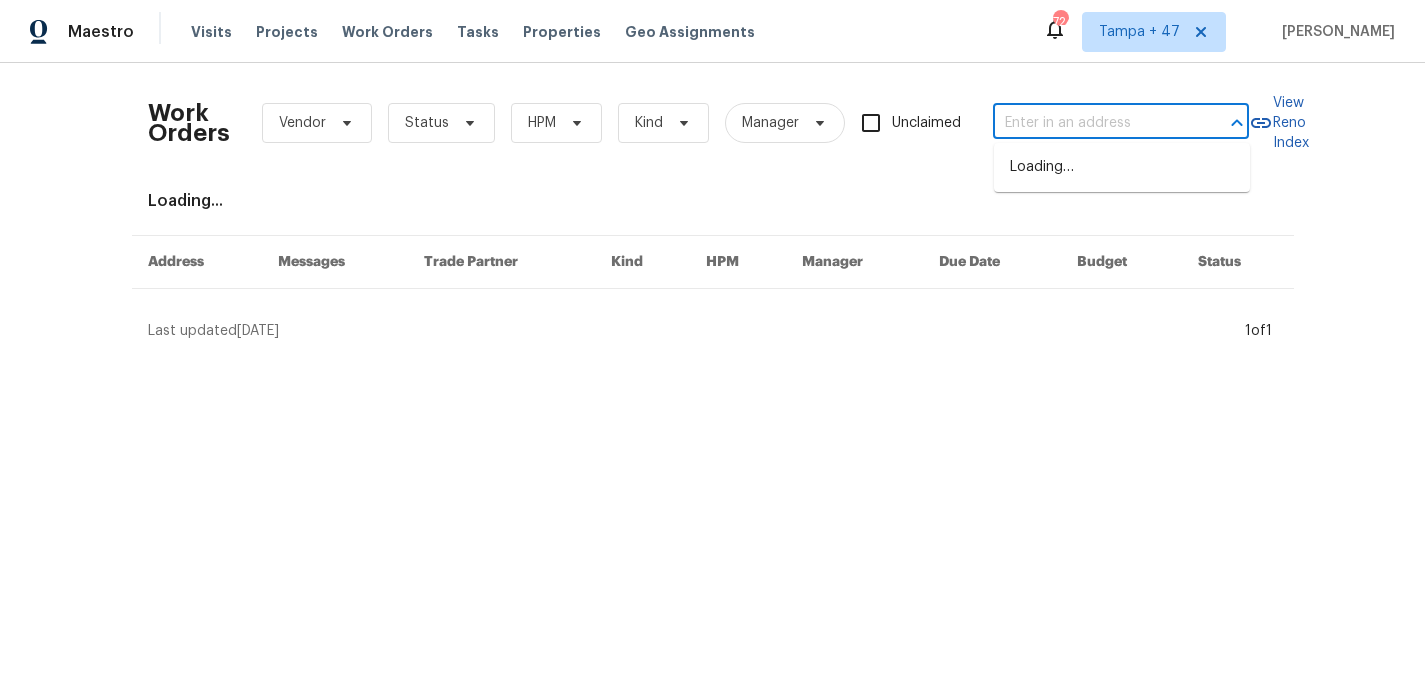 paste on "318 Crete Dr Deer Park, TX 77536" 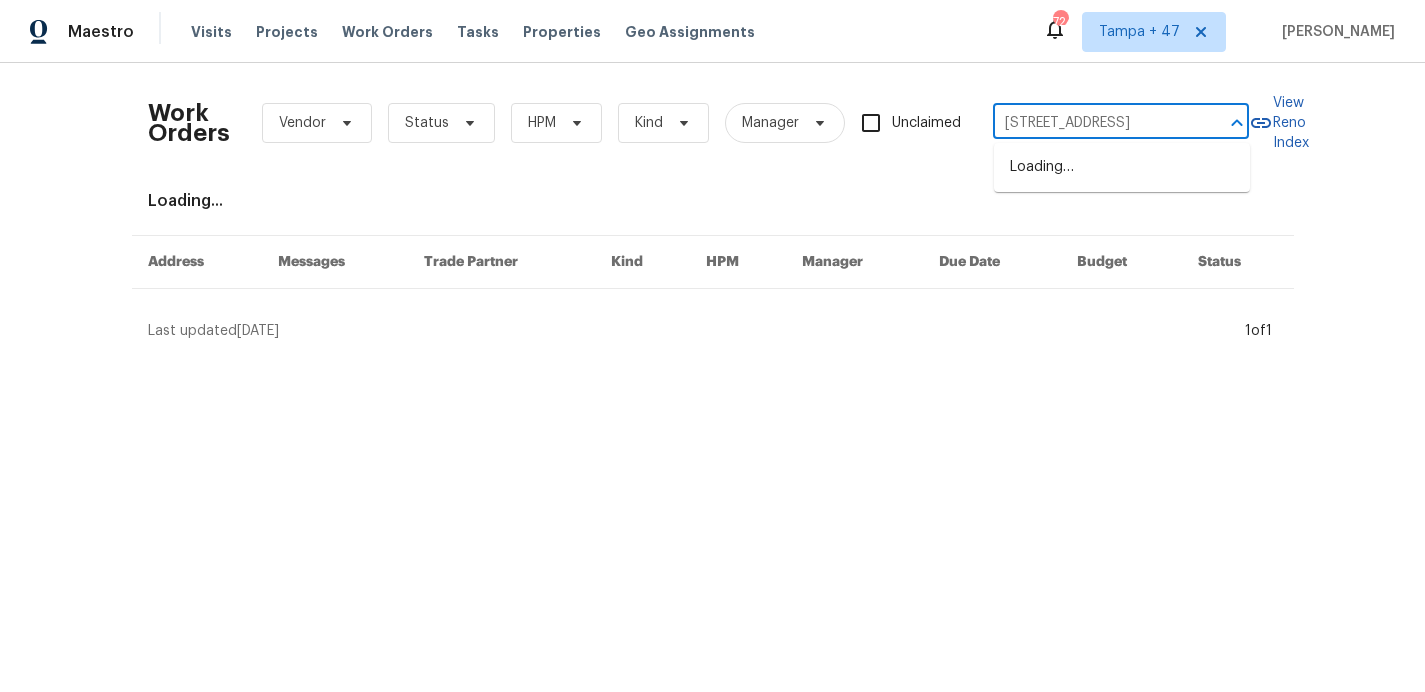 scroll, scrollTop: 0, scrollLeft: 27, axis: horizontal 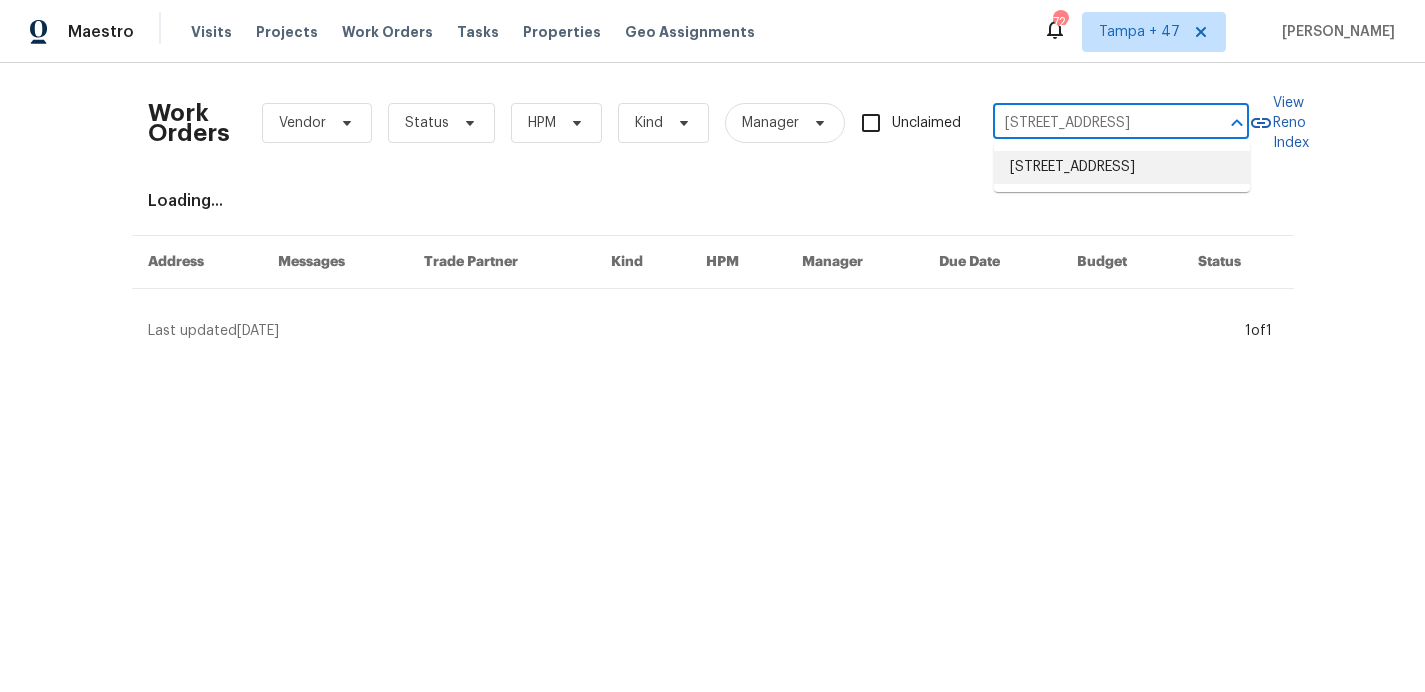 click on "318 Crete Dr, Deer Park, TX 77536" at bounding box center (1122, 167) 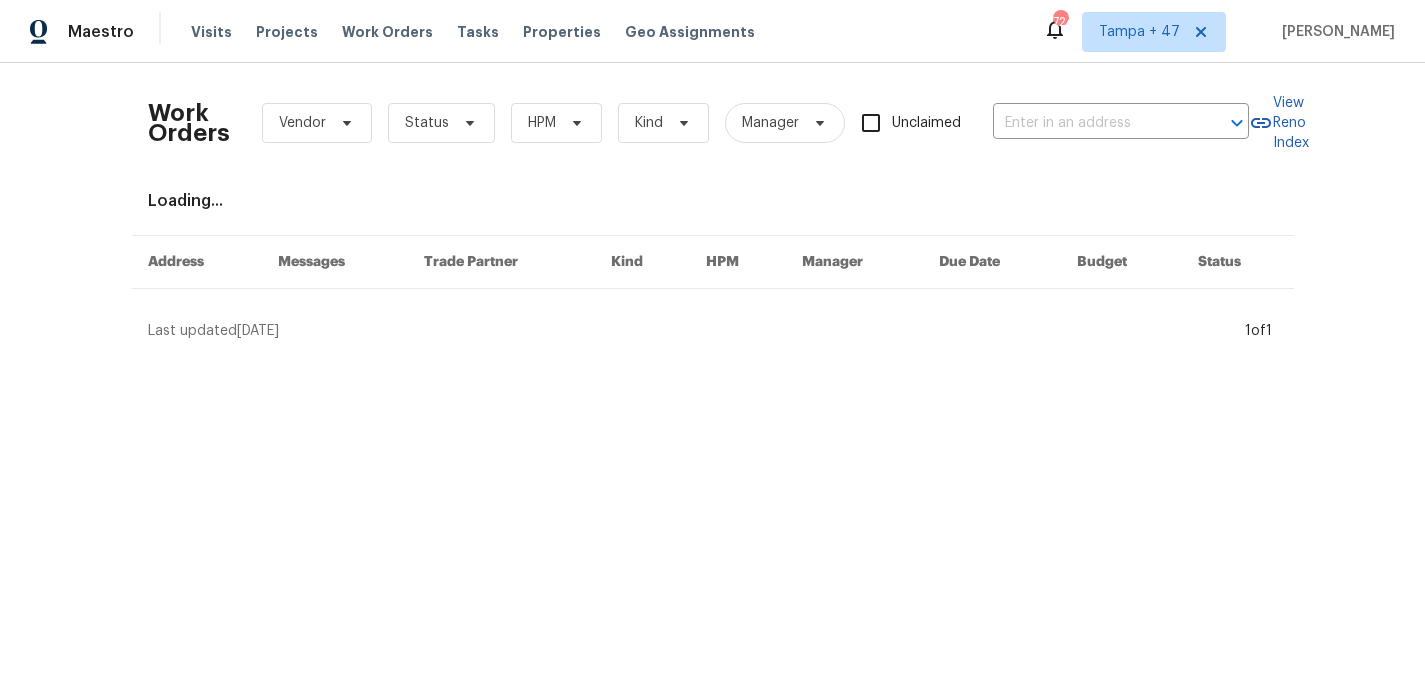 type on "318 Crete Dr, Deer Park, TX 77536" 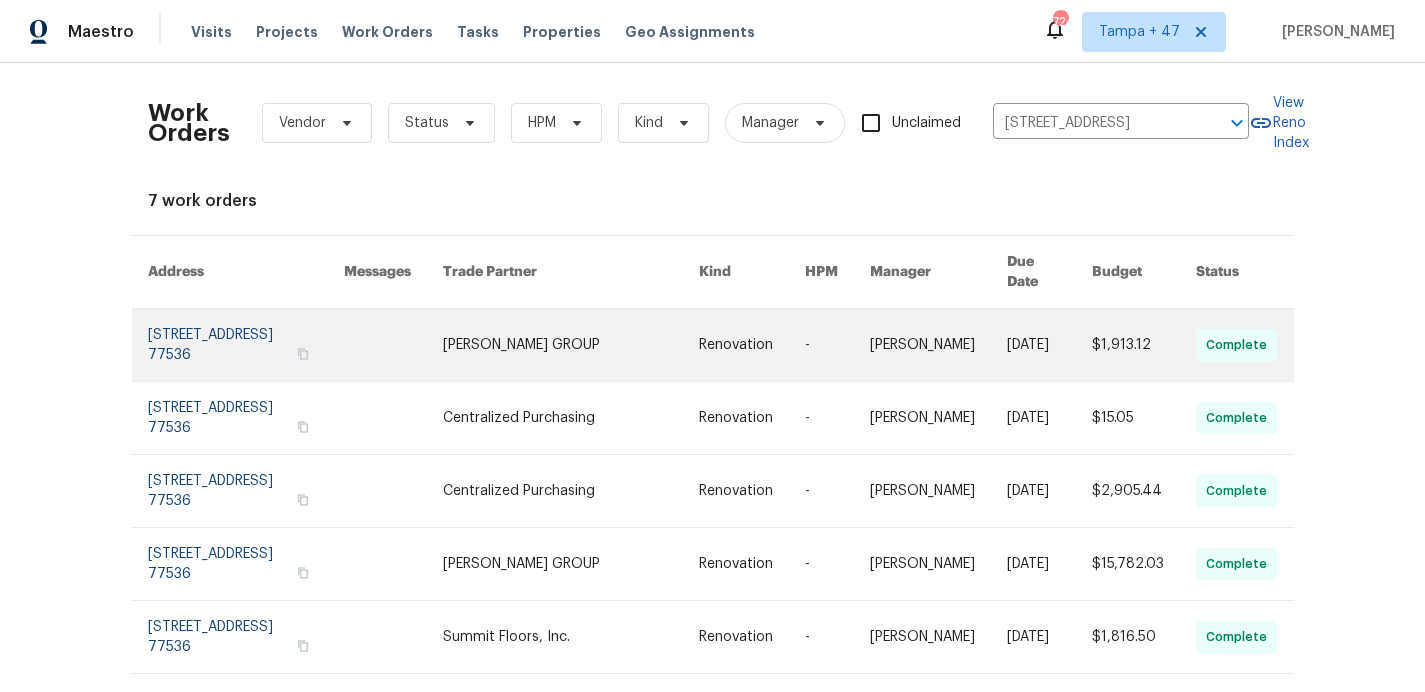 click at bounding box center [246, 345] 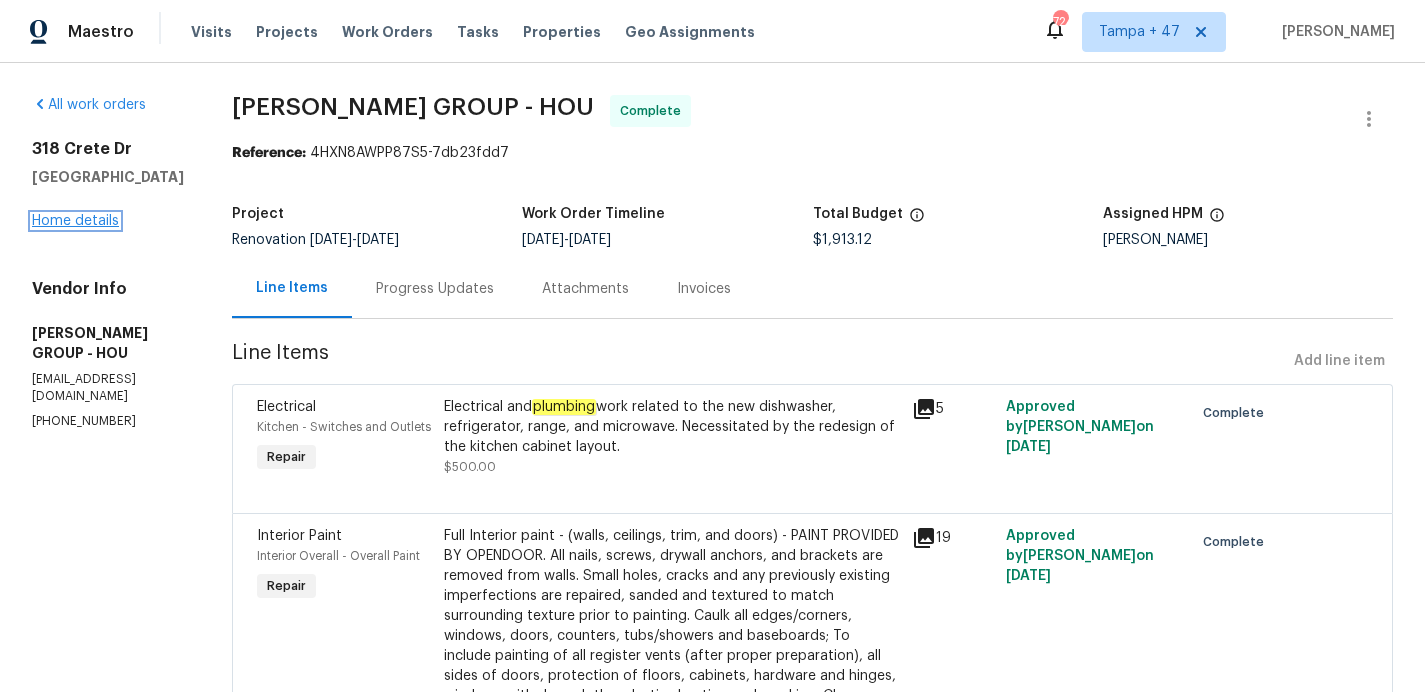 click on "Home details" at bounding box center [75, 221] 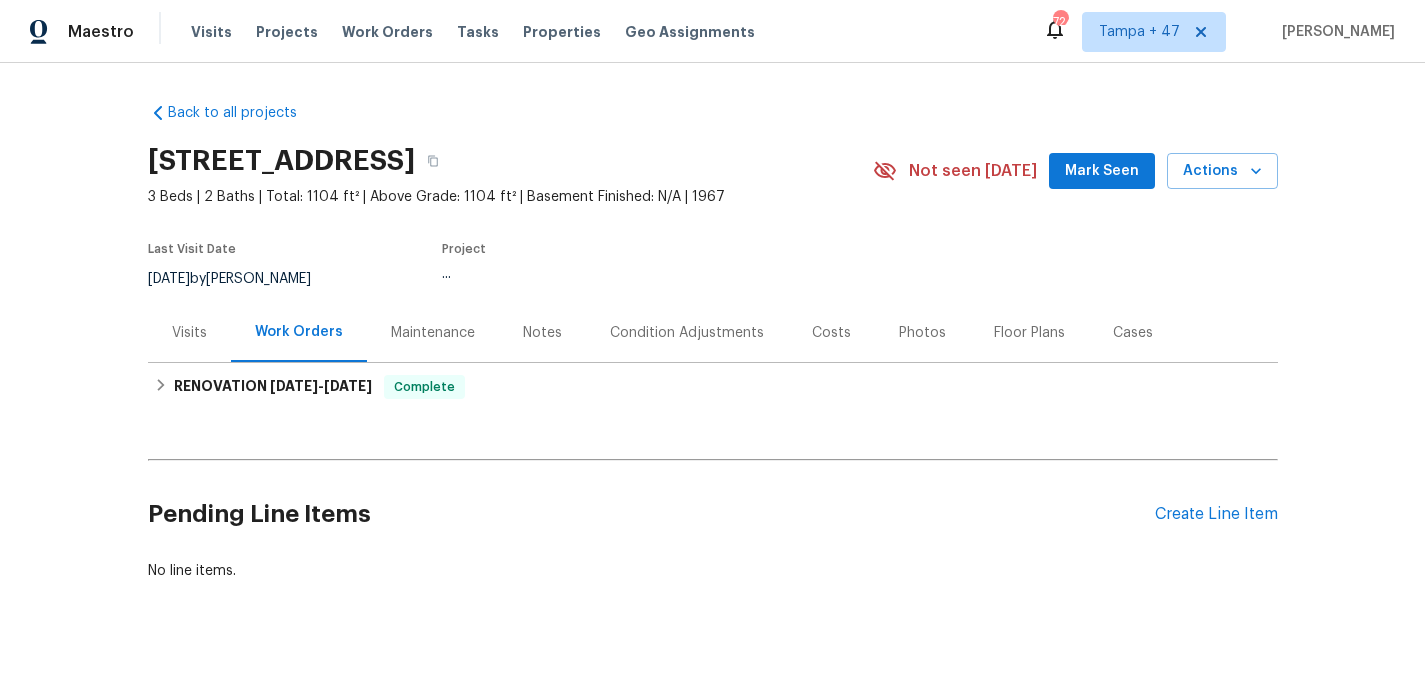 scroll, scrollTop: 25, scrollLeft: 0, axis: vertical 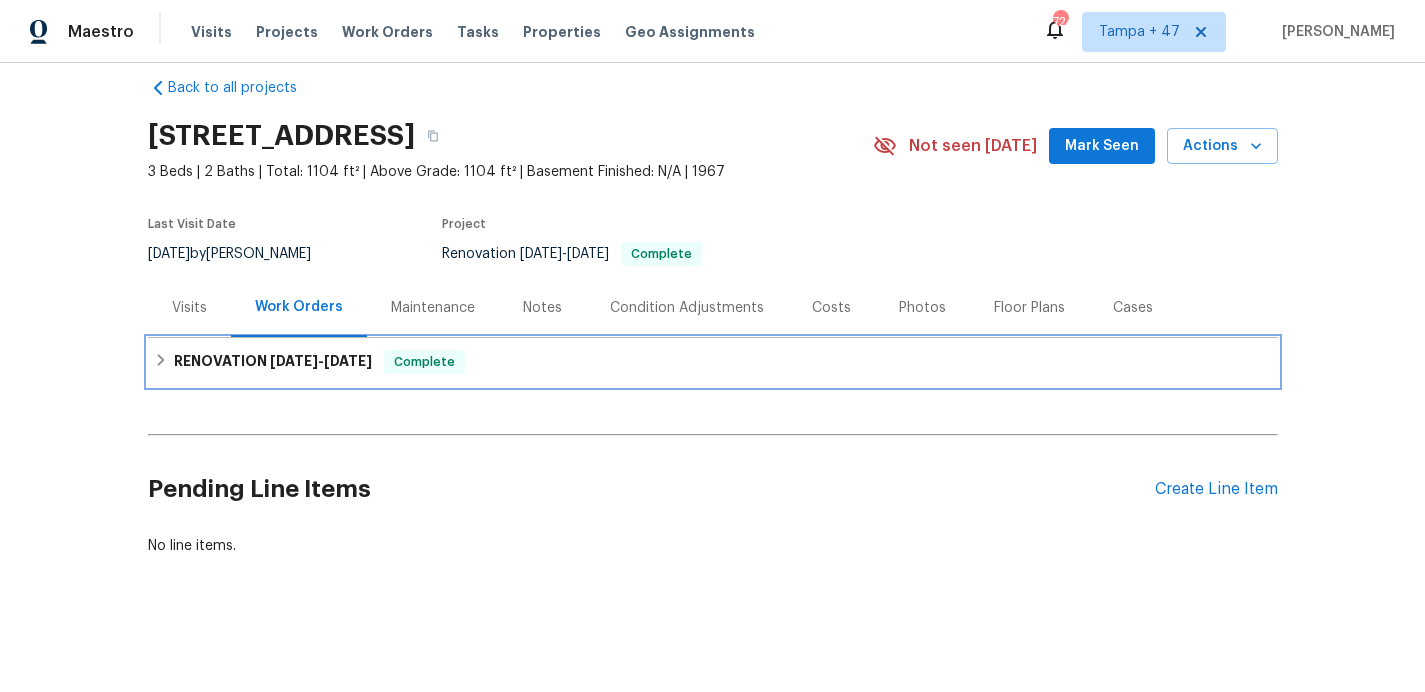 click on "RENOVATION   7/1/25  -  7/17/25 Complete" at bounding box center (713, 362) 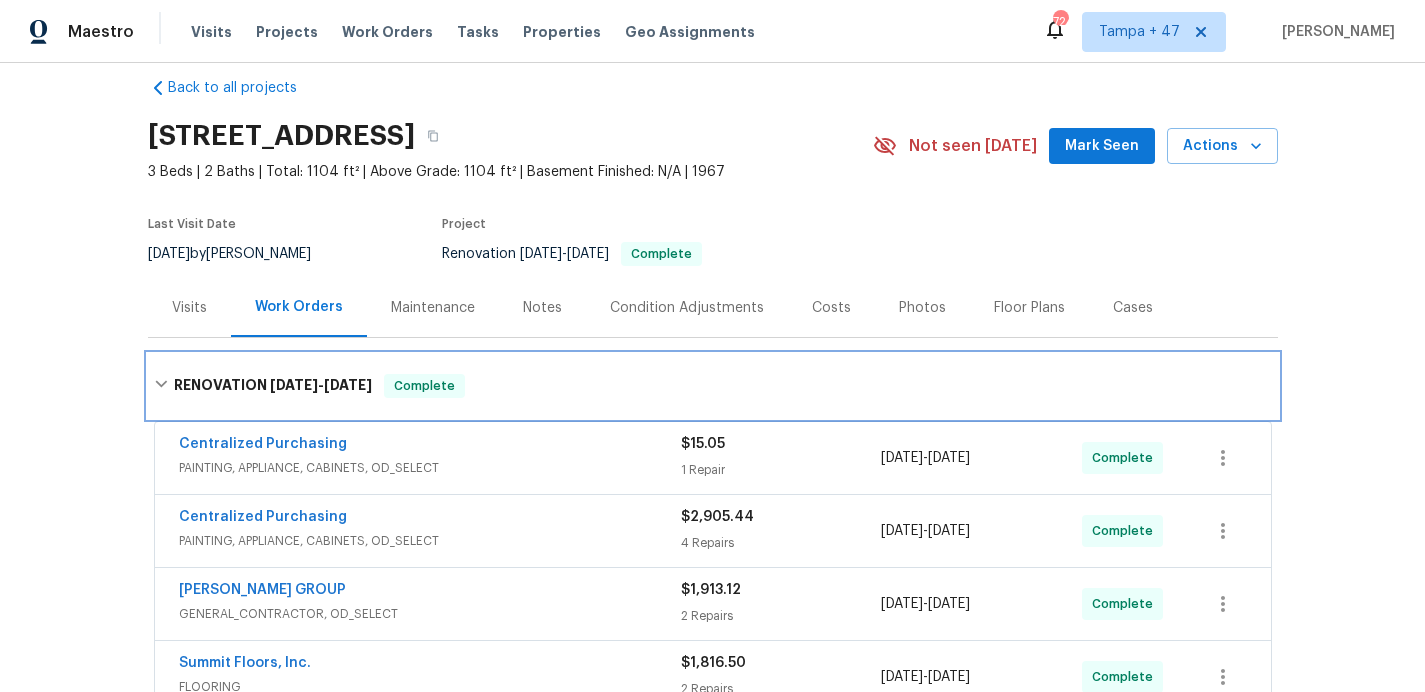 scroll, scrollTop: 308, scrollLeft: 0, axis: vertical 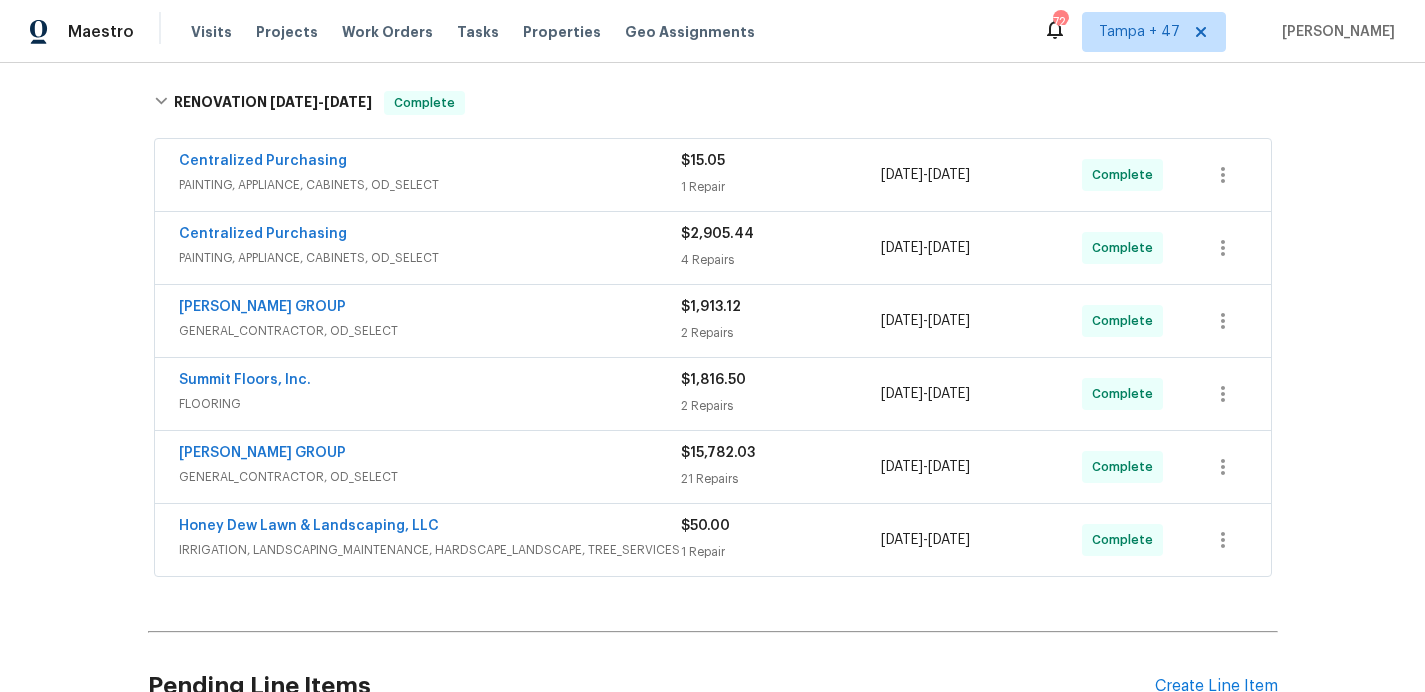 click on "Centralized Purchasing" at bounding box center [430, 236] 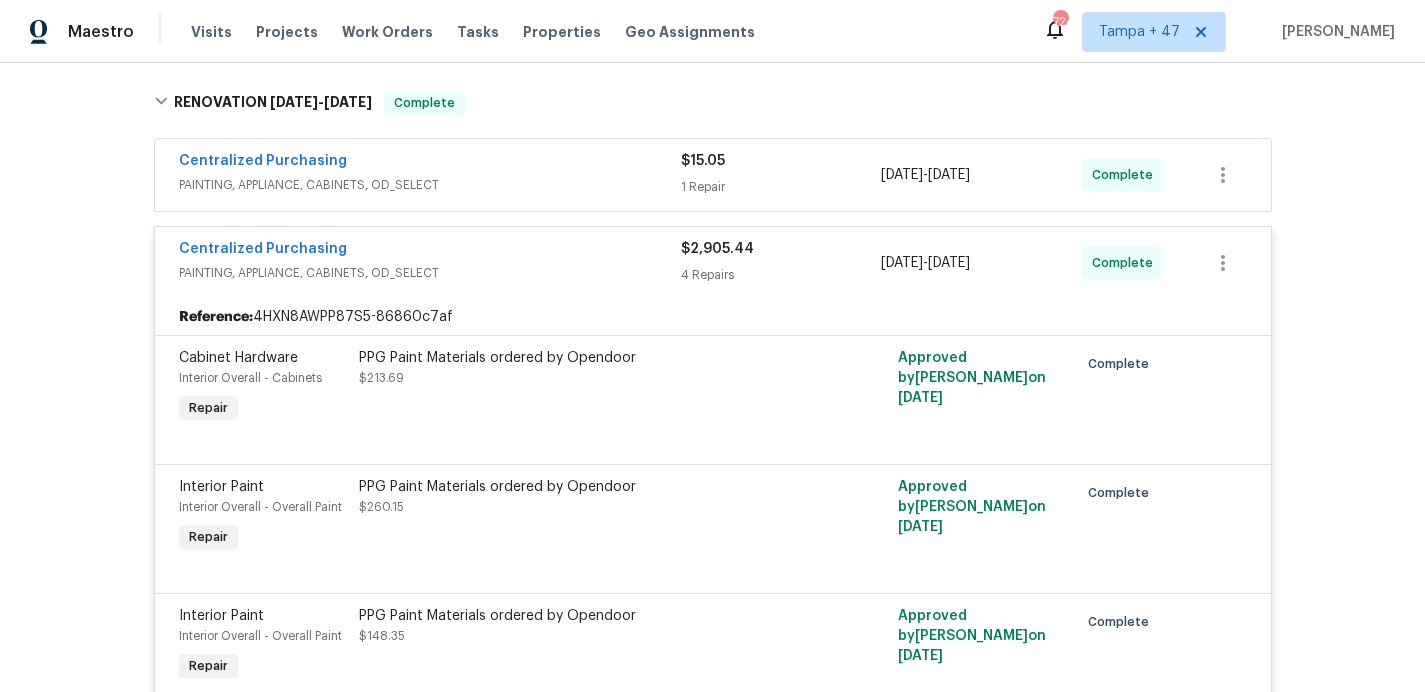 scroll, scrollTop: 688, scrollLeft: 0, axis: vertical 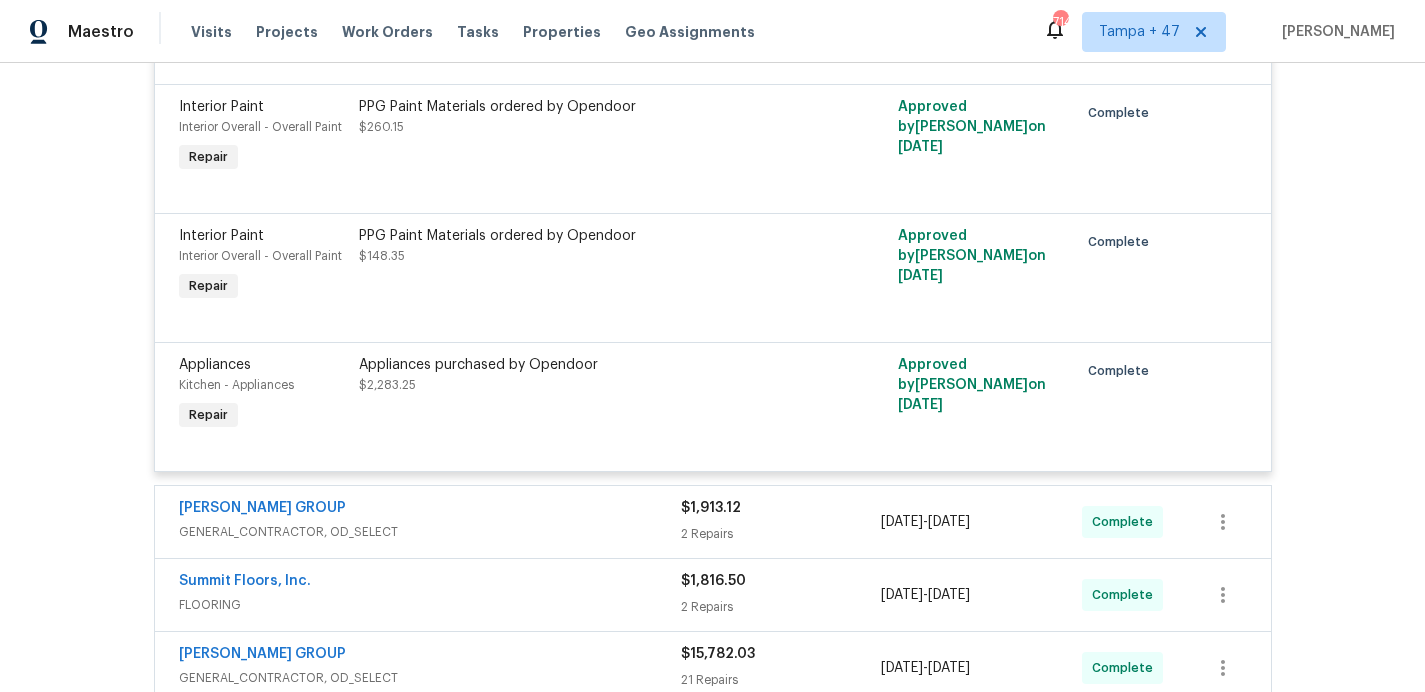 click on "Visits Projects Work Orders Tasks Properties Geo Assignments" at bounding box center [485, 32] 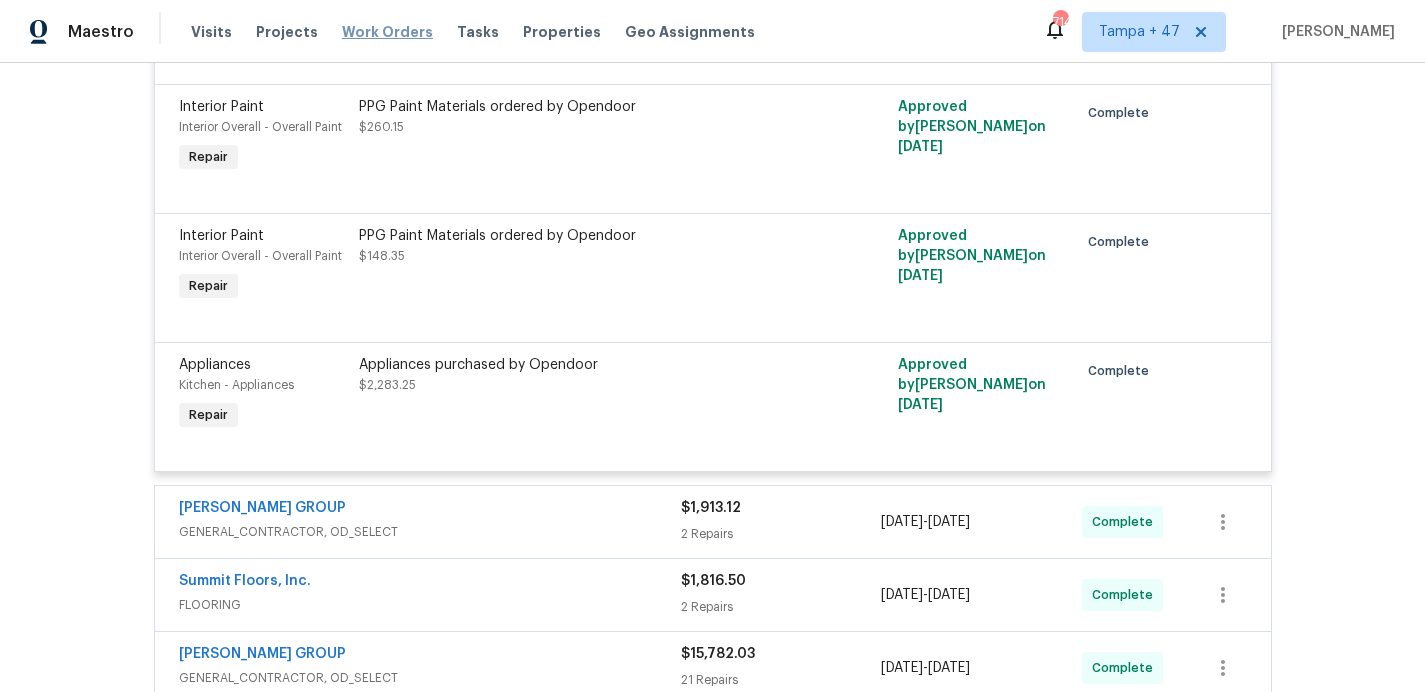 click on "Work Orders" at bounding box center [387, 32] 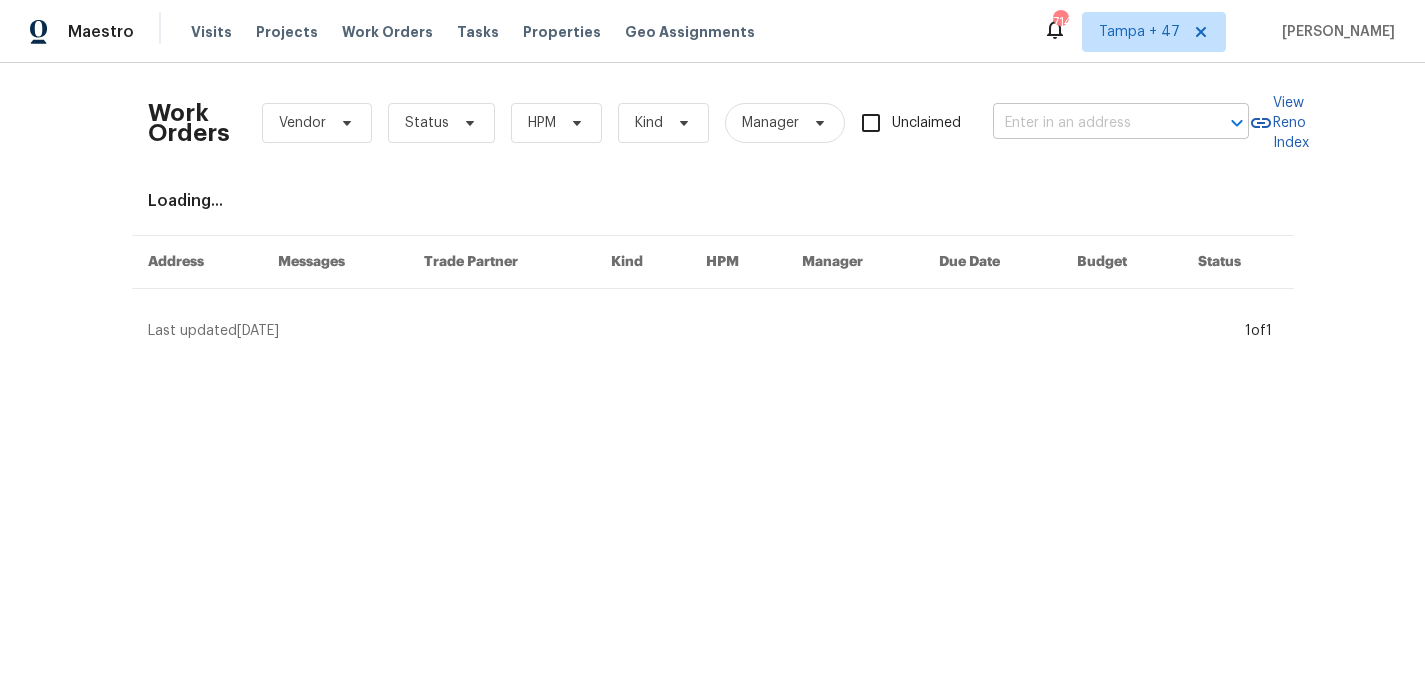 click at bounding box center (1093, 123) 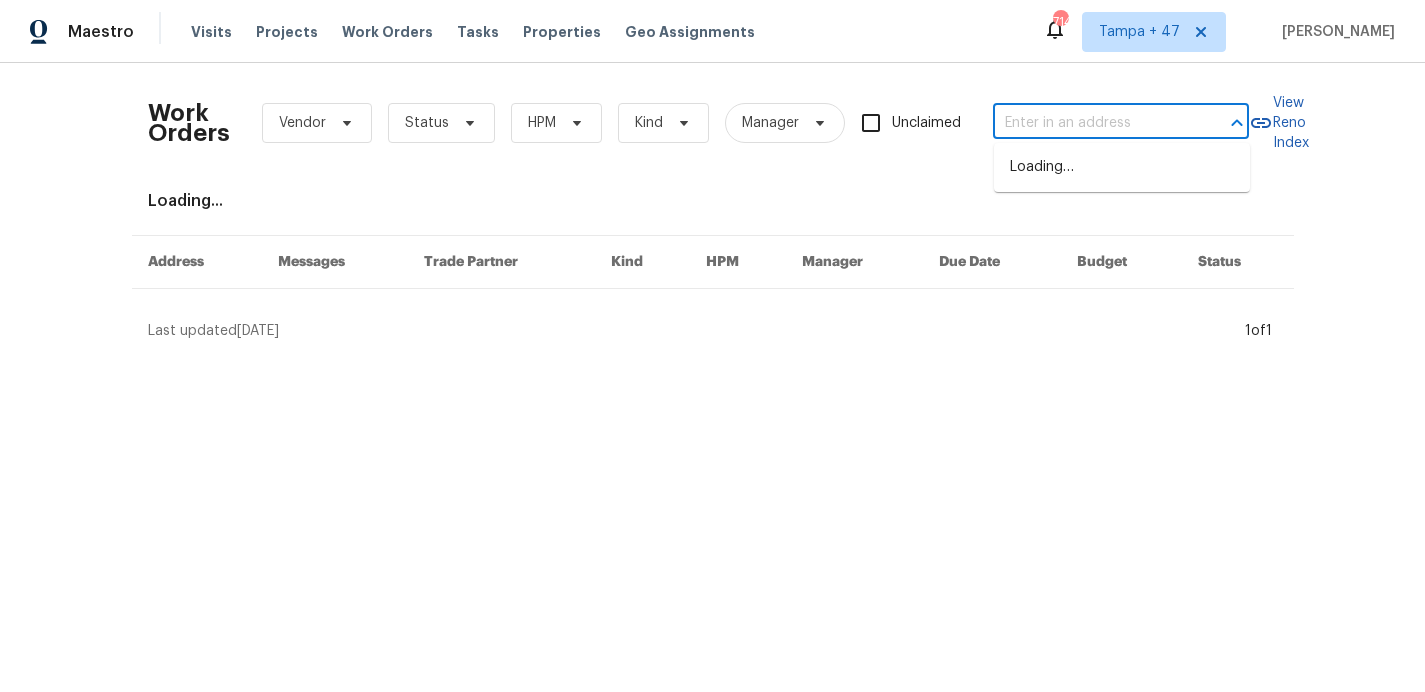 paste on "4630 Kelvington Dr Indianapolis, IN 46254" 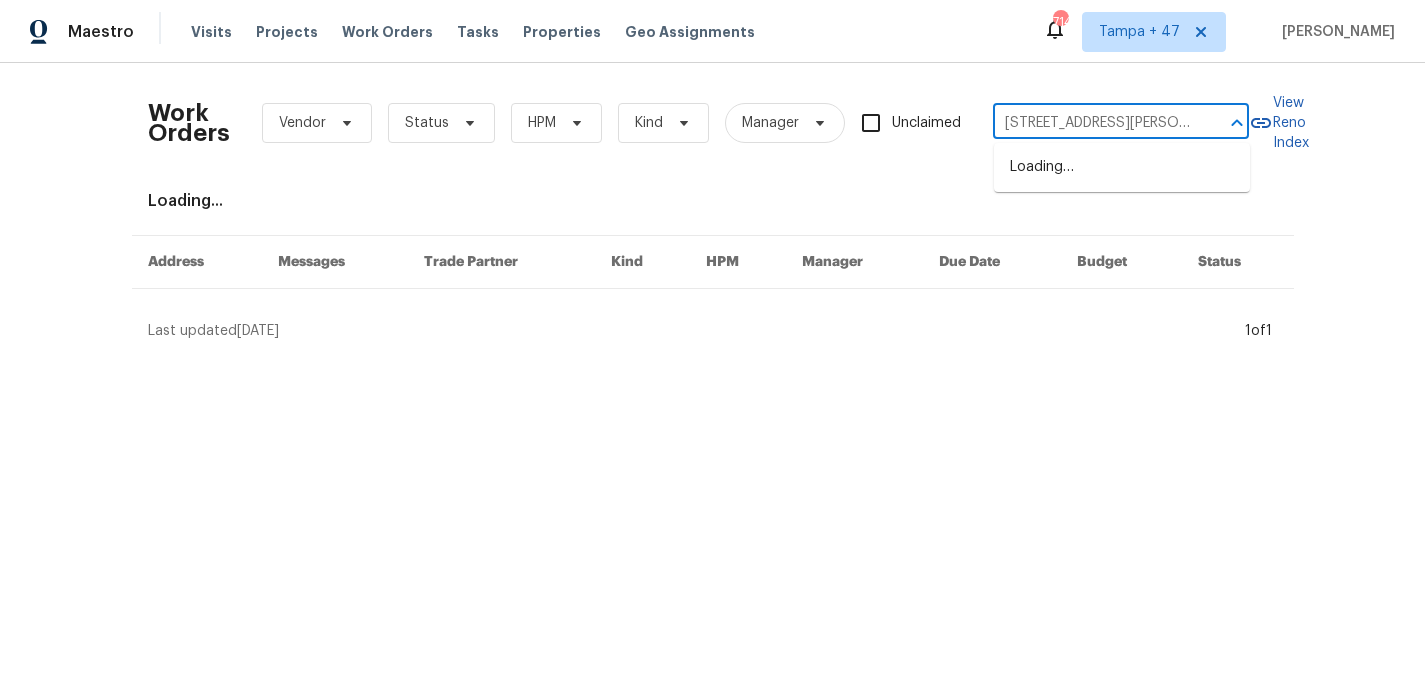 scroll, scrollTop: 0, scrollLeft: 89, axis: horizontal 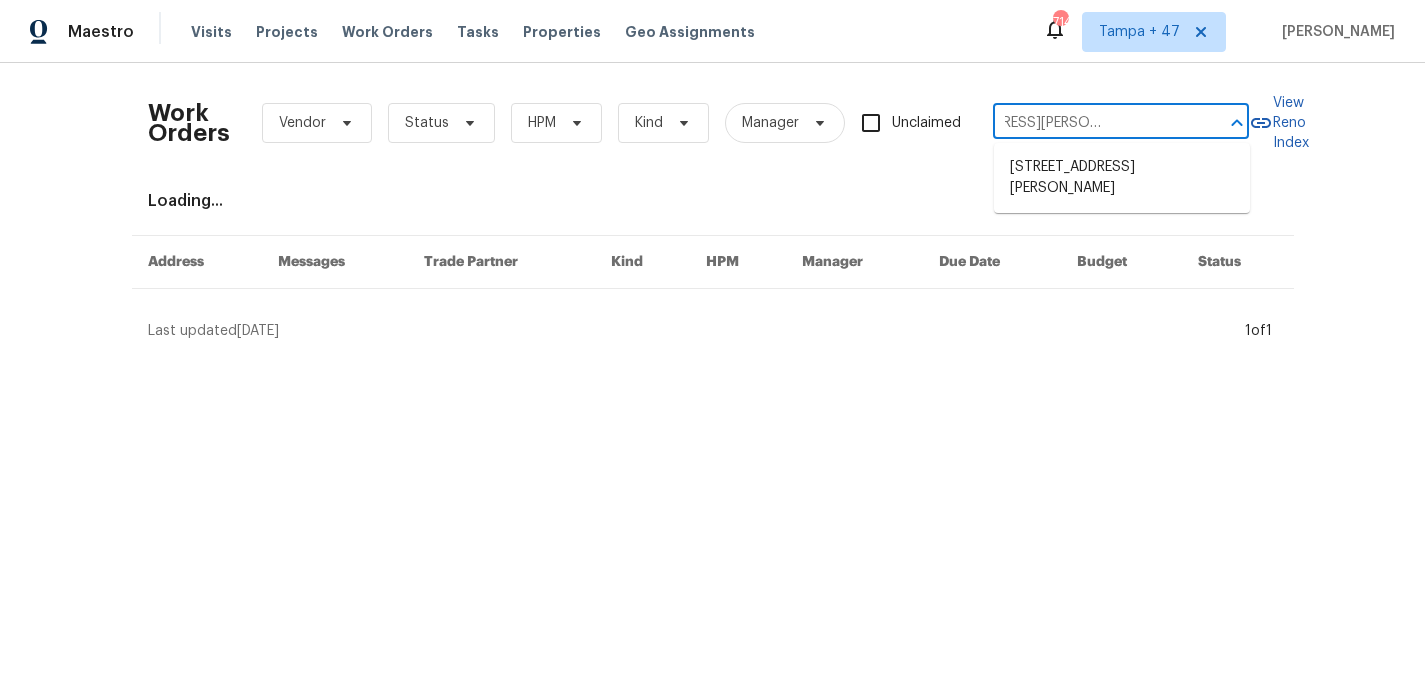 click on "4630 Kelvington Dr, Indianapolis, IN 46254" at bounding box center [1122, 178] 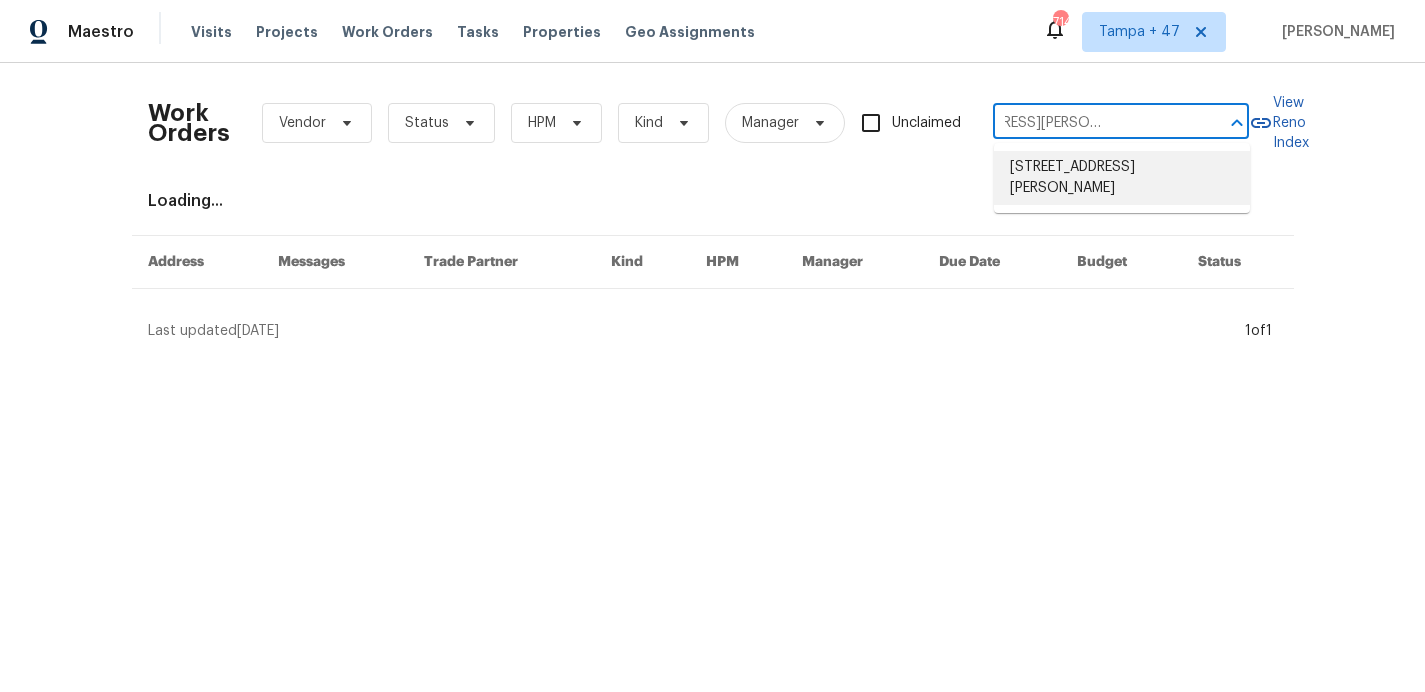 click on "4630 Kelvington Dr, Indianapolis, IN 46254" at bounding box center [1122, 178] 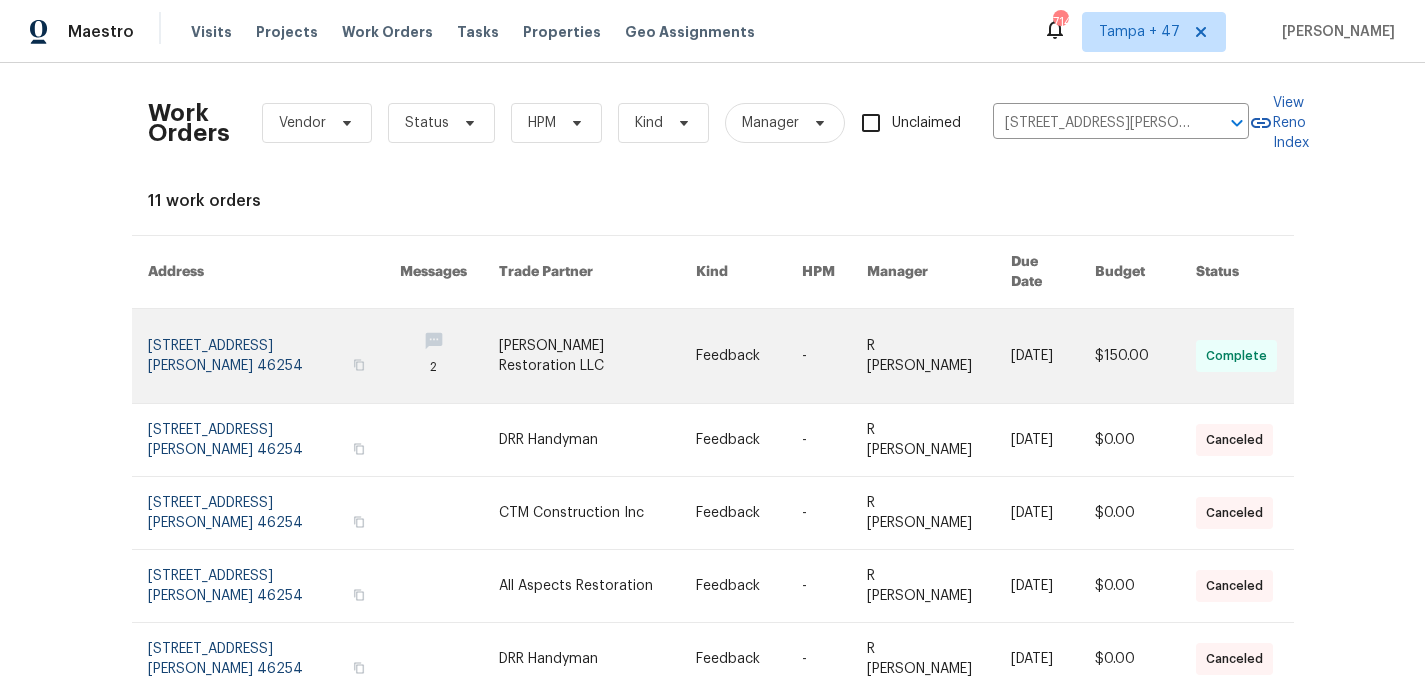 click at bounding box center (274, 356) 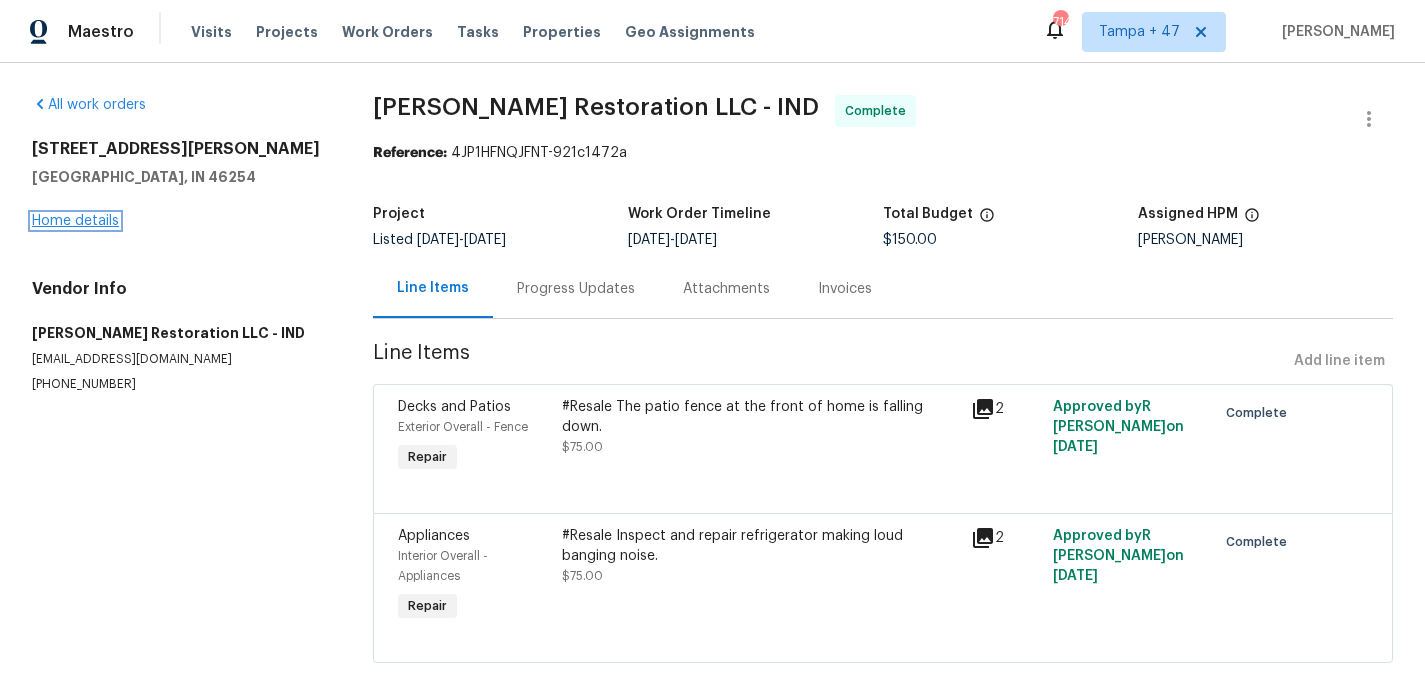 click on "Home details" at bounding box center (75, 221) 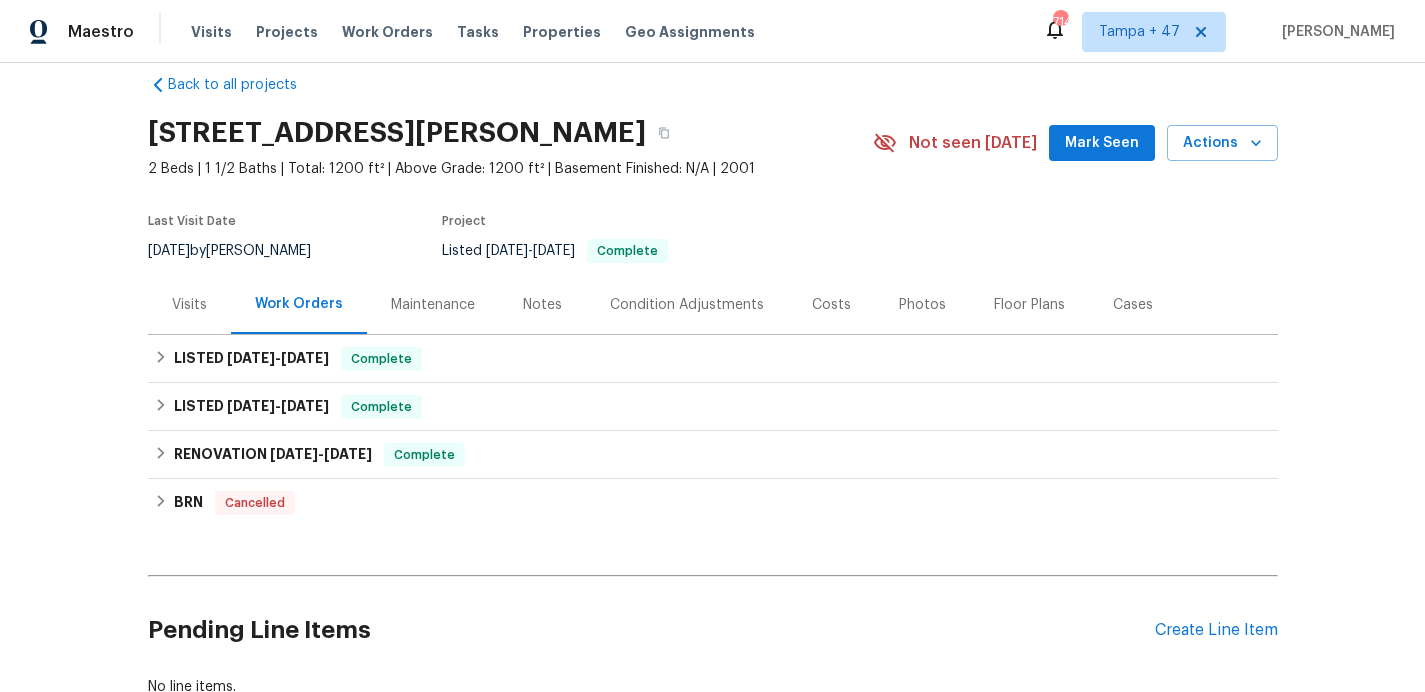 scroll, scrollTop: 35, scrollLeft: 0, axis: vertical 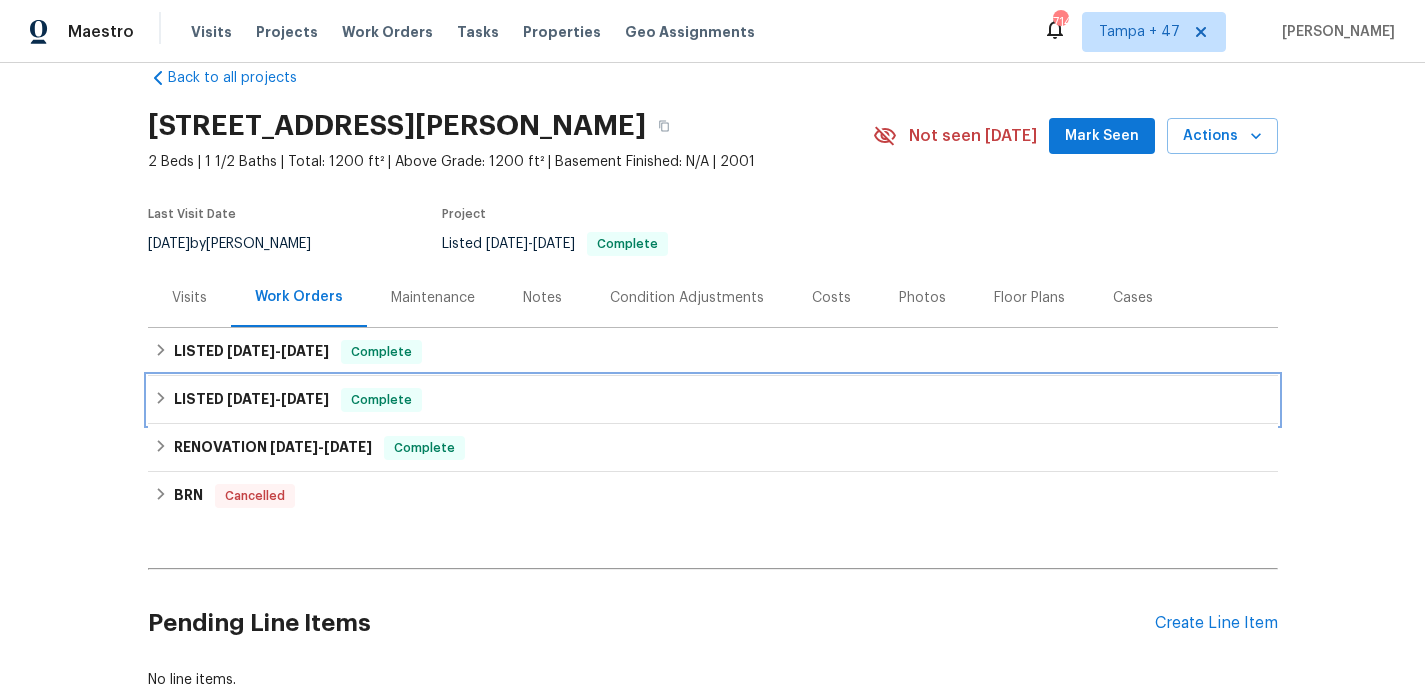 click on "LISTED   4/9/25  -  4/10/25 Complete" at bounding box center [713, 400] 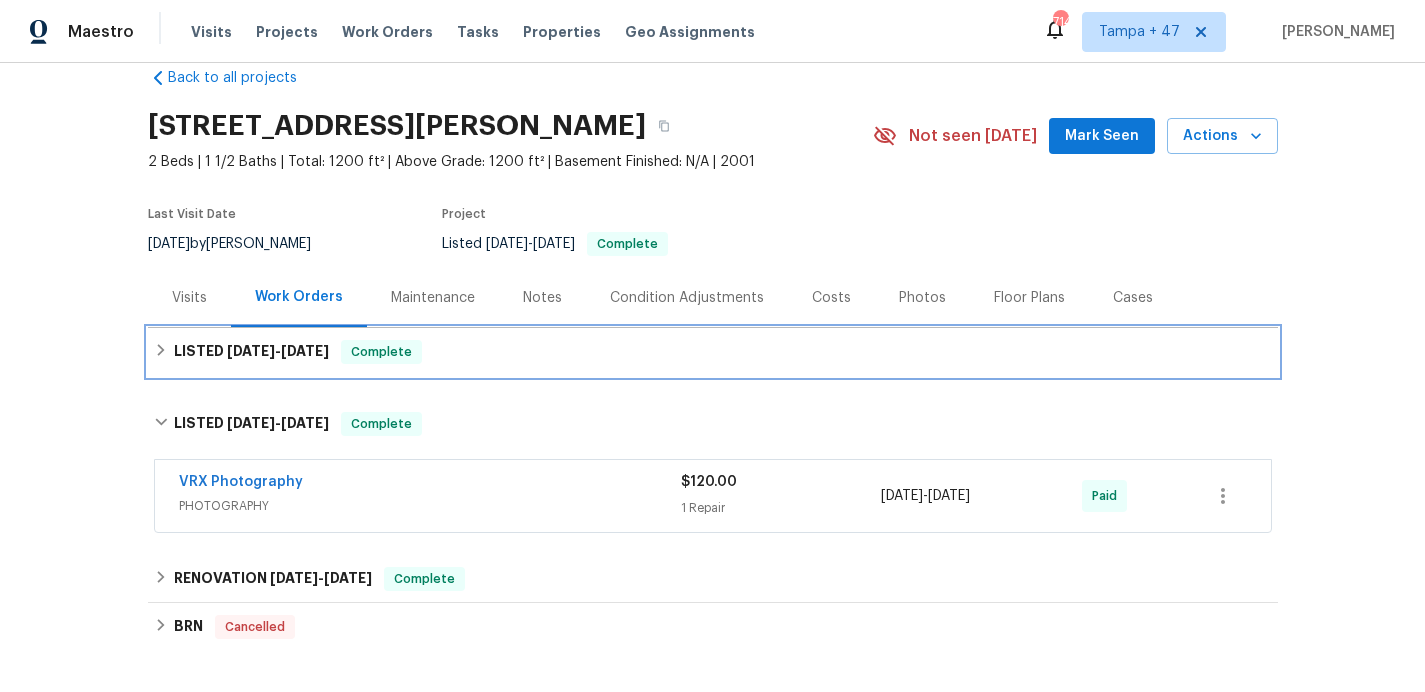 click on "LISTED   7/11/25  -  7/21/25 Complete" at bounding box center [713, 352] 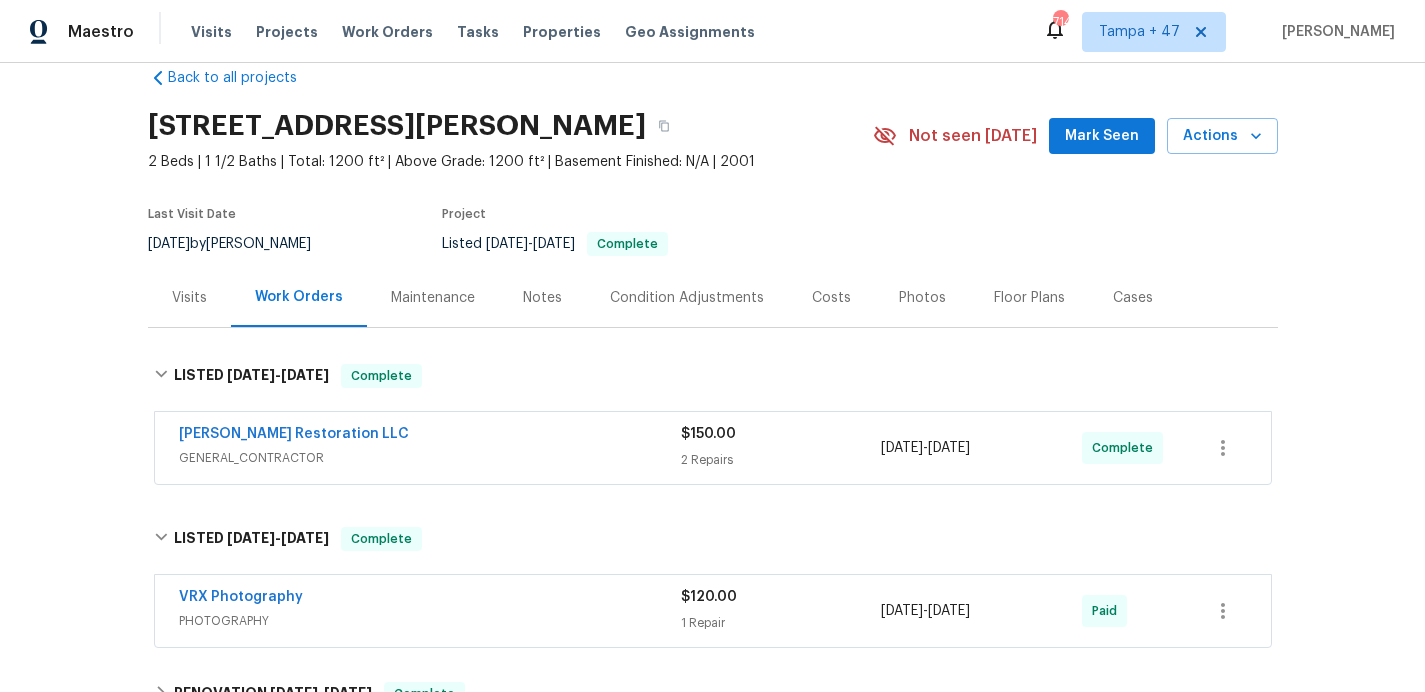 click on "J. Nissi Restoration LLC" at bounding box center [430, 436] 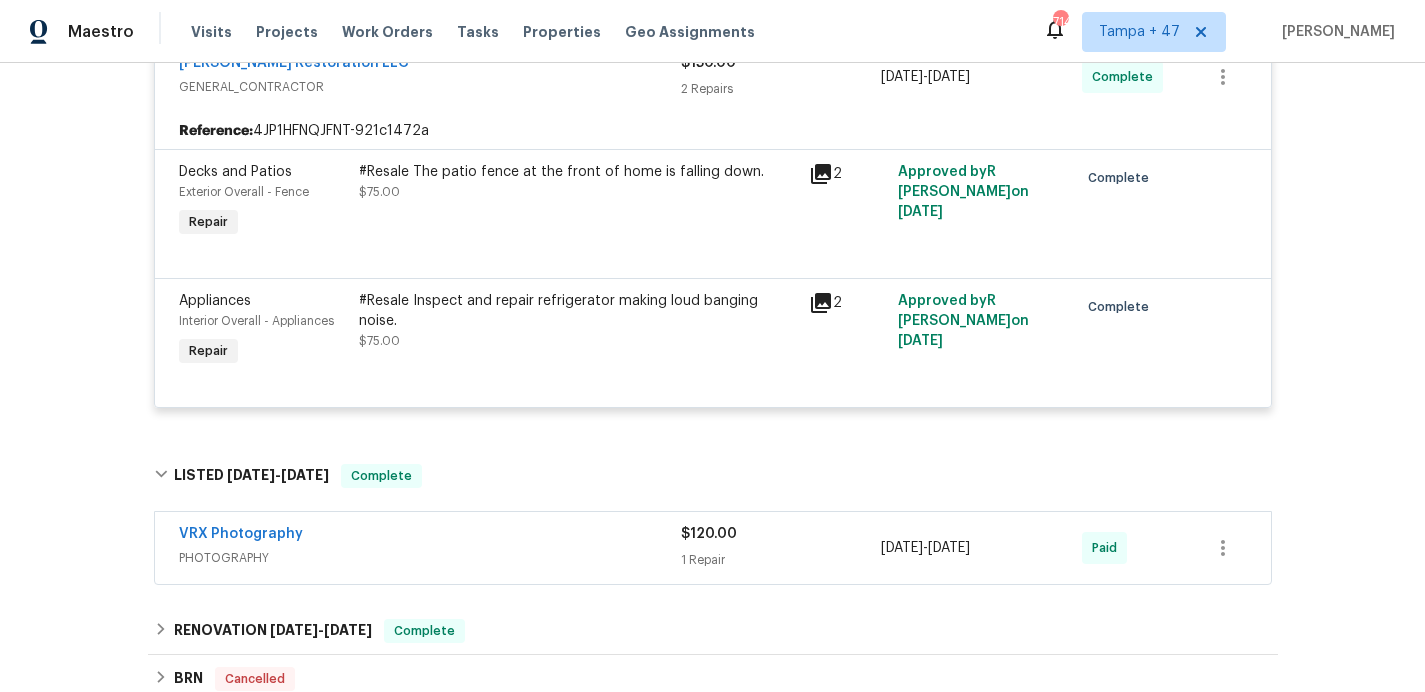 scroll, scrollTop: 739, scrollLeft: 0, axis: vertical 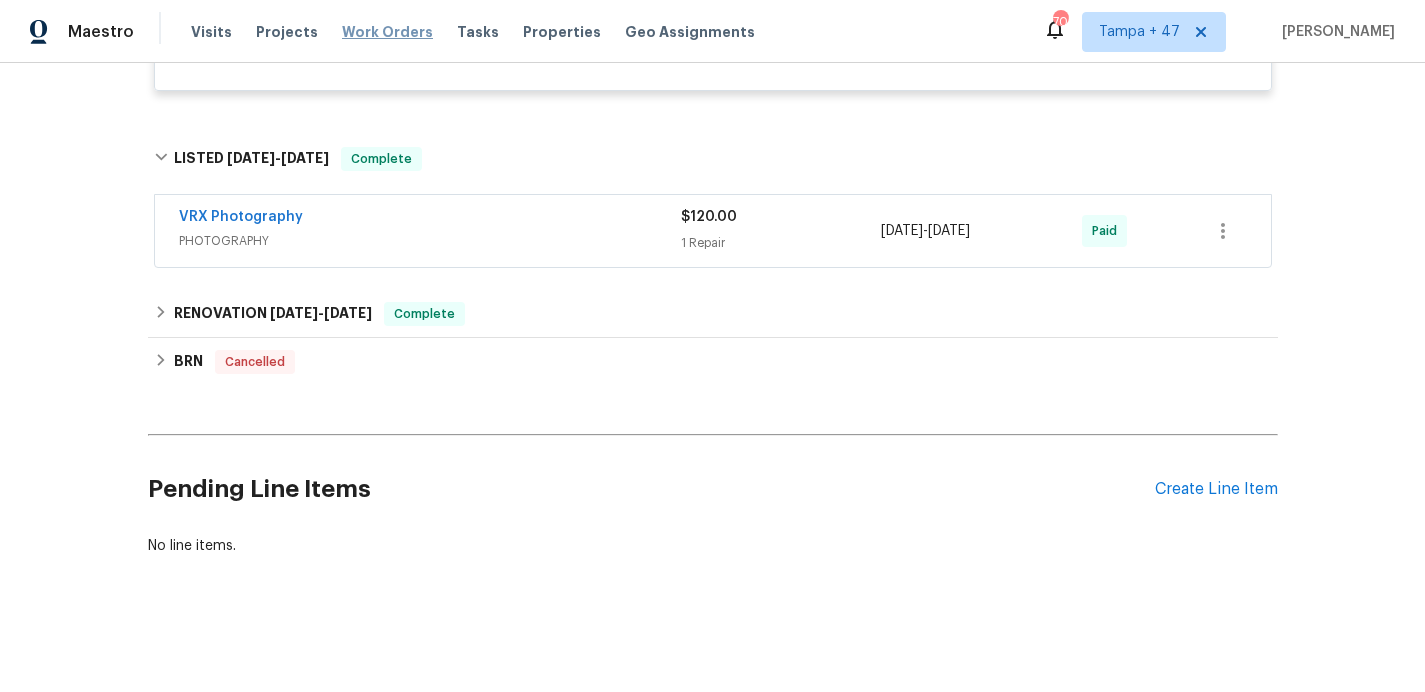 click on "Work Orders" at bounding box center [387, 32] 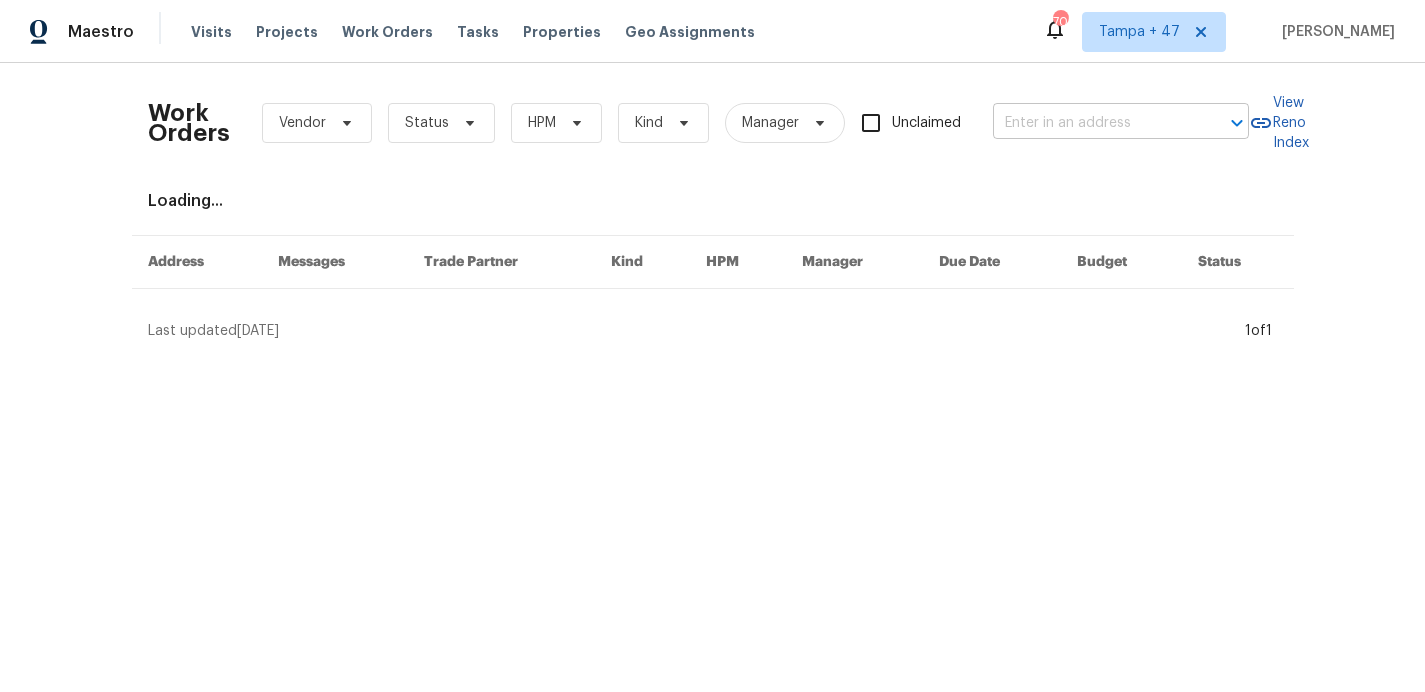 click at bounding box center [1093, 123] 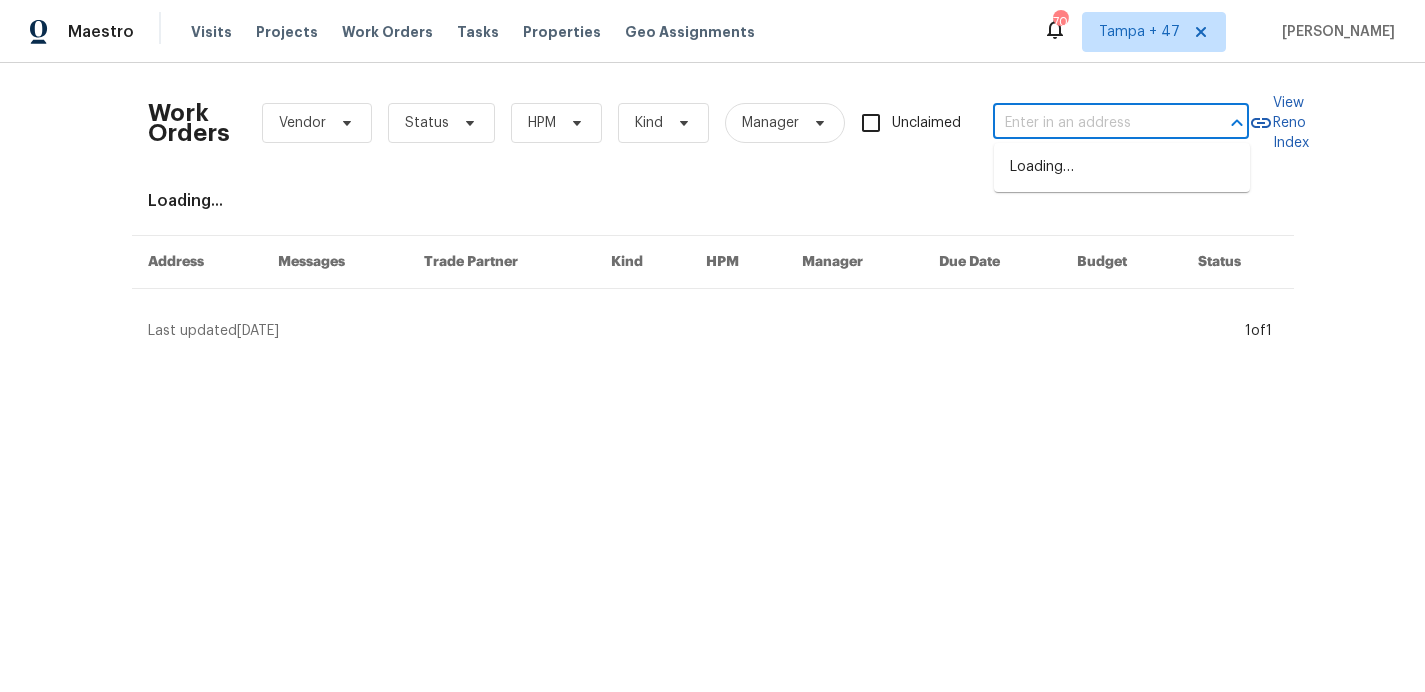 paste on "3429 Grovepark Dr Grove City, OH 43123" 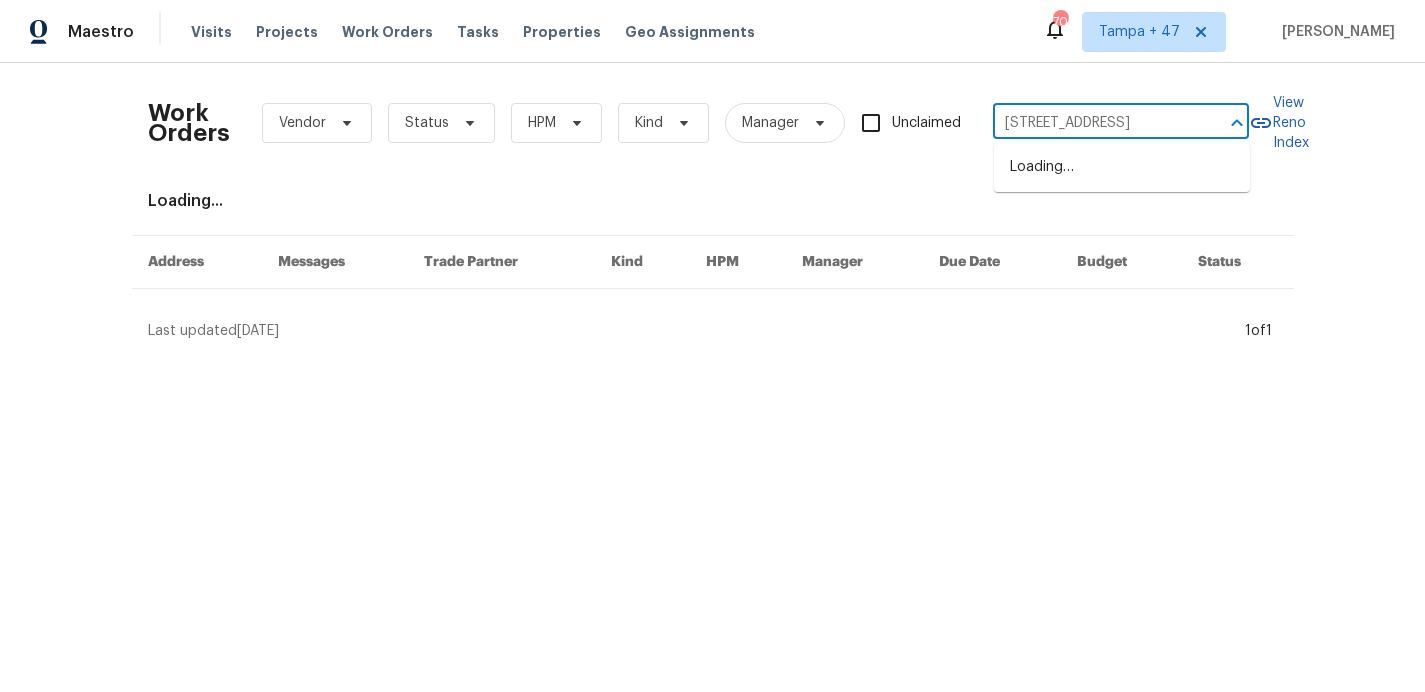 scroll, scrollTop: 0, scrollLeft: 79, axis: horizontal 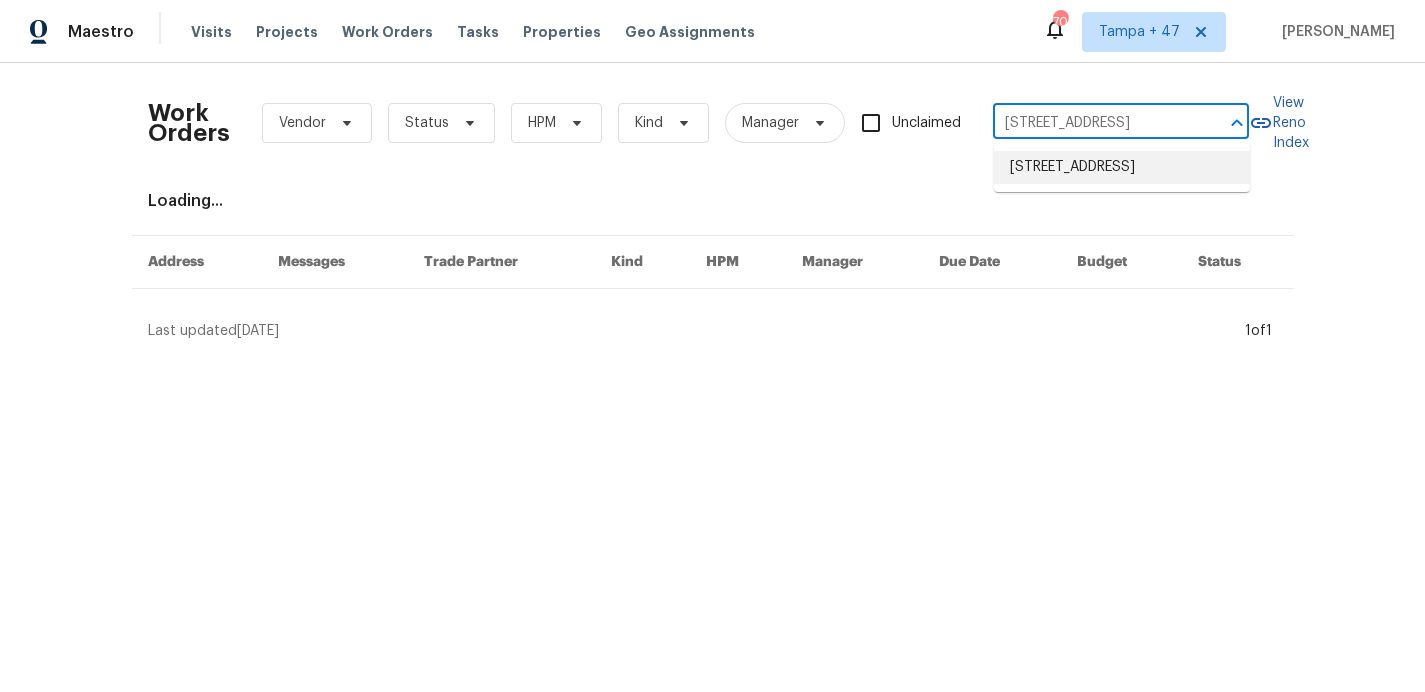 click on "3429 Grovepark Dr, Grove City, OH 43123" at bounding box center [1122, 167] 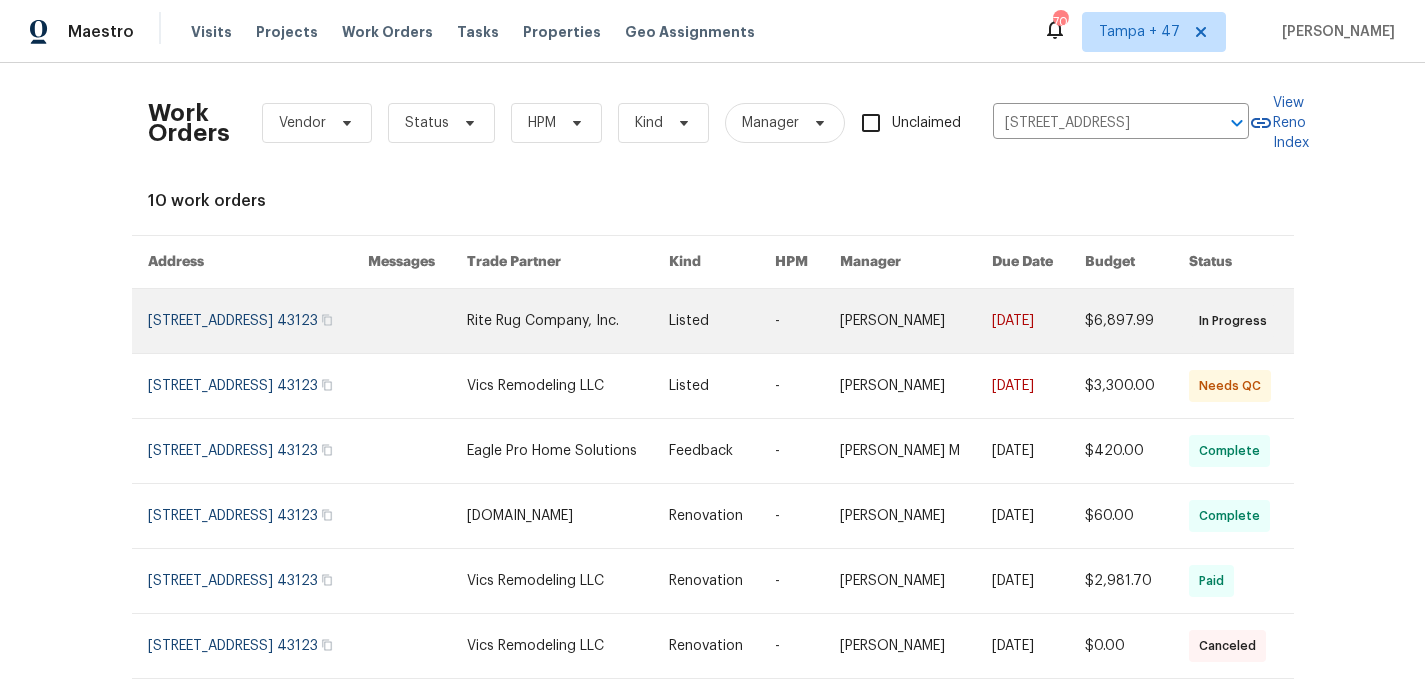 click at bounding box center [258, 321] 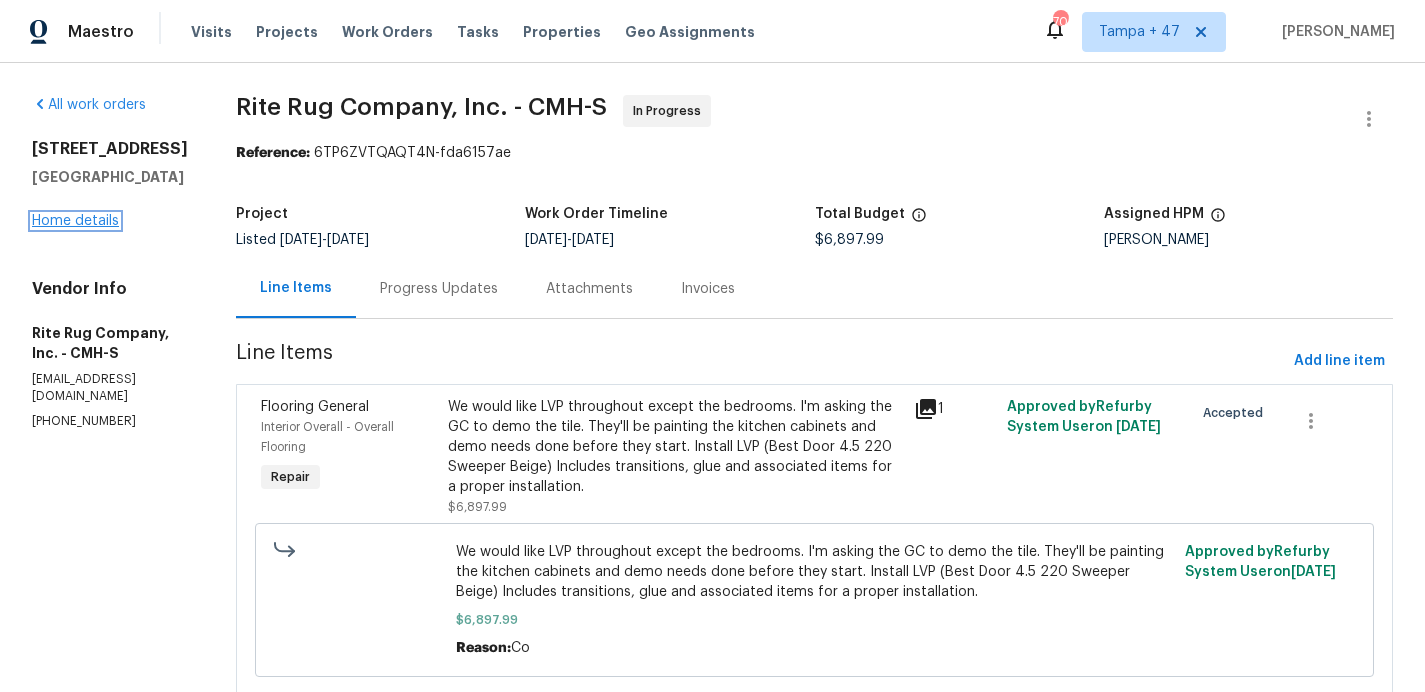 click on "Home details" at bounding box center [75, 221] 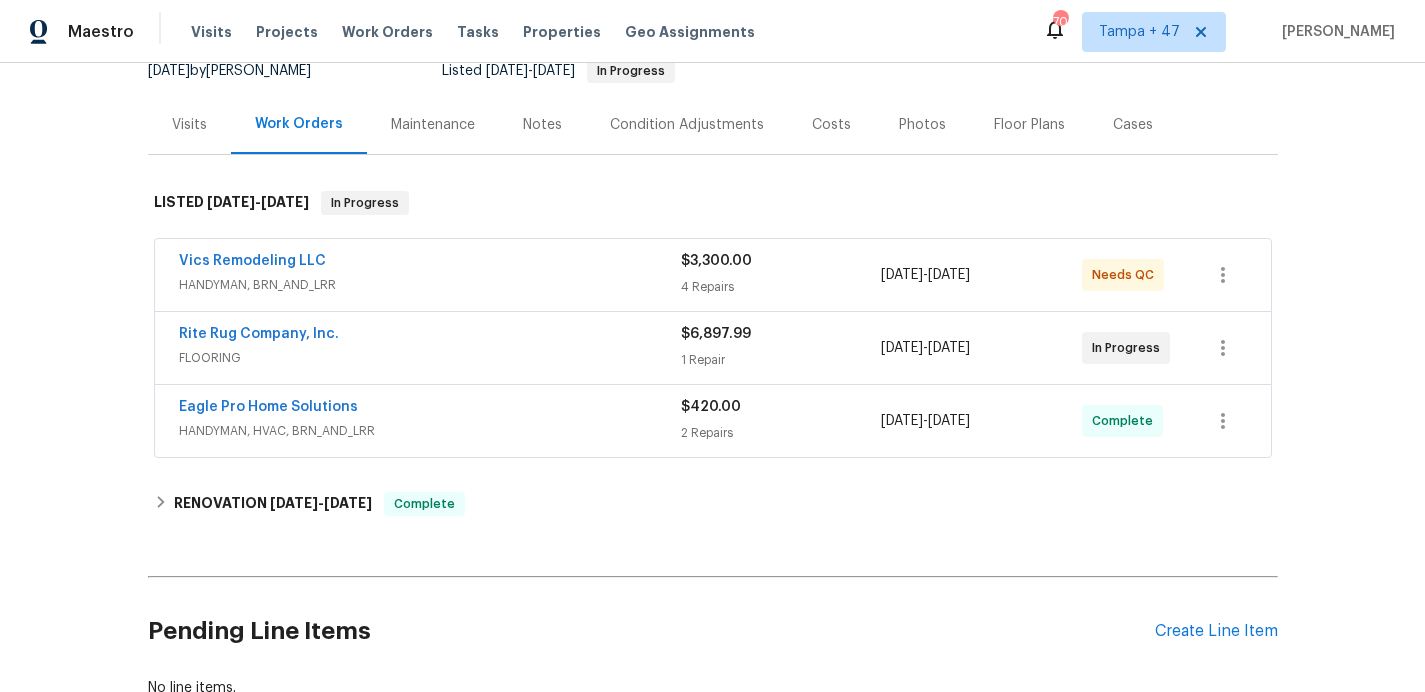 scroll, scrollTop: 267, scrollLeft: 0, axis: vertical 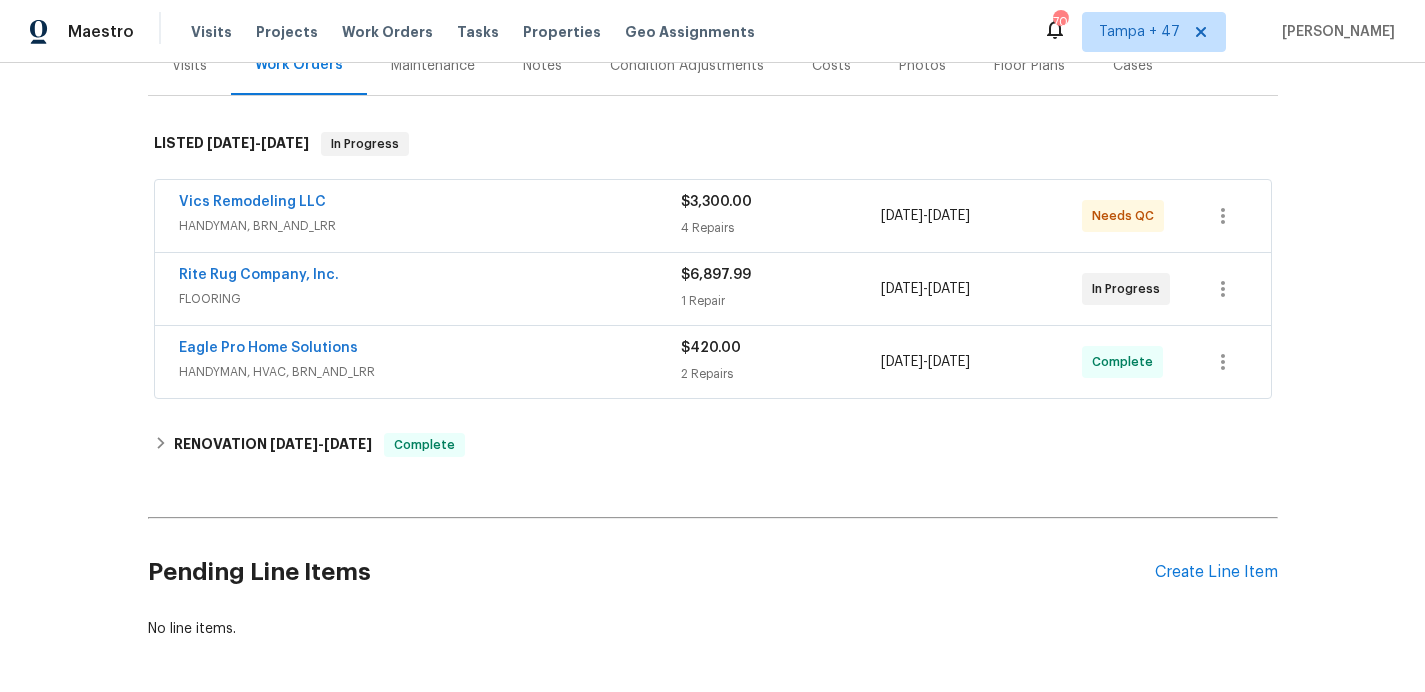 click on "FLOORING" at bounding box center (430, 299) 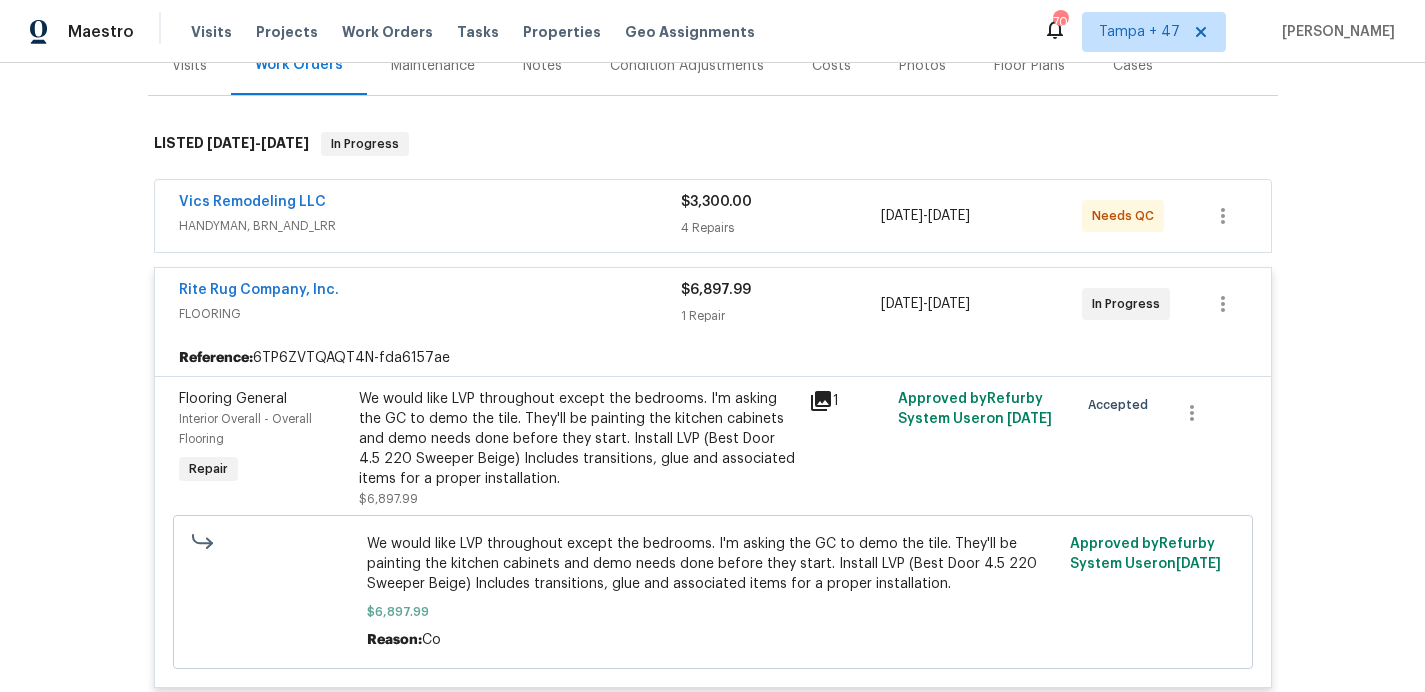 click on "HANDYMAN, BRN_AND_LRR" at bounding box center [430, 226] 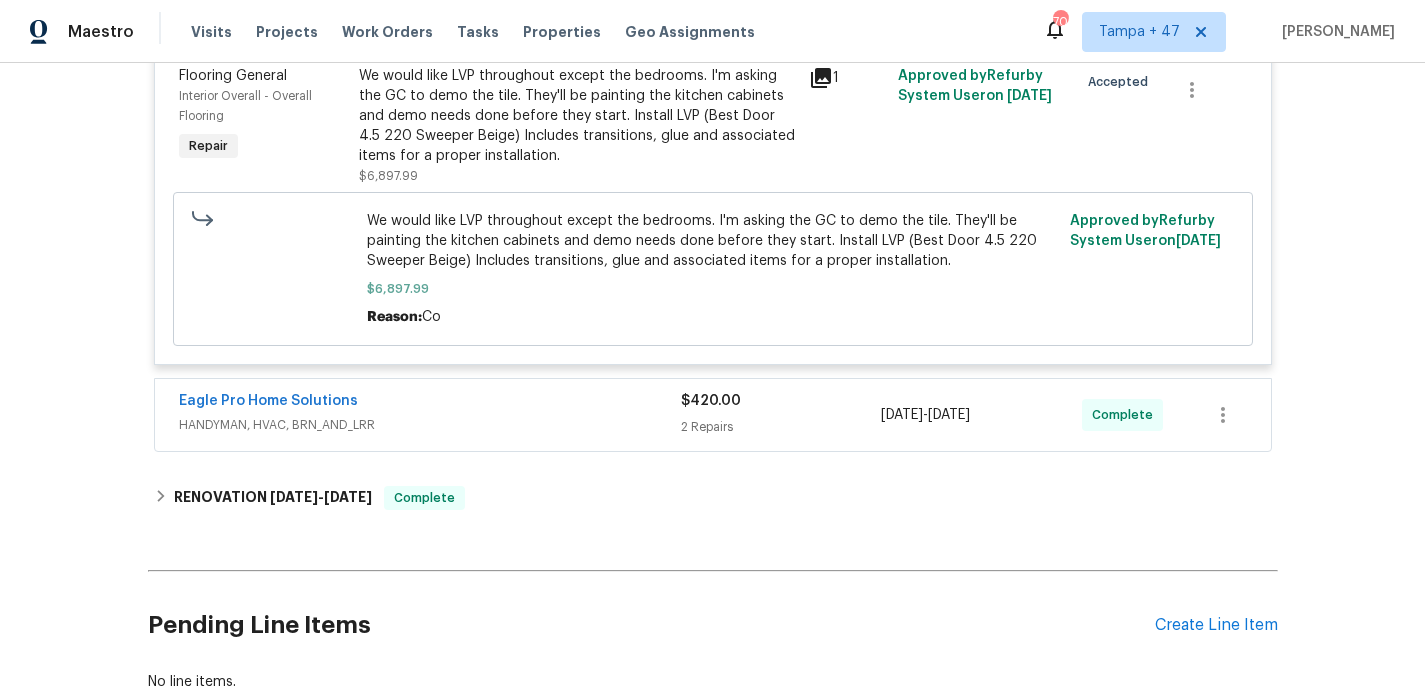 scroll, scrollTop: 1540, scrollLeft: 0, axis: vertical 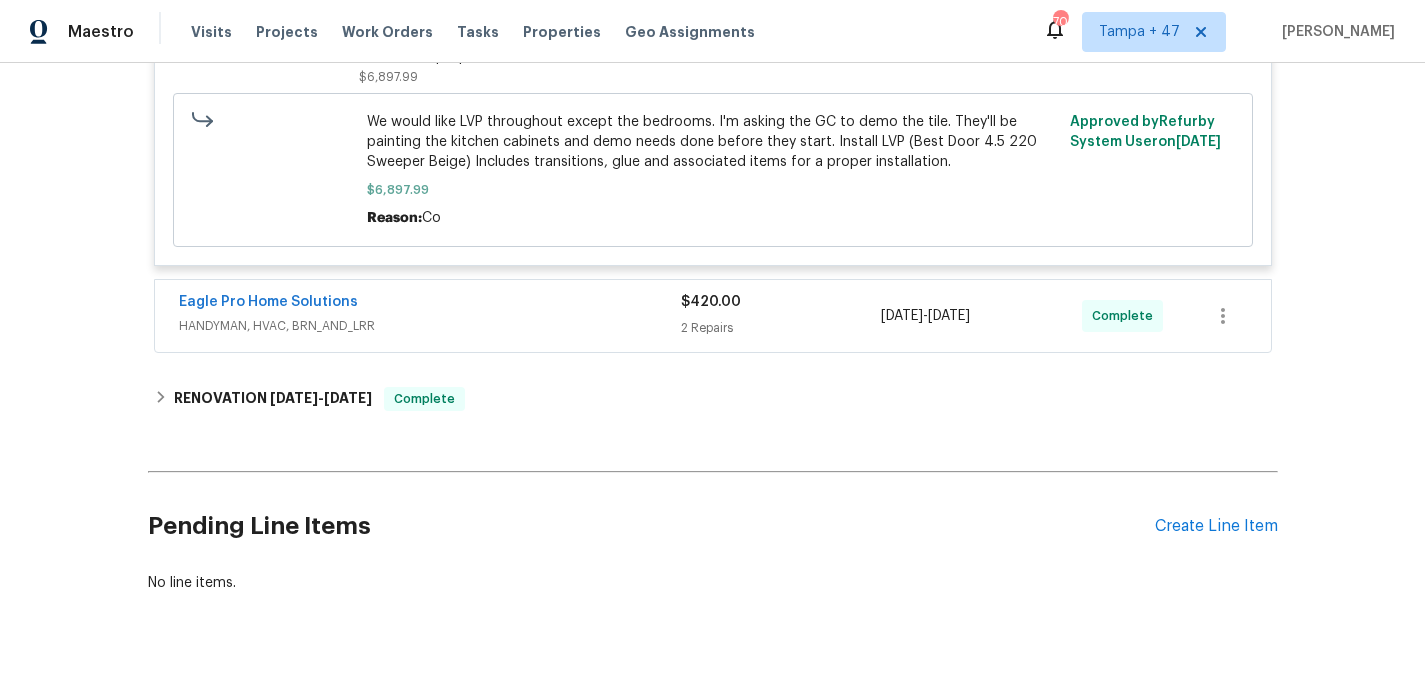click on "HANDYMAN, HVAC, BRN_AND_LRR" at bounding box center (430, 326) 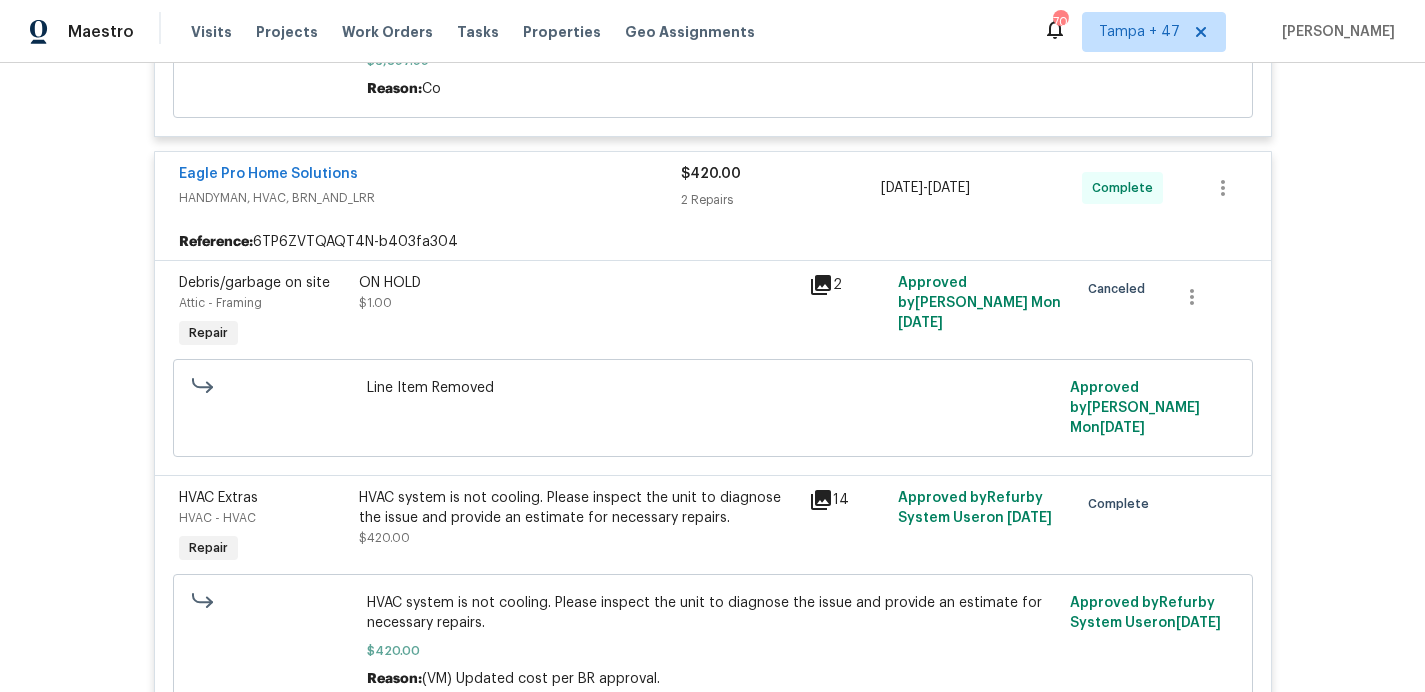 scroll, scrollTop: 1653, scrollLeft: 0, axis: vertical 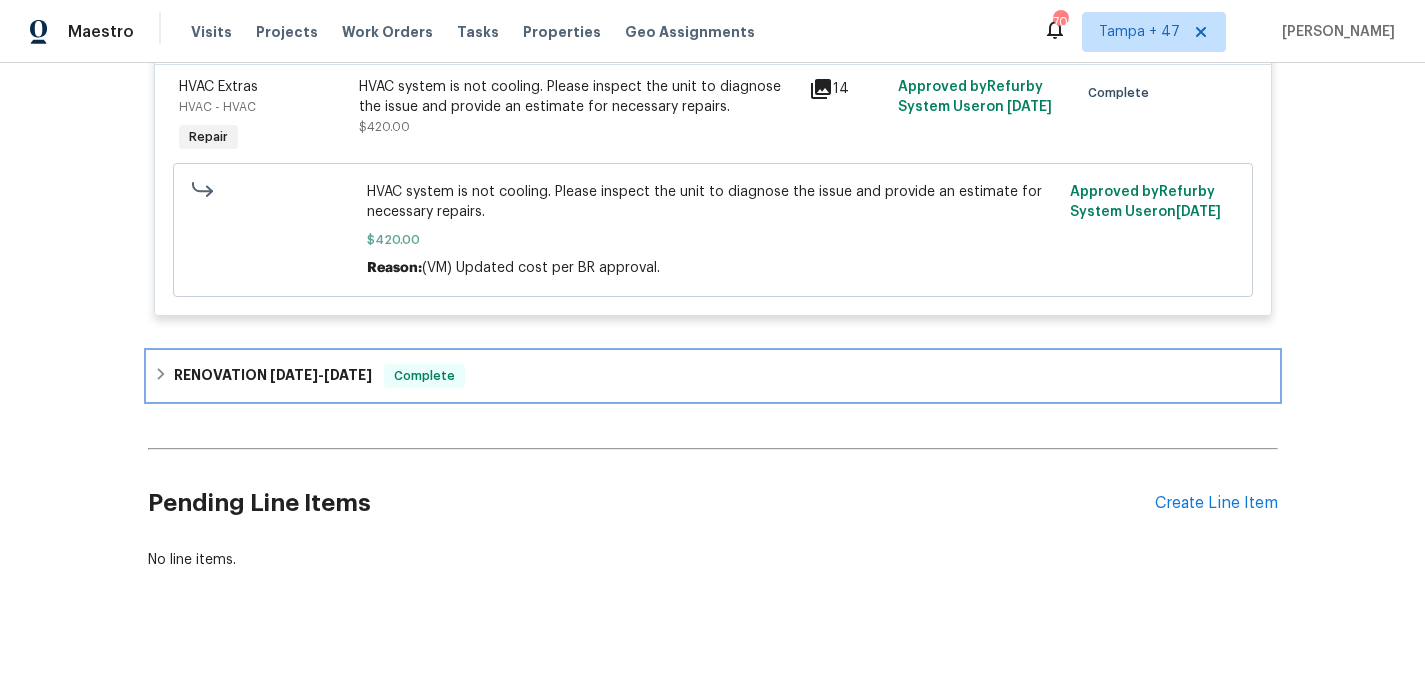 click on "RENOVATION   6/25/25  -  7/8/25 Complete" at bounding box center (713, 376) 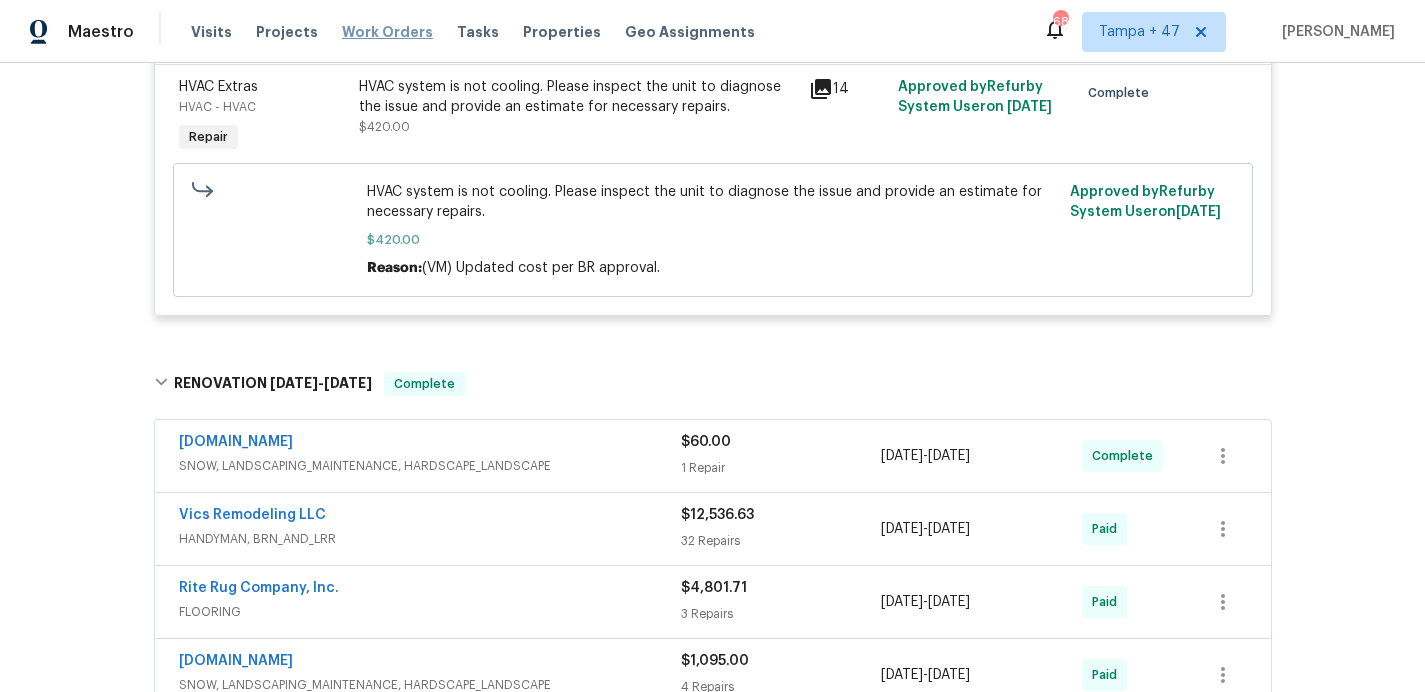 click on "Work Orders" at bounding box center [387, 32] 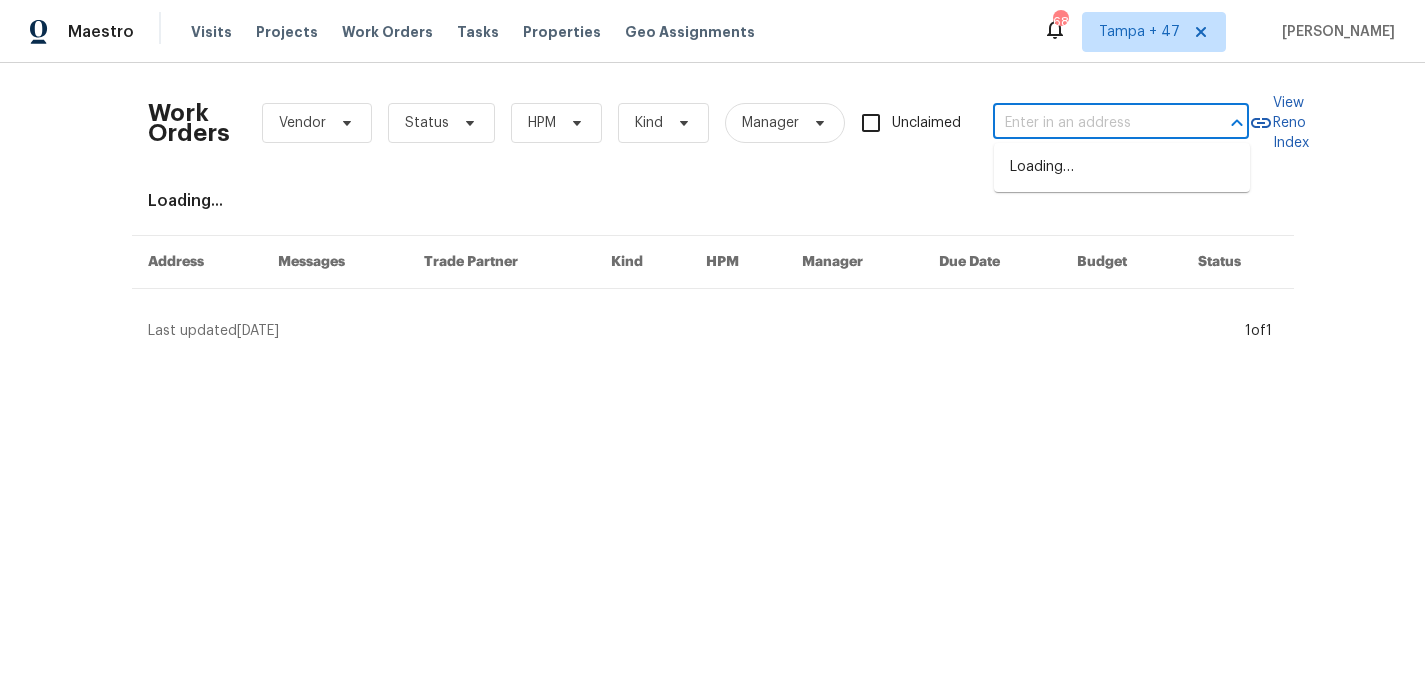 click at bounding box center (1093, 123) 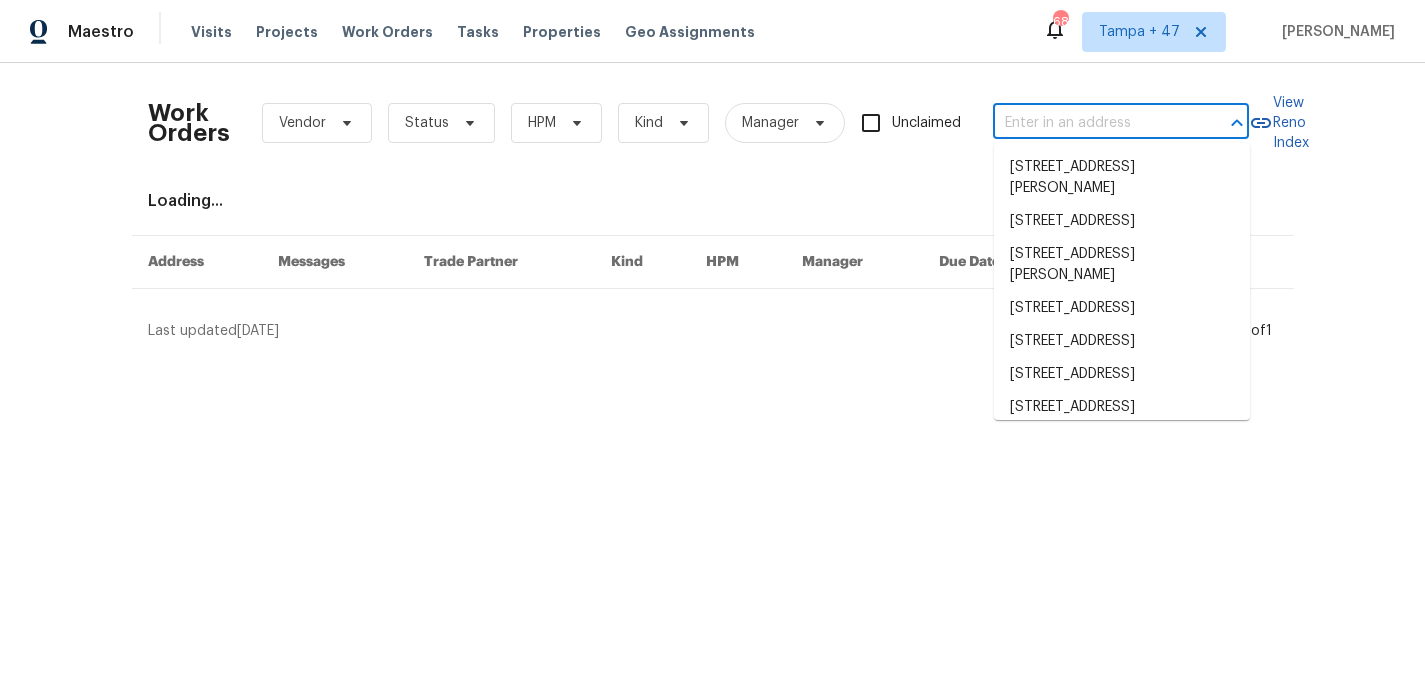 paste on "3929 Litchfield Dr Chesterfield, VA 23832" 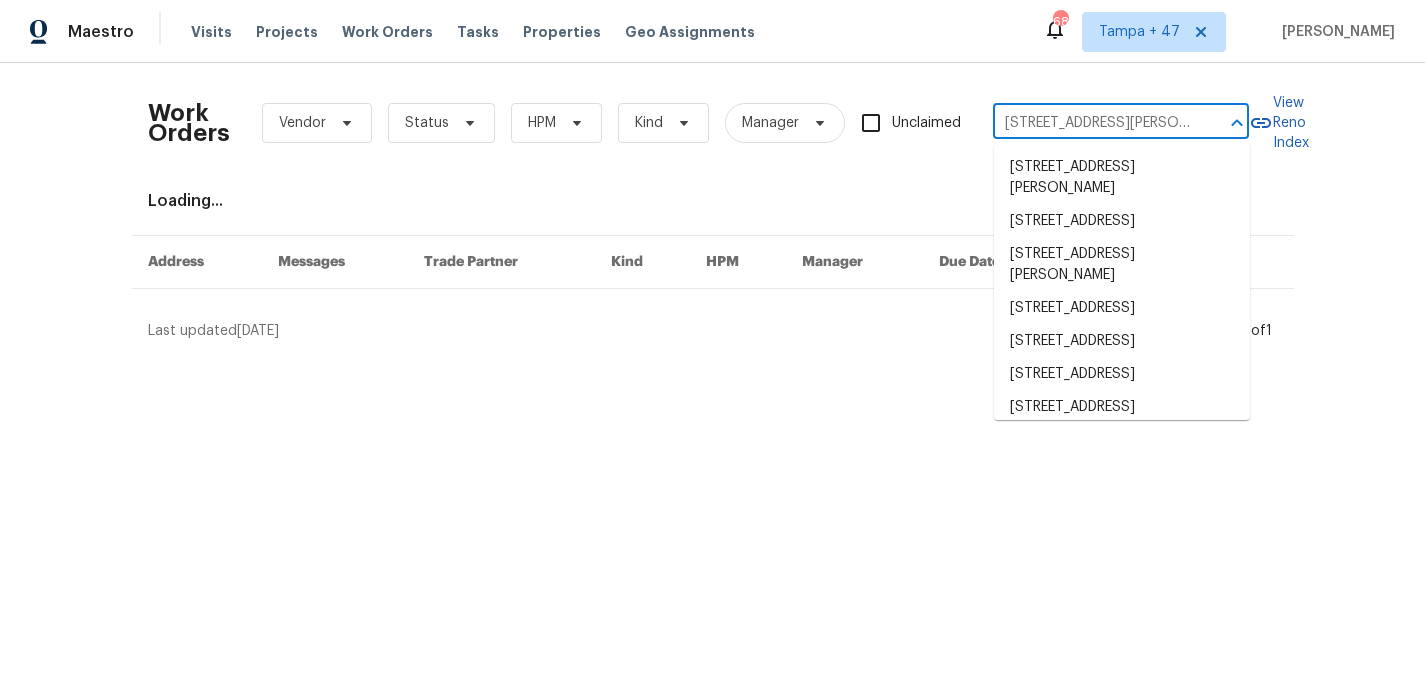 scroll, scrollTop: 0, scrollLeft: 82, axis: horizontal 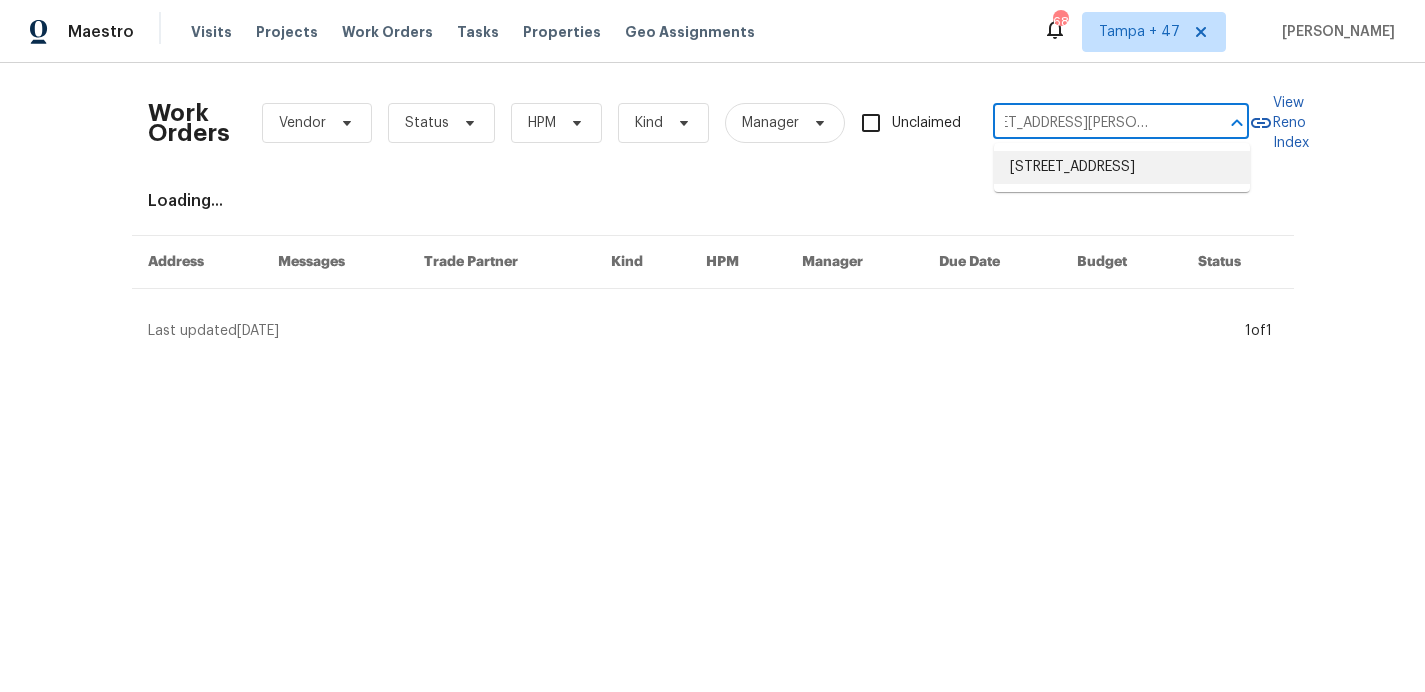 click on "3929 Litchfield Dr, Chesterfield, VA 23832" at bounding box center (1122, 167) 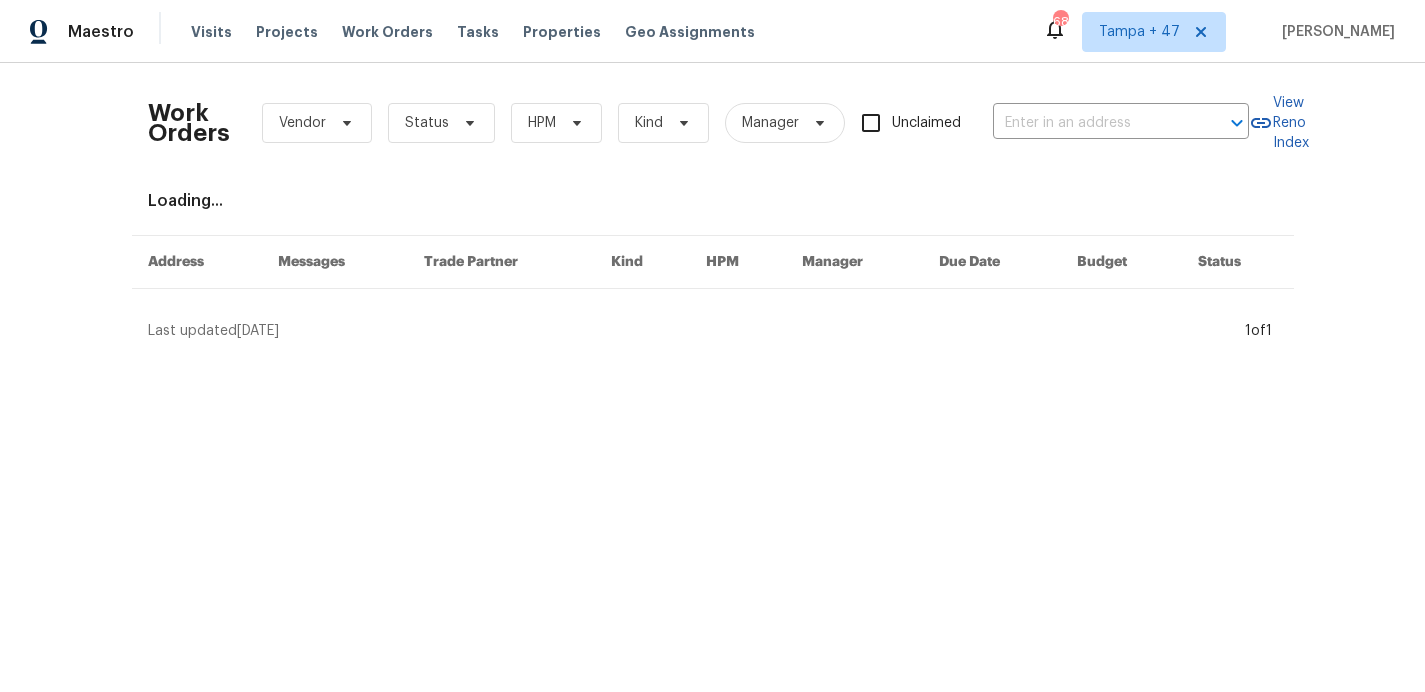 type on "3929 Litchfield Dr, Chesterfield, VA 23832" 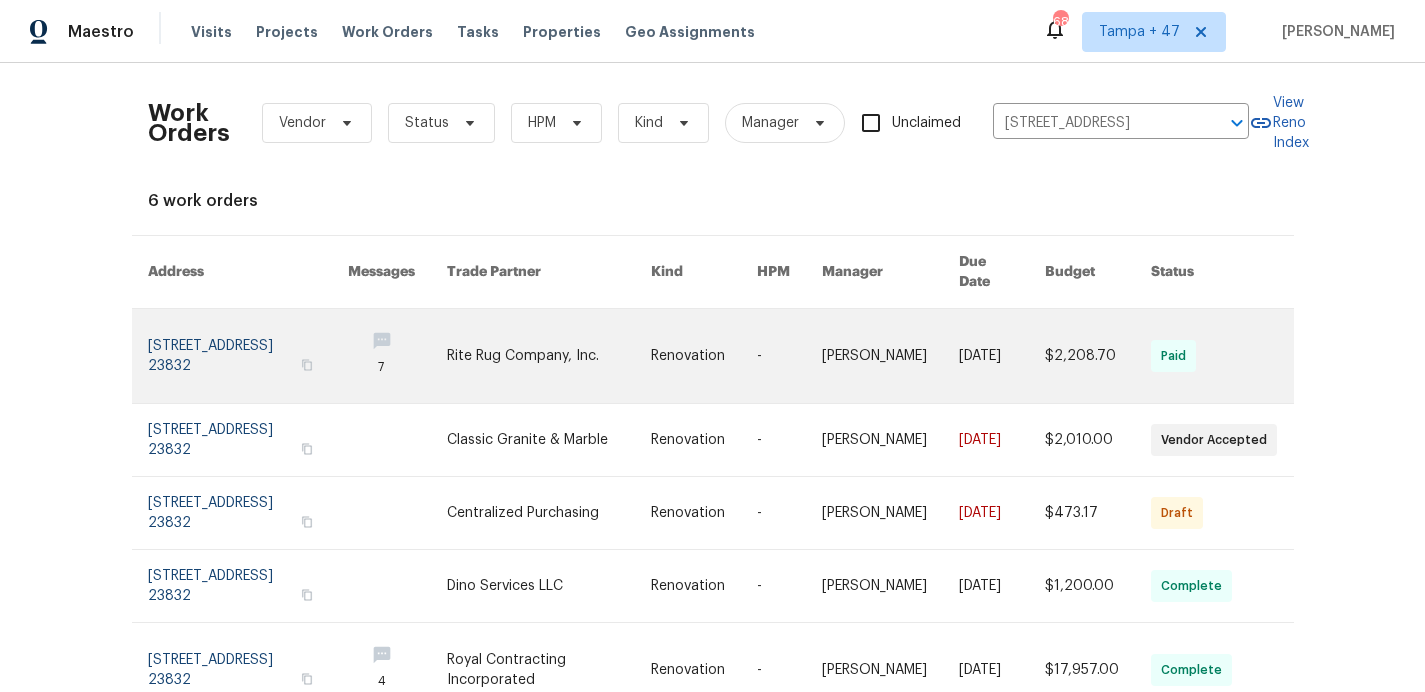 click at bounding box center [248, 356] 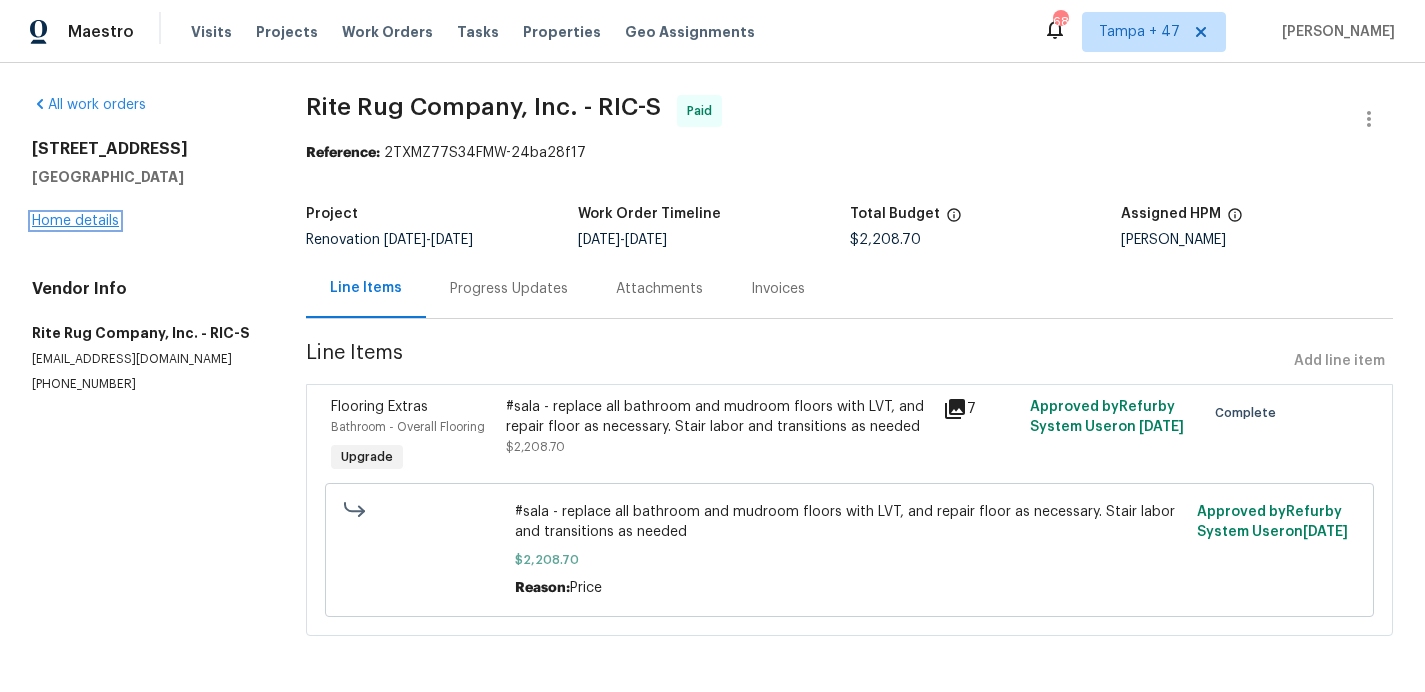 click on "Home details" at bounding box center [75, 221] 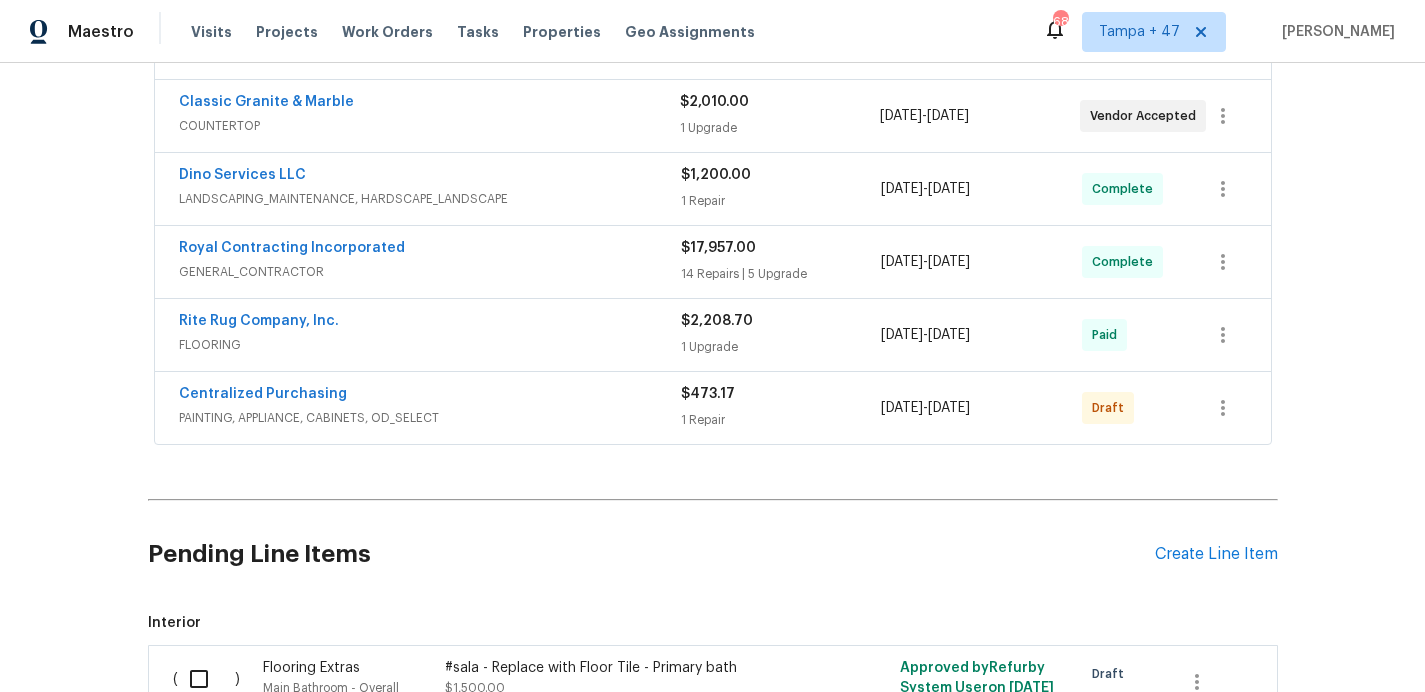 scroll, scrollTop: 407, scrollLeft: 0, axis: vertical 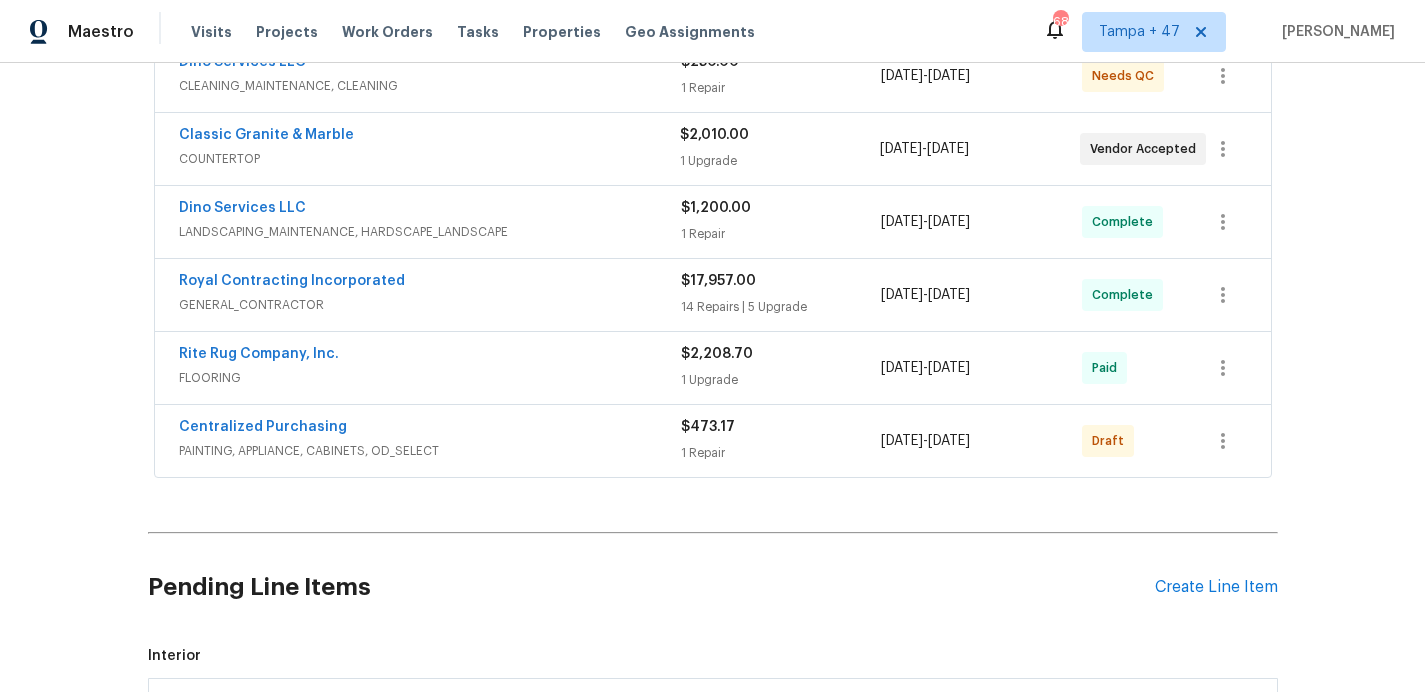 click on "PAINTING, APPLIANCE, CABINETS, OD_SELECT" at bounding box center (430, 451) 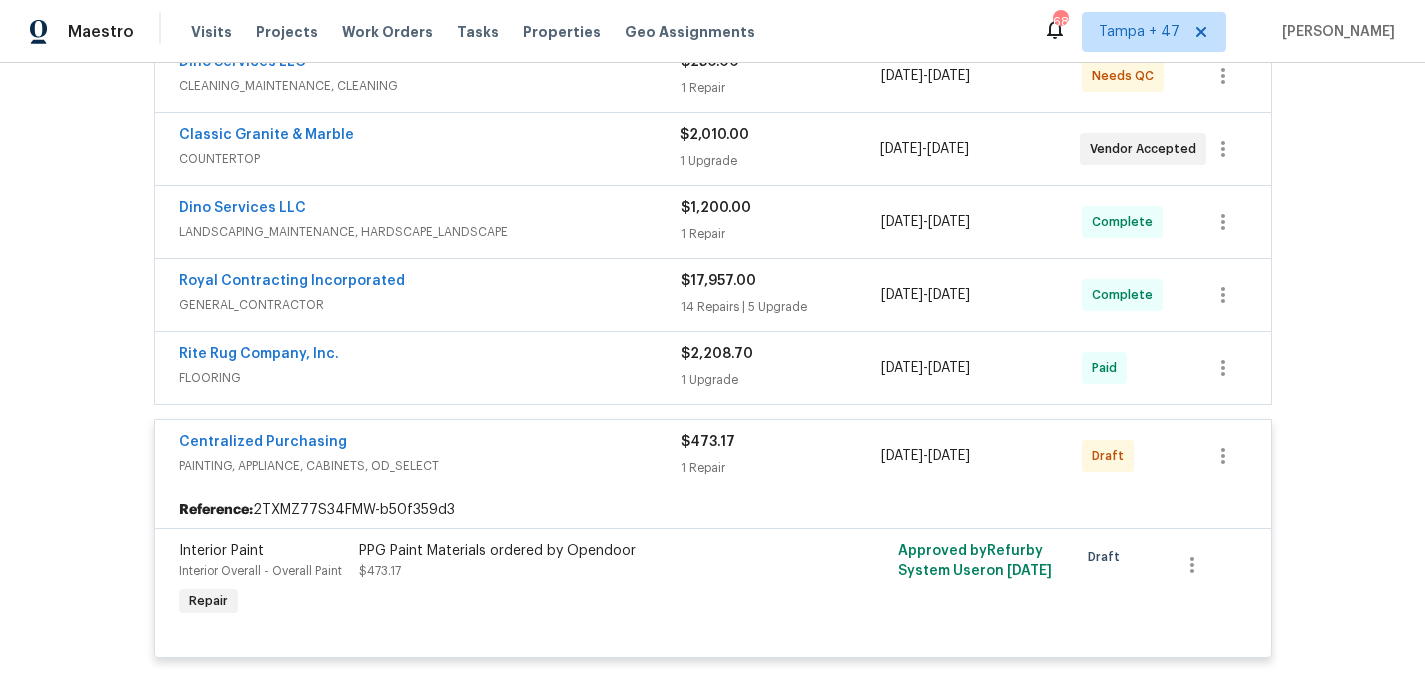 click on "FLOORING" at bounding box center (430, 378) 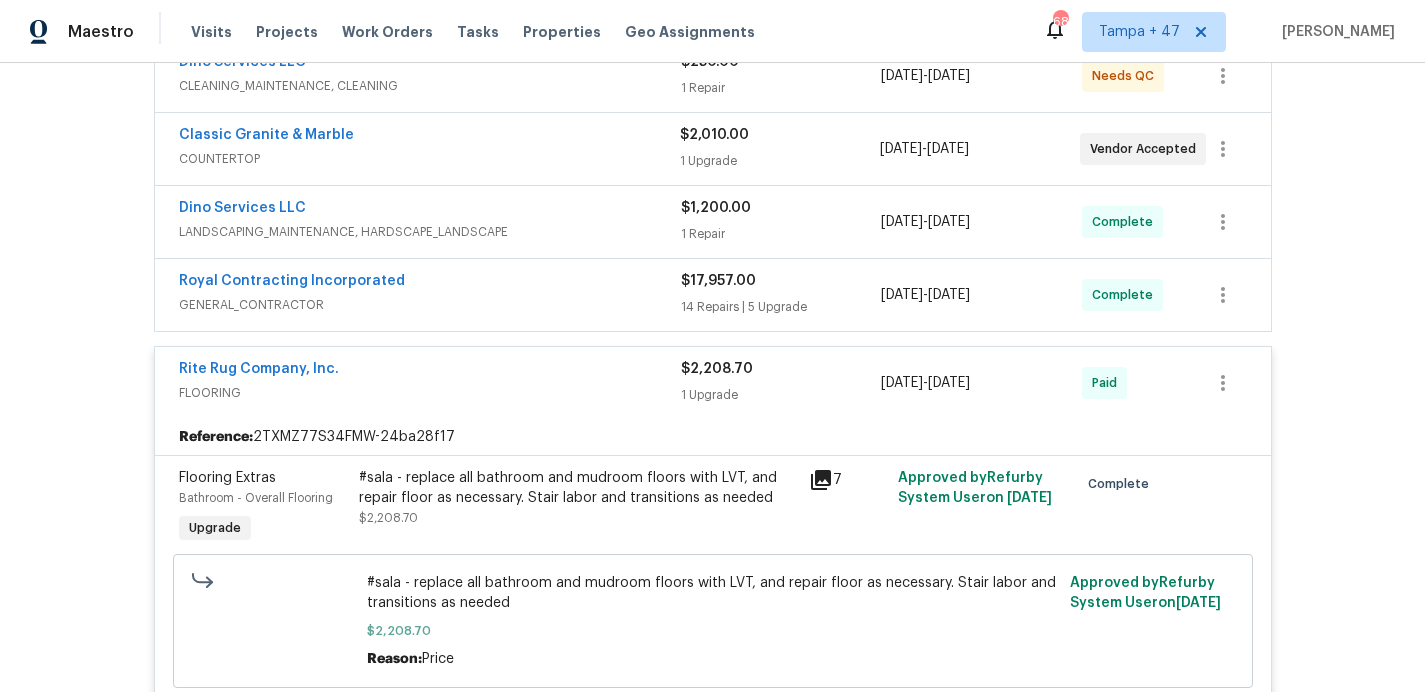 scroll, scrollTop: 321, scrollLeft: 0, axis: vertical 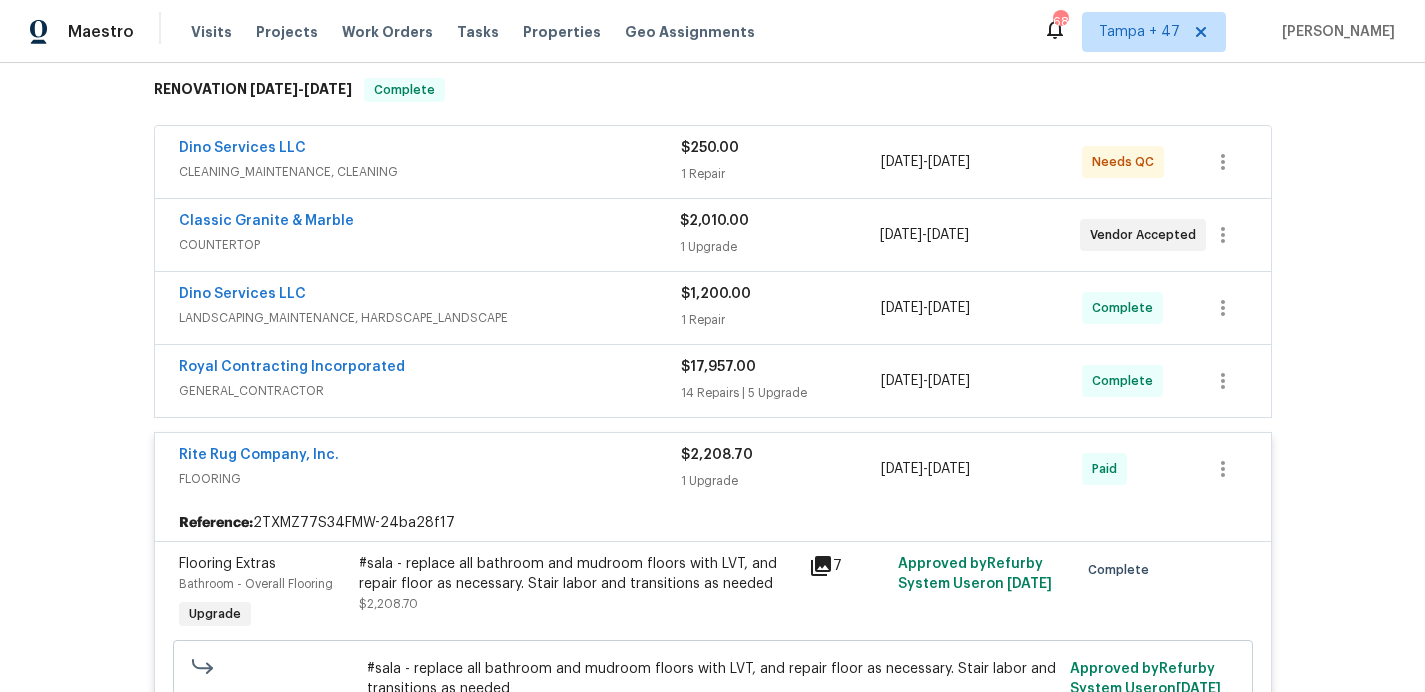click on "LANDSCAPING_MAINTENANCE, HARDSCAPE_LANDSCAPE" at bounding box center [430, 318] 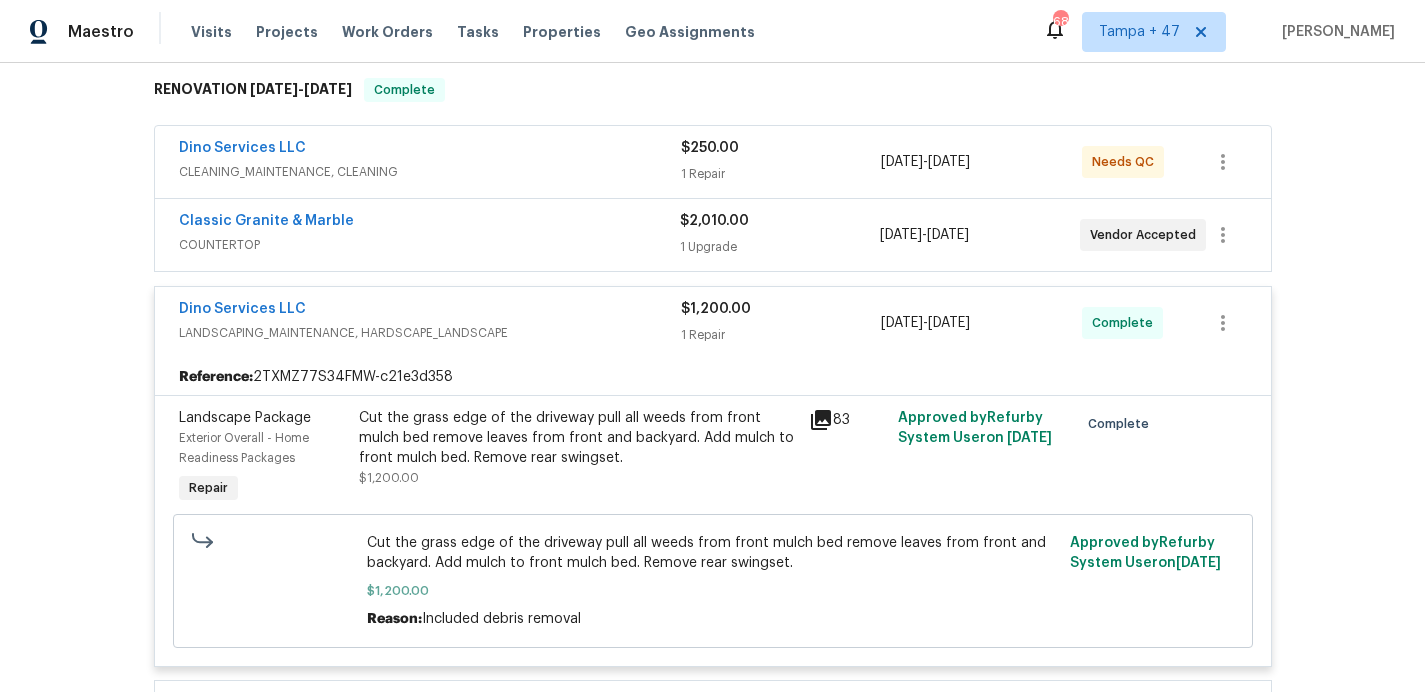 click on "Classic Granite & Marble" at bounding box center [429, 223] 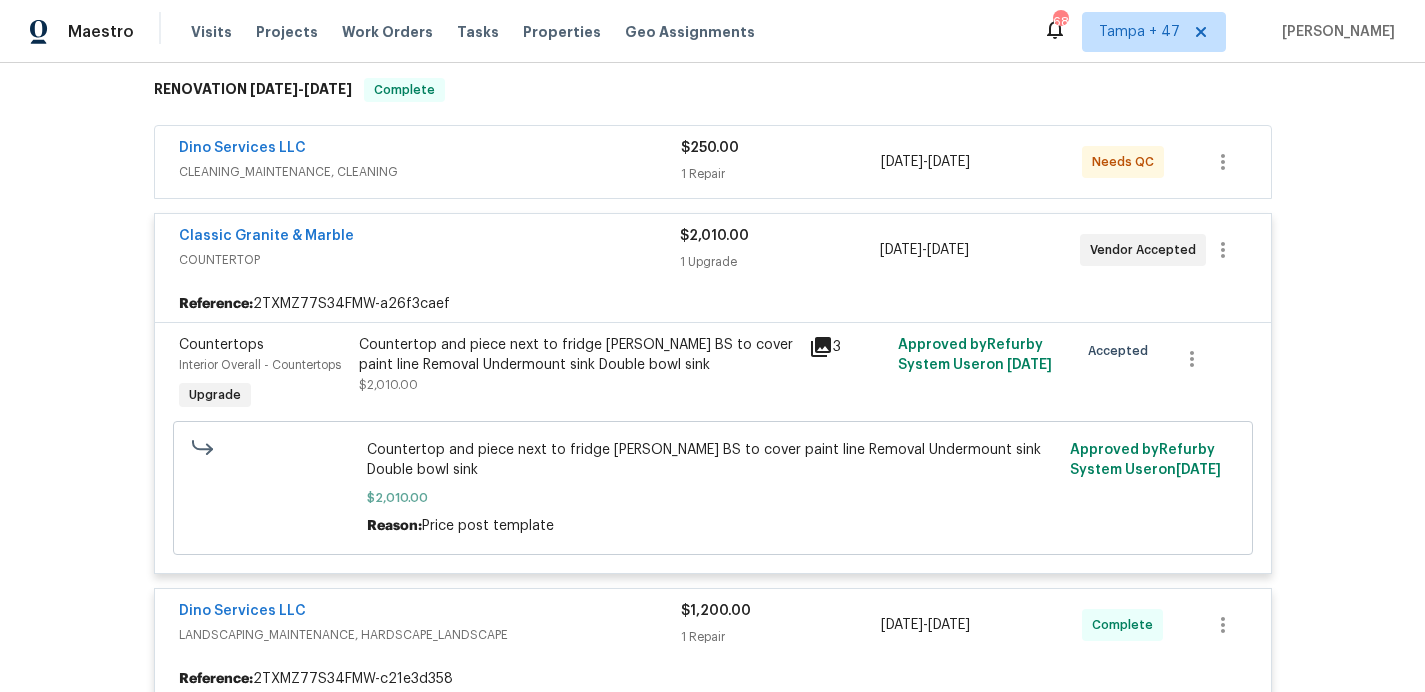 click on "CLEANING_MAINTENANCE, CLEANING" at bounding box center (430, 172) 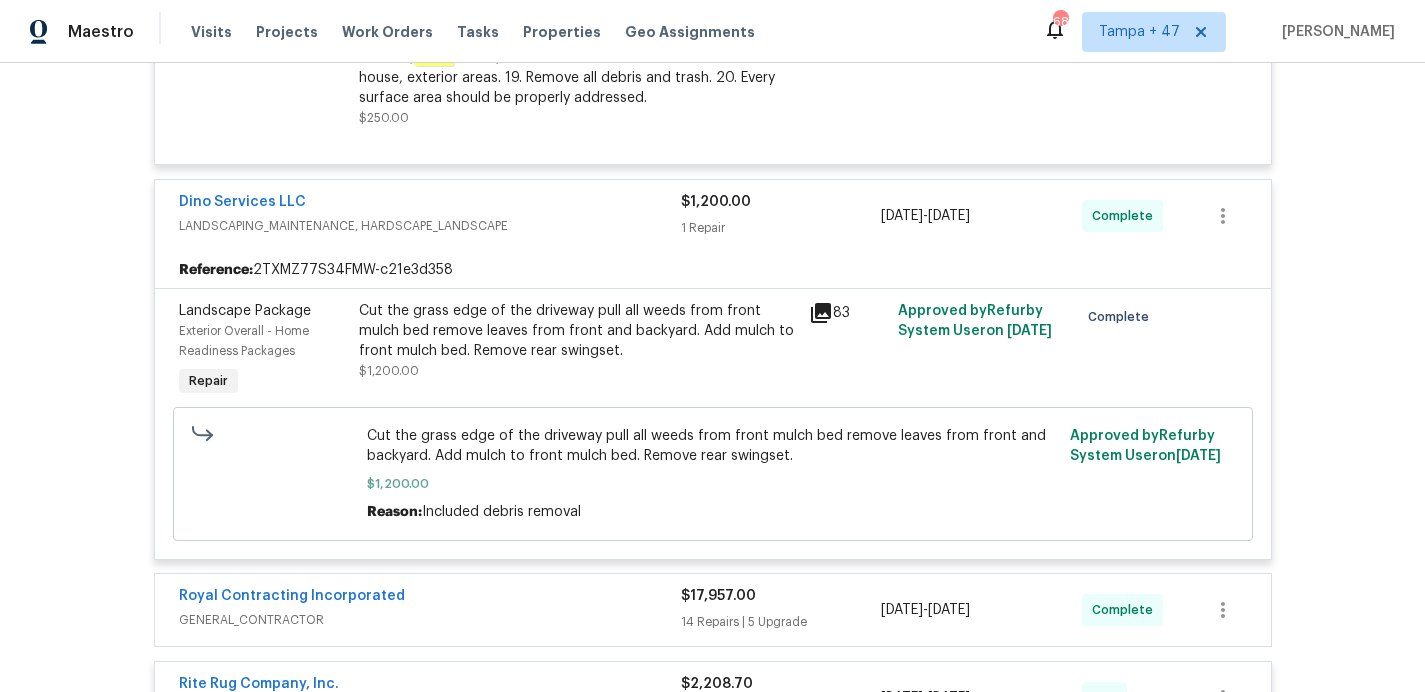 scroll, scrollTop: 1581, scrollLeft: 0, axis: vertical 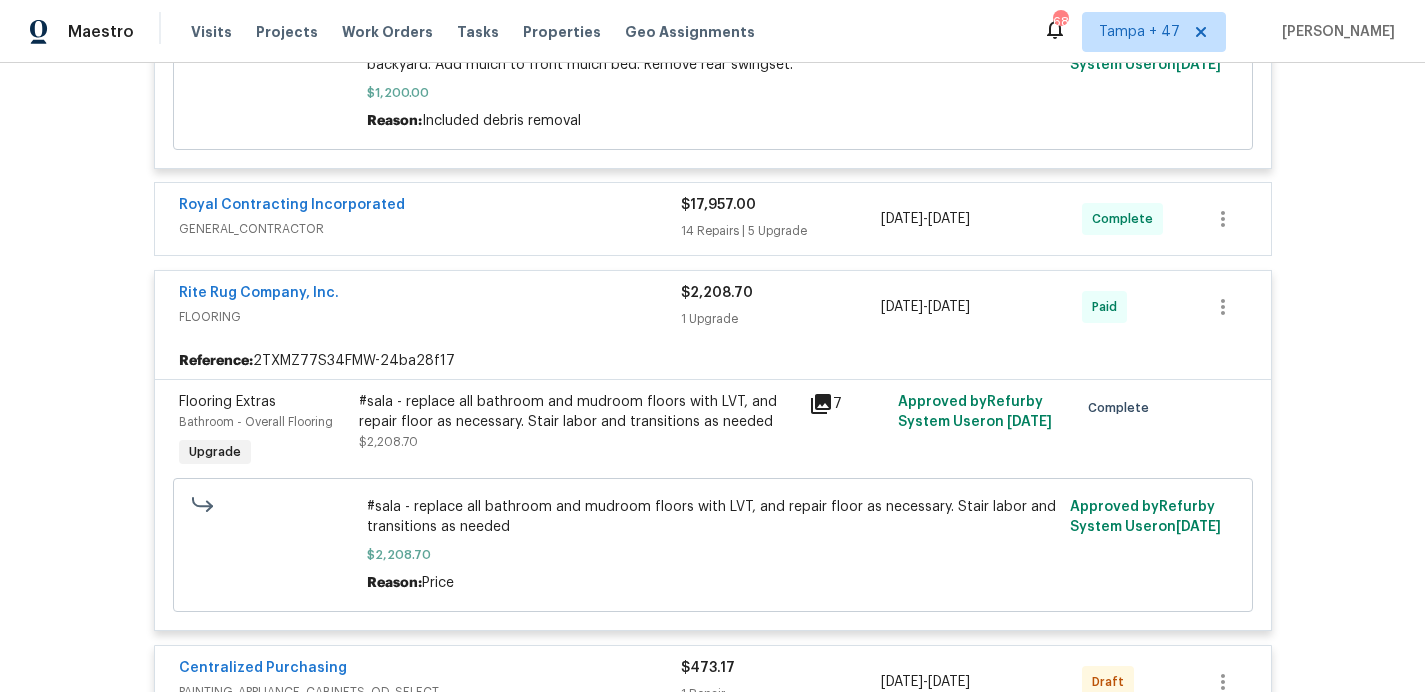 click on "Royal Contracting Incorporated" at bounding box center (430, 207) 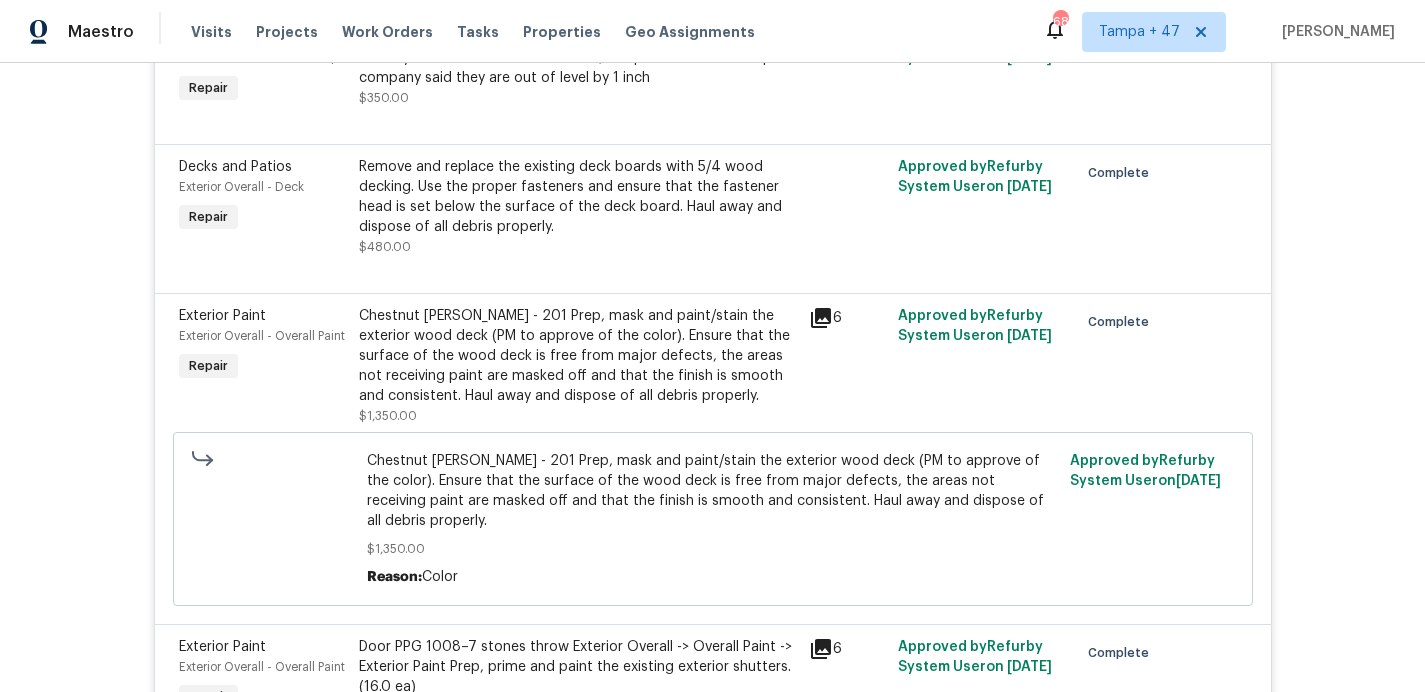 scroll, scrollTop: 2088, scrollLeft: 0, axis: vertical 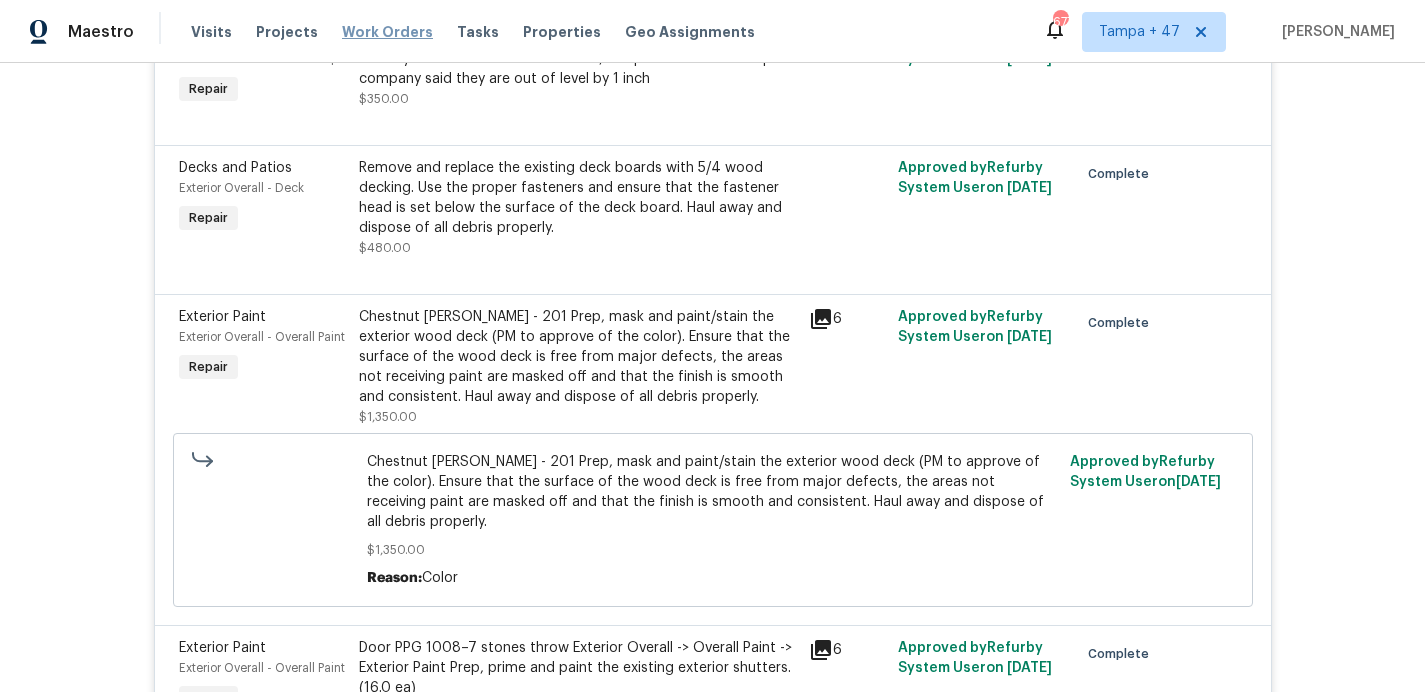 click on "Work Orders" at bounding box center [387, 32] 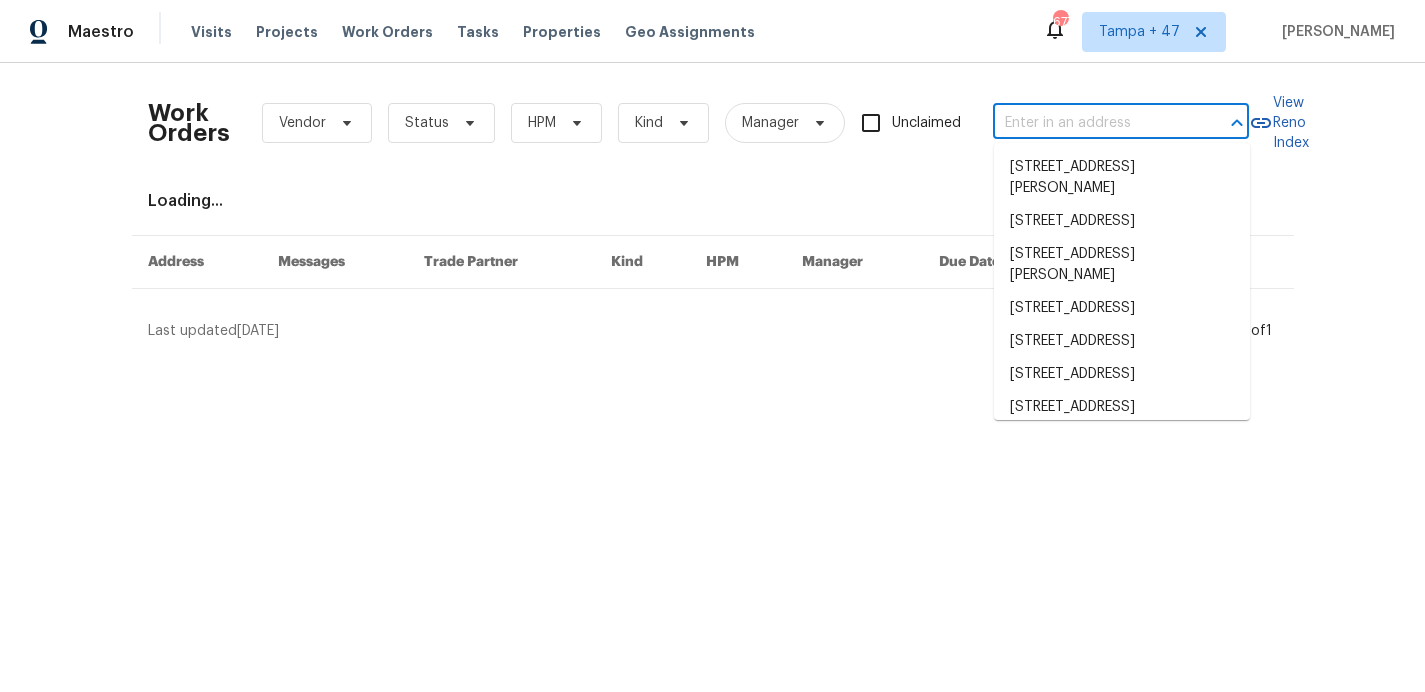 click at bounding box center (1093, 123) 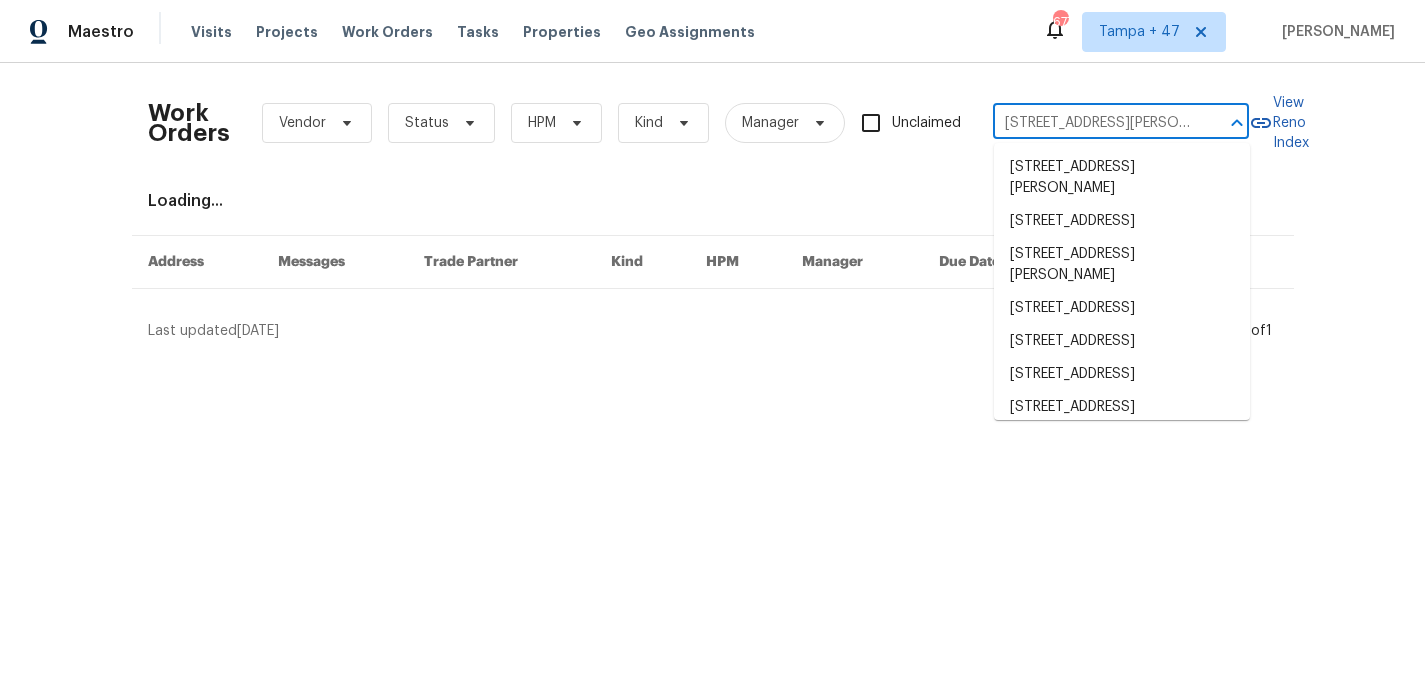 scroll, scrollTop: 0, scrollLeft: 56, axis: horizontal 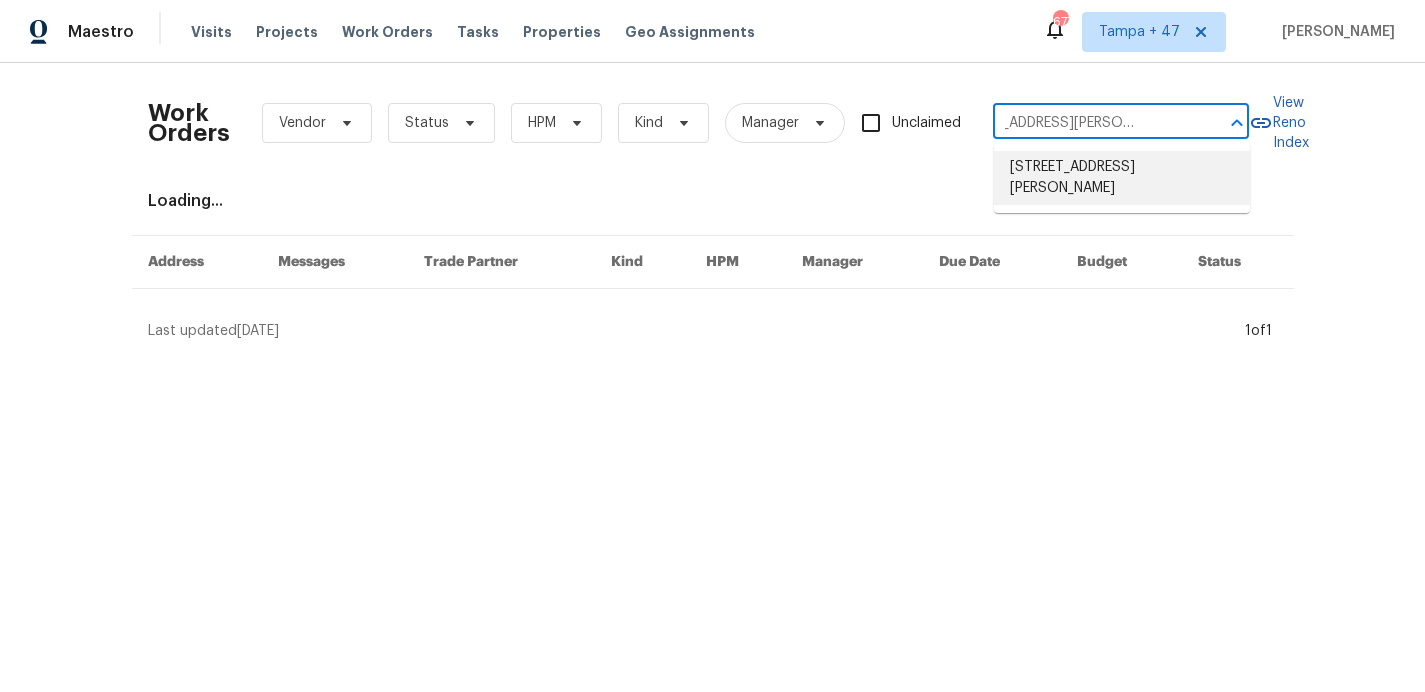 click on "26122 Flinton Dr, Richmond, TX 77406" at bounding box center (1122, 178) 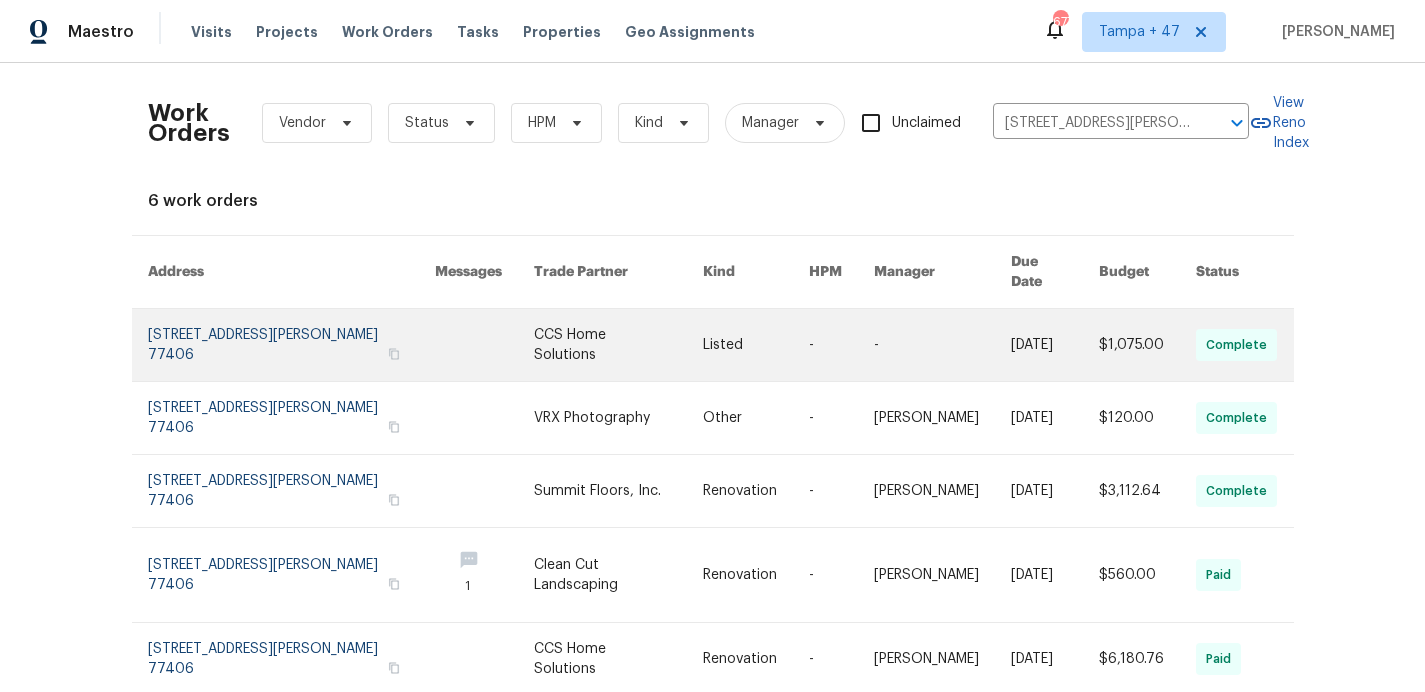 click at bounding box center (292, 345) 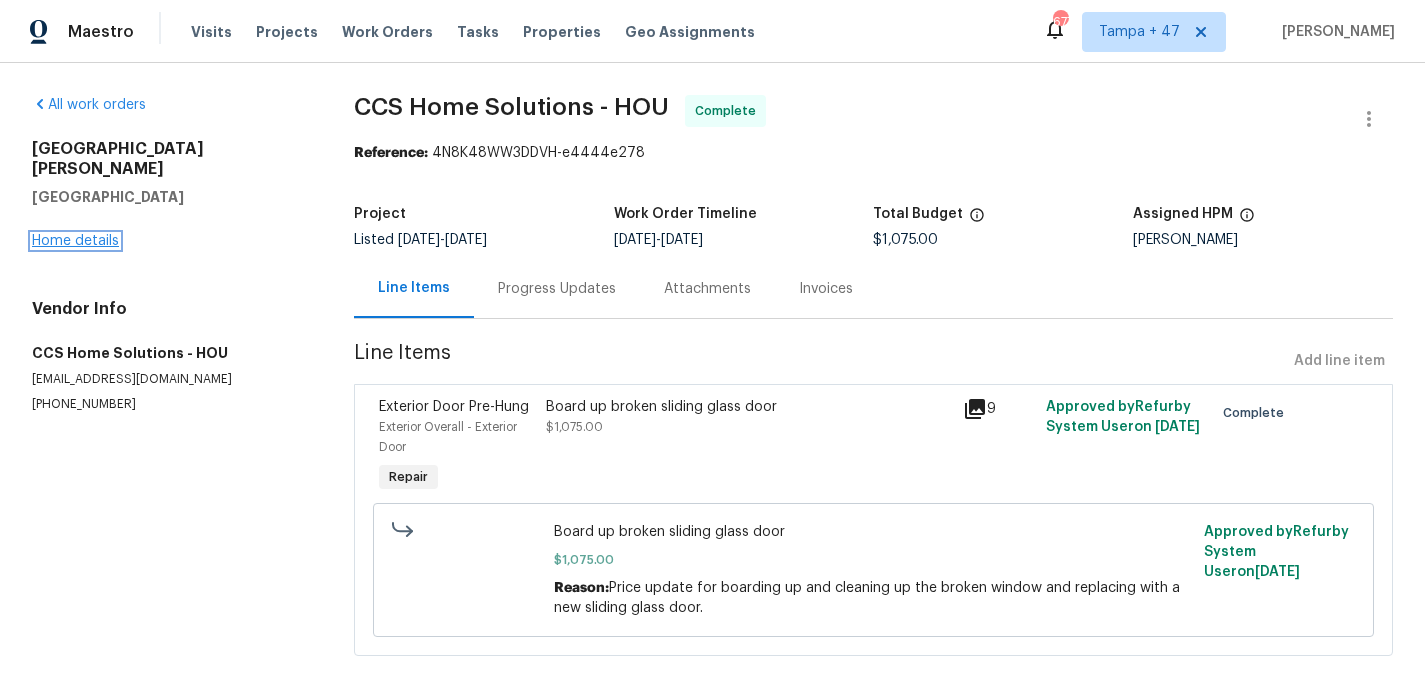 click on "Home details" at bounding box center (75, 241) 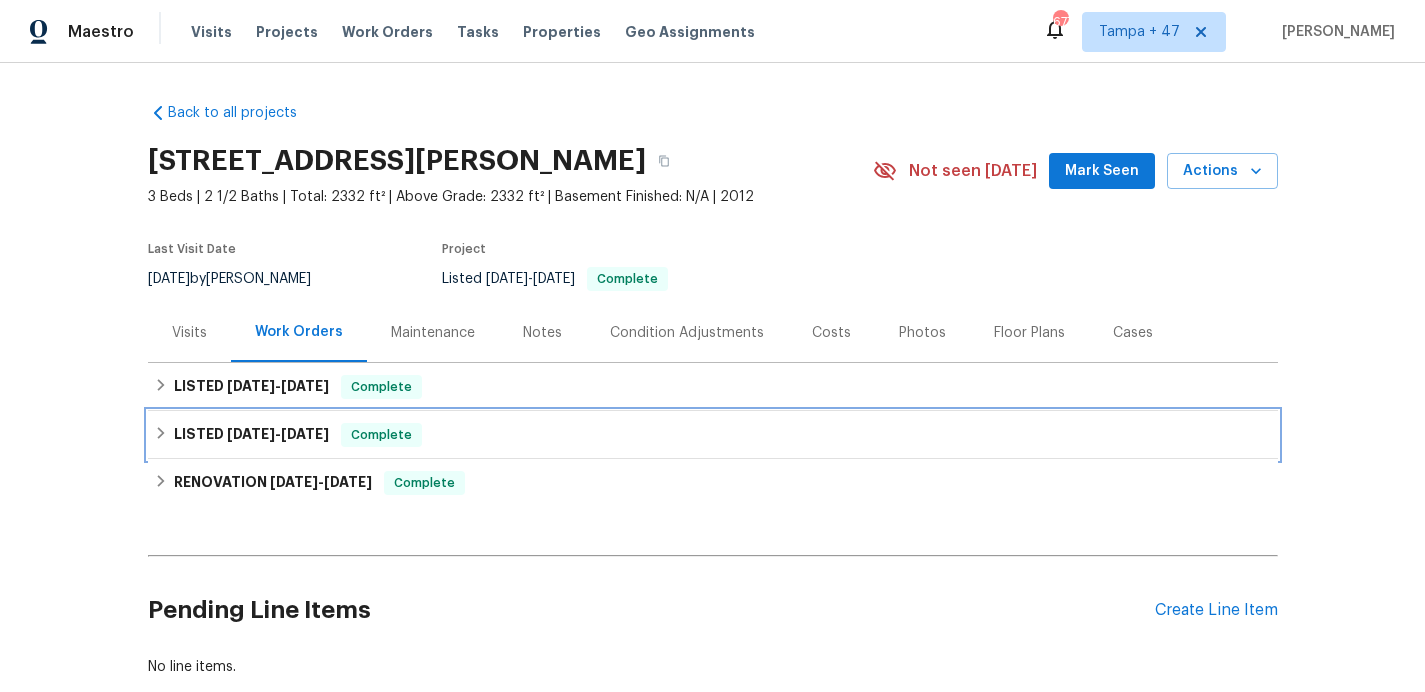 click on "LISTED   6/27/25  -  6/28/25 Complete" at bounding box center (713, 435) 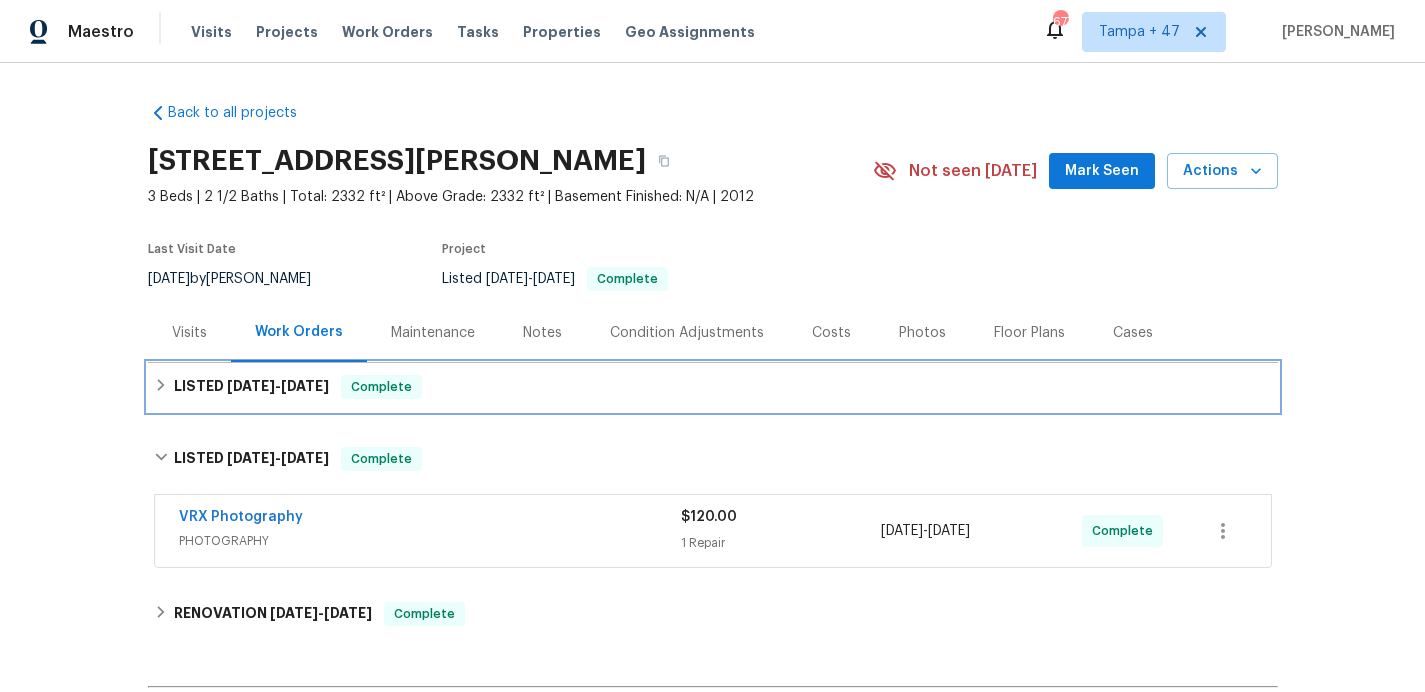 click on "LISTED   7/2/25  -  7/5/25 Complete" at bounding box center (713, 387) 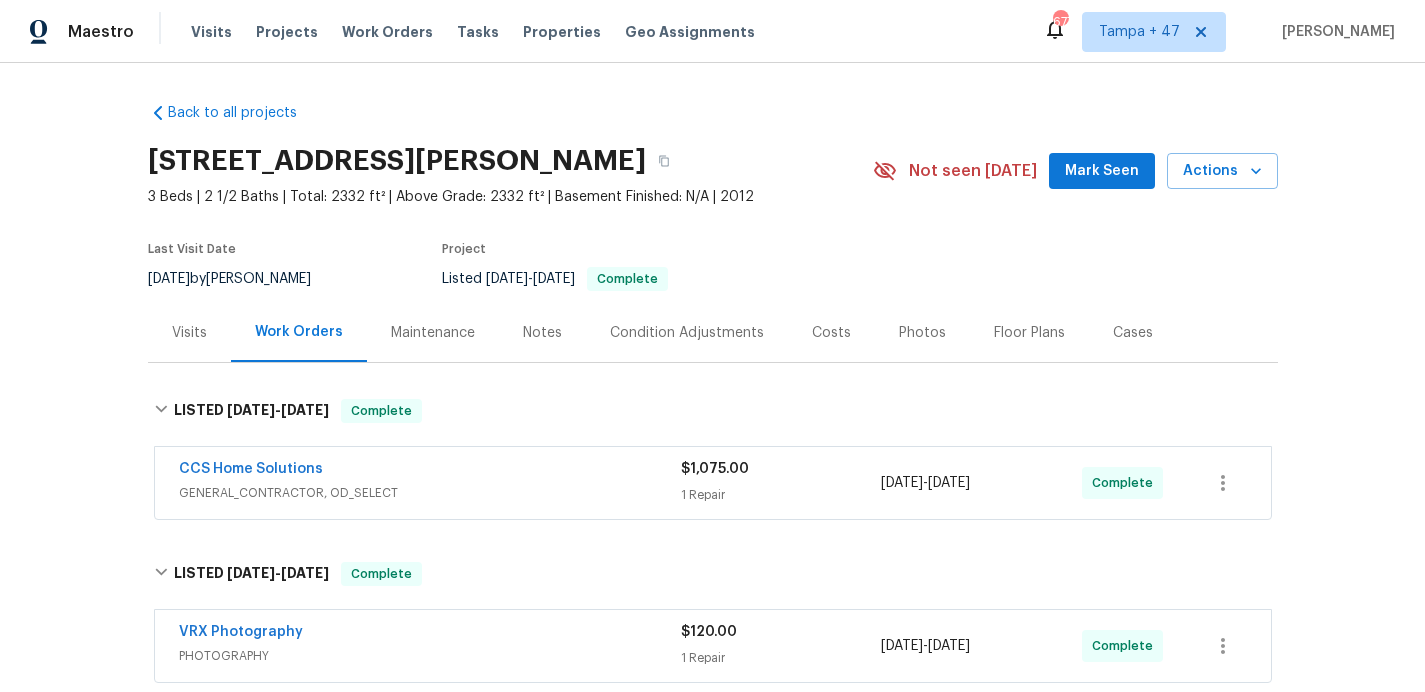 click on "CCS Home Solutions" at bounding box center (430, 471) 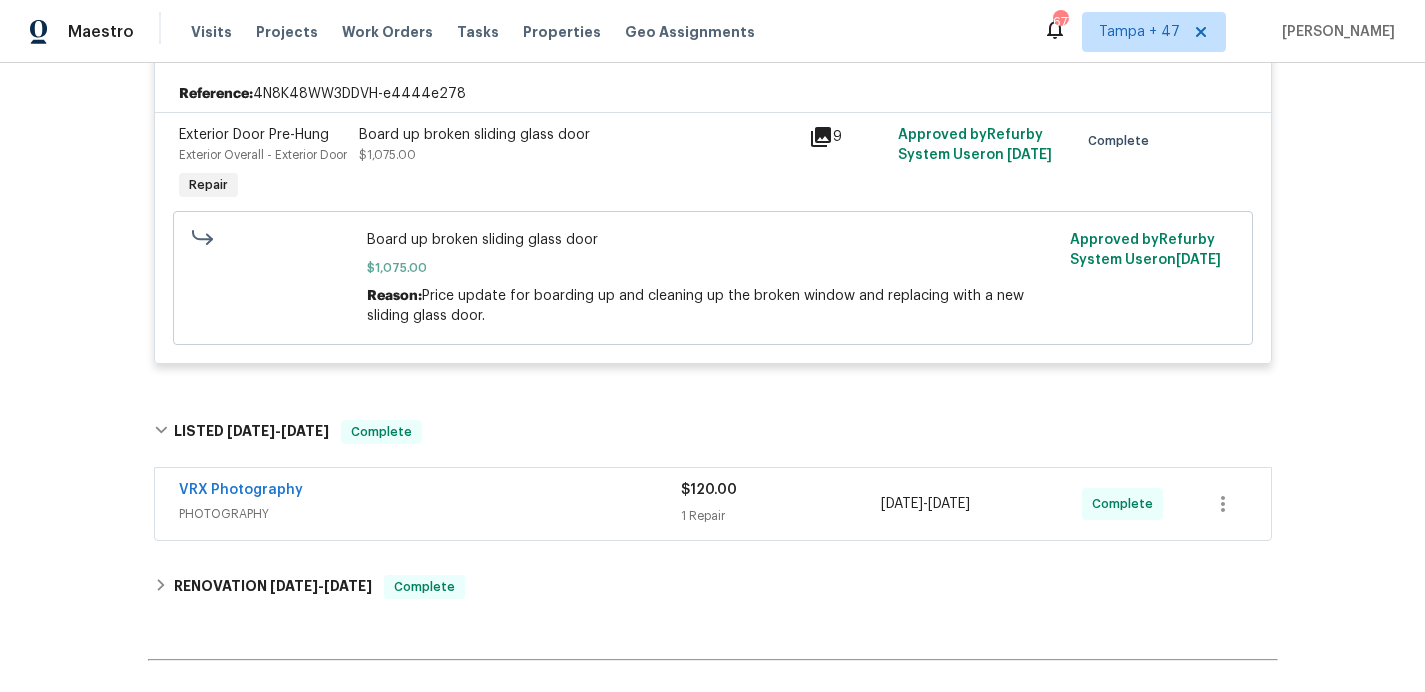scroll, scrollTop: 704, scrollLeft: 0, axis: vertical 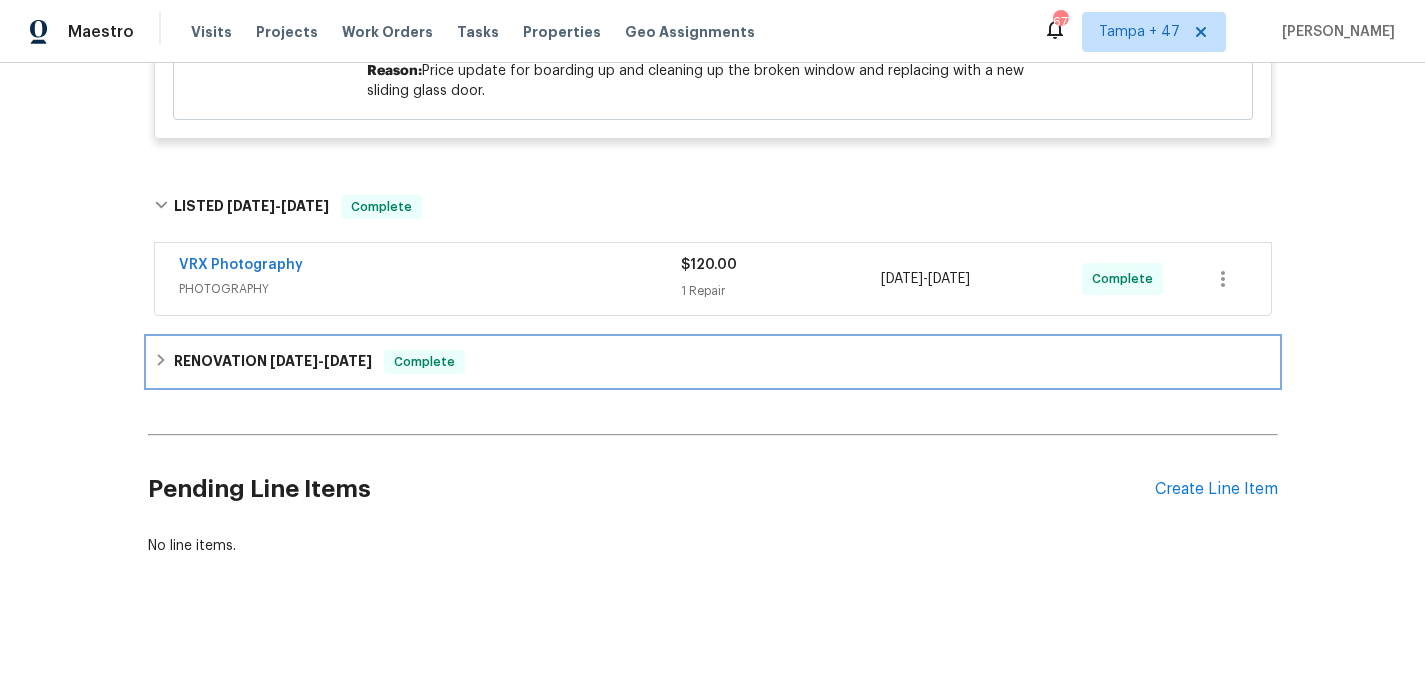 click on "RENOVATION   6/16/25  -  6/25/25 Complete" at bounding box center (713, 362) 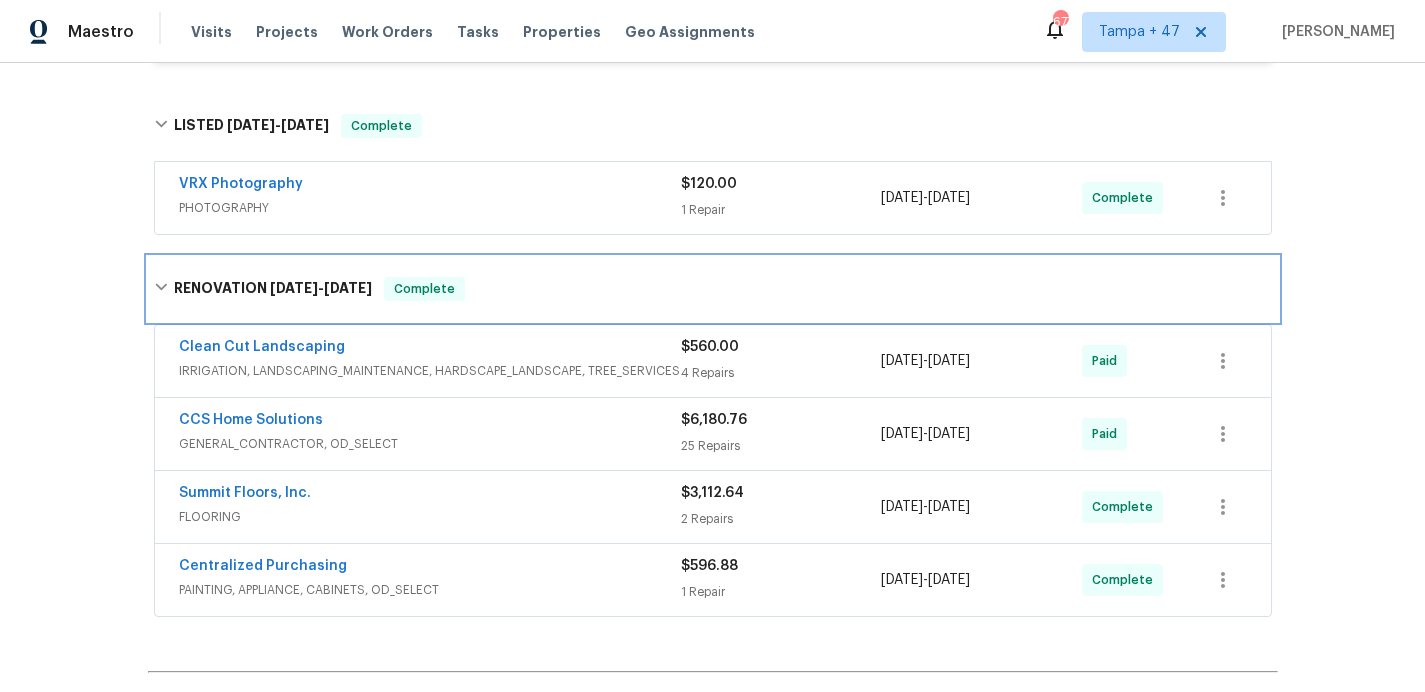 scroll, scrollTop: 766, scrollLeft: 0, axis: vertical 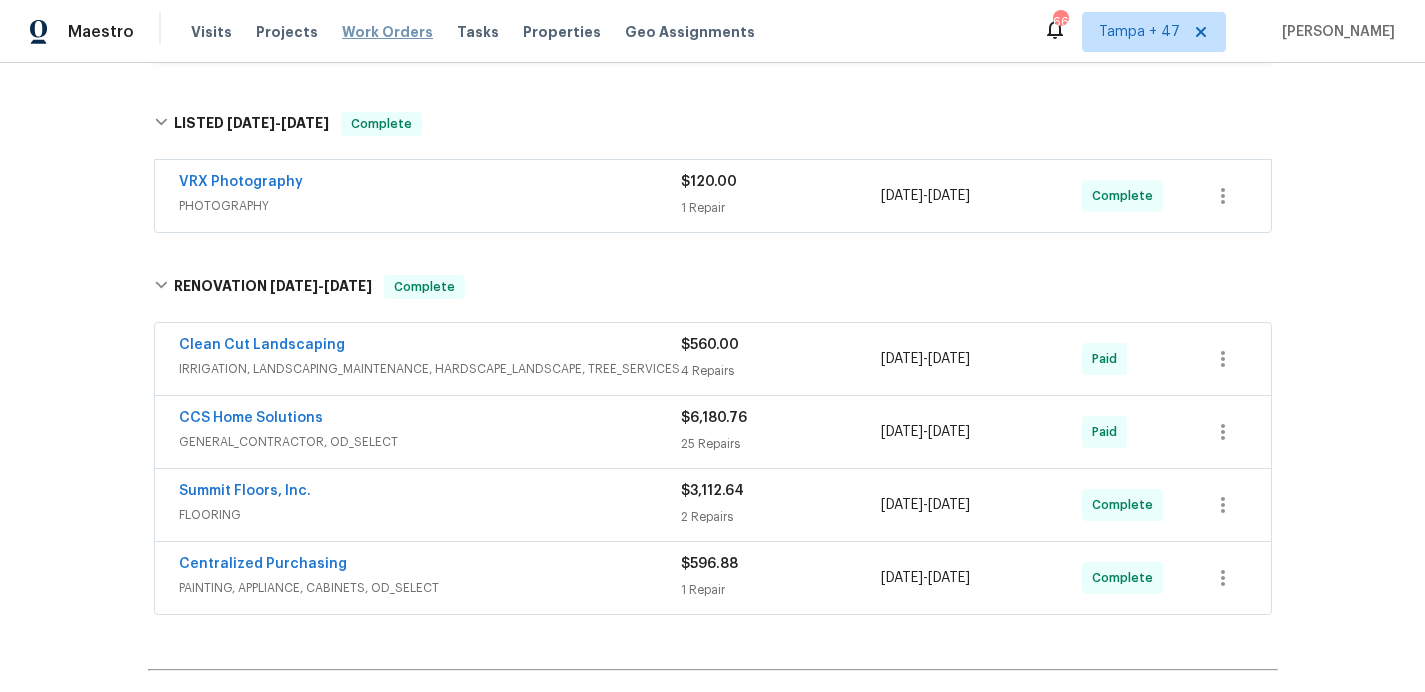 click on "Work Orders" at bounding box center (387, 32) 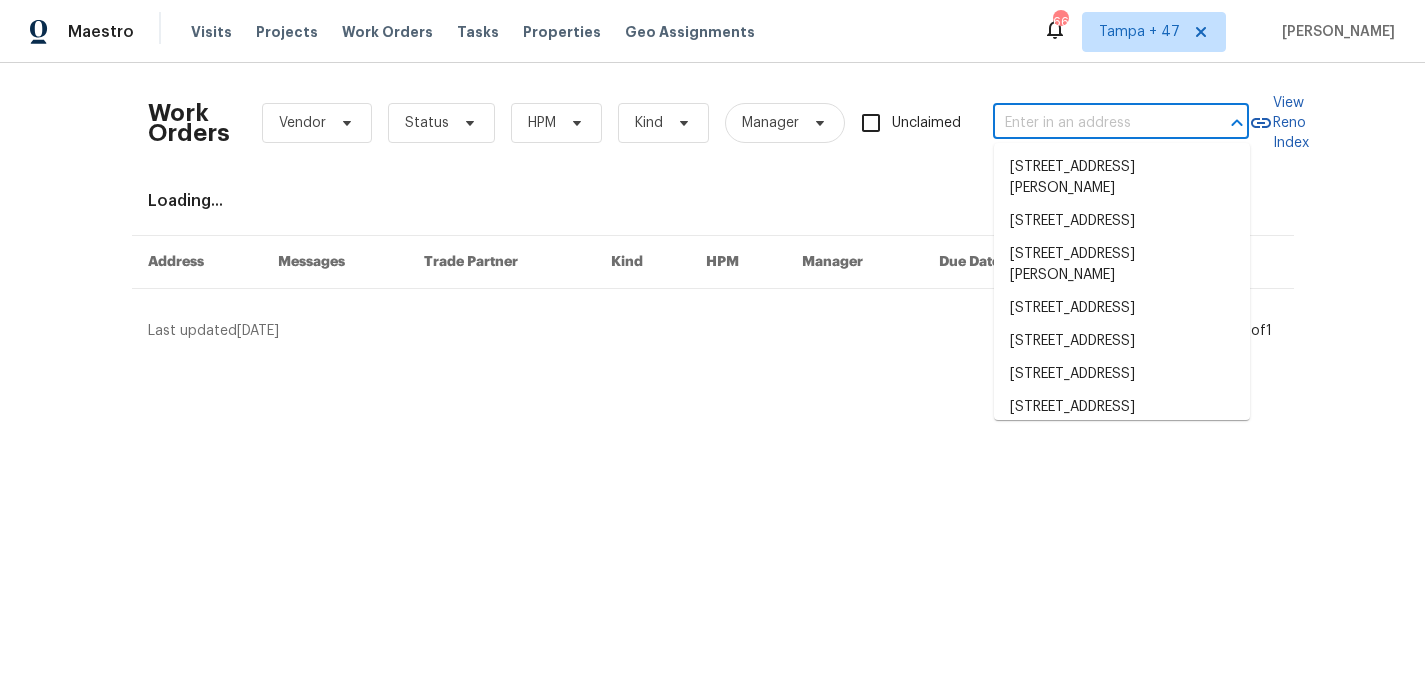 click at bounding box center (1093, 123) 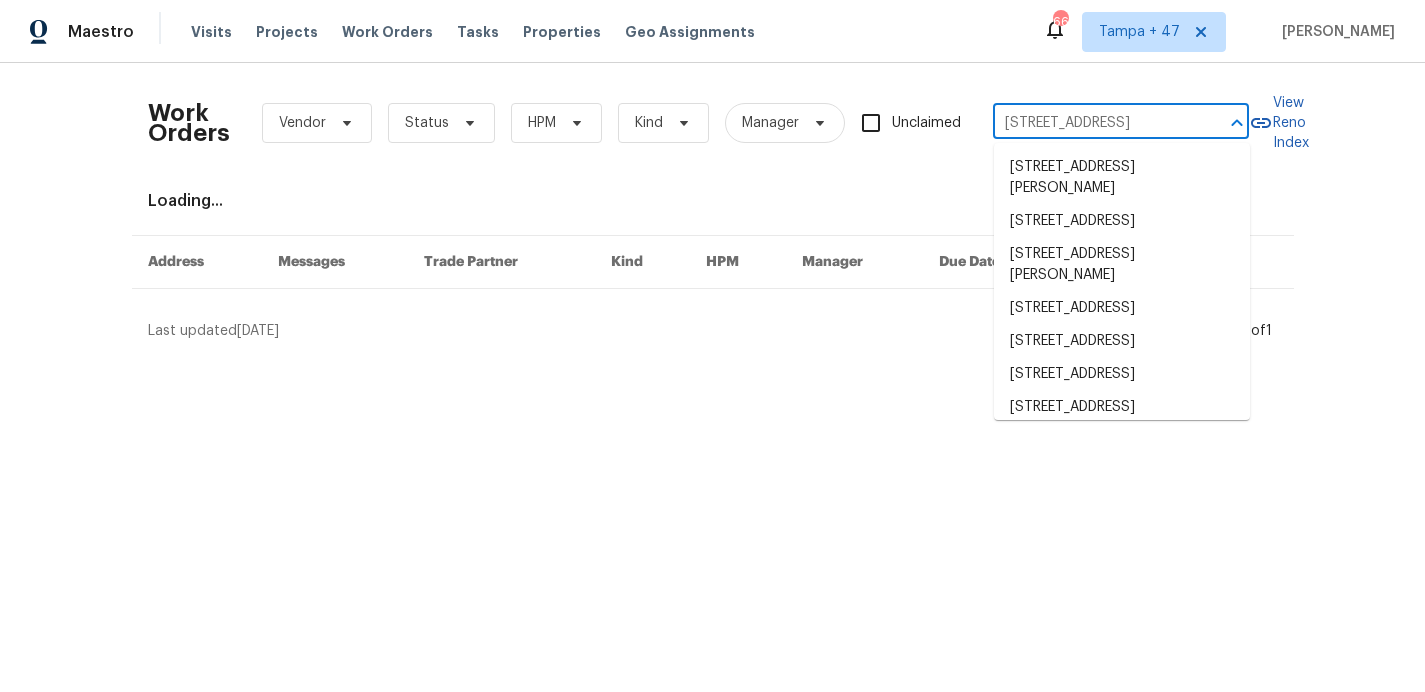 scroll, scrollTop: 0, scrollLeft: 33, axis: horizontal 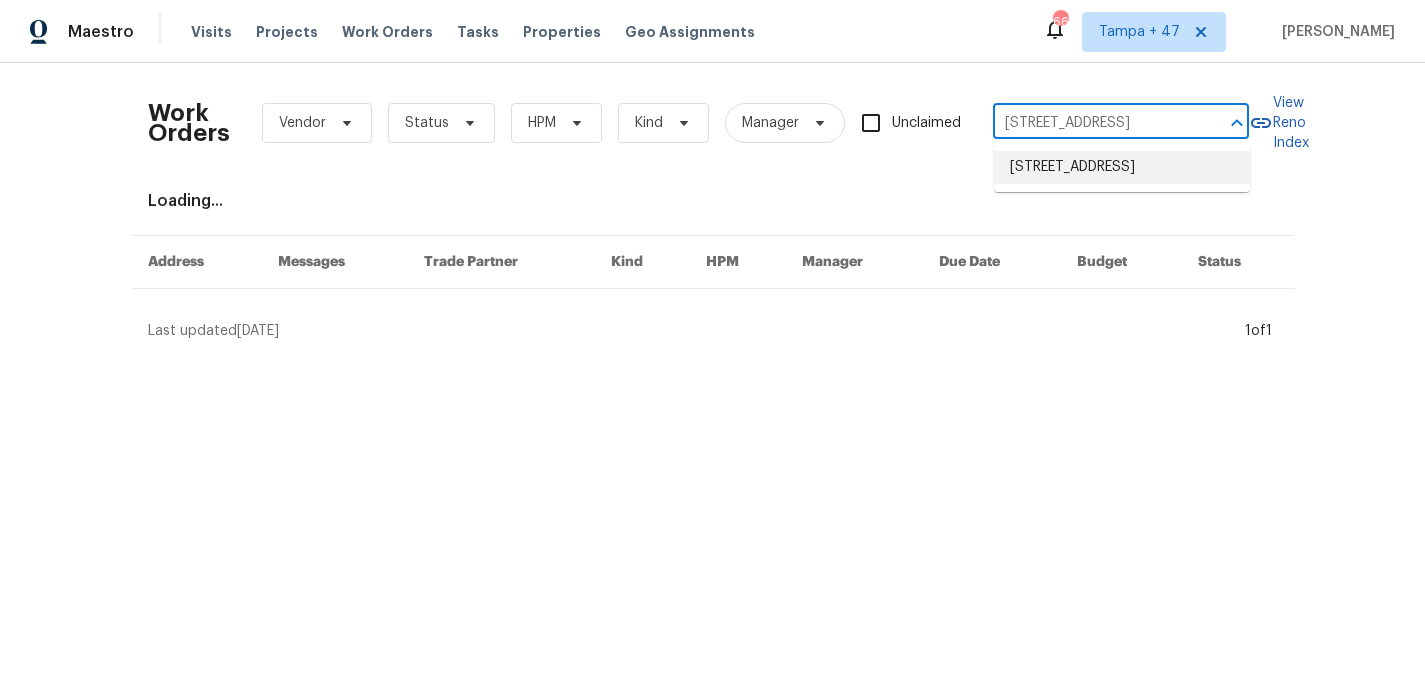 click on "2959 W 1300 N, Clinton, UT 84015" at bounding box center [1122, 167] 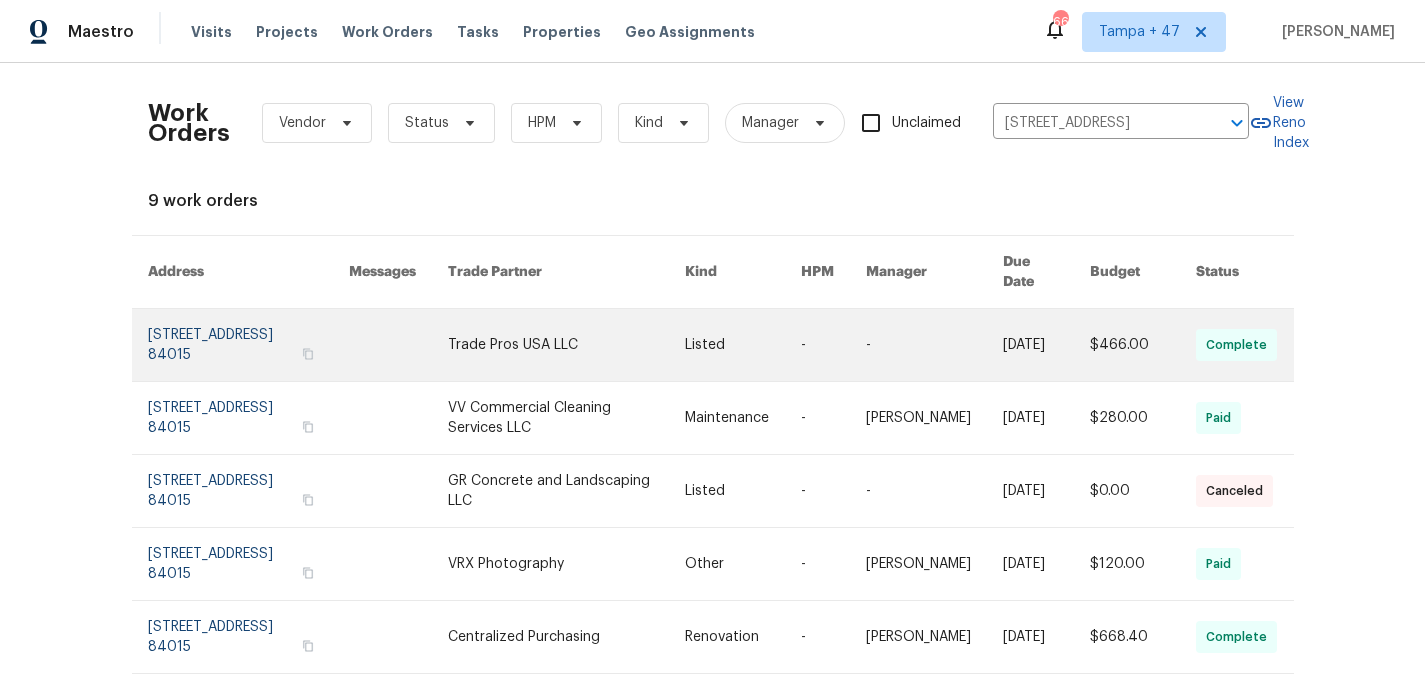 click at bounding box center (249, 345) 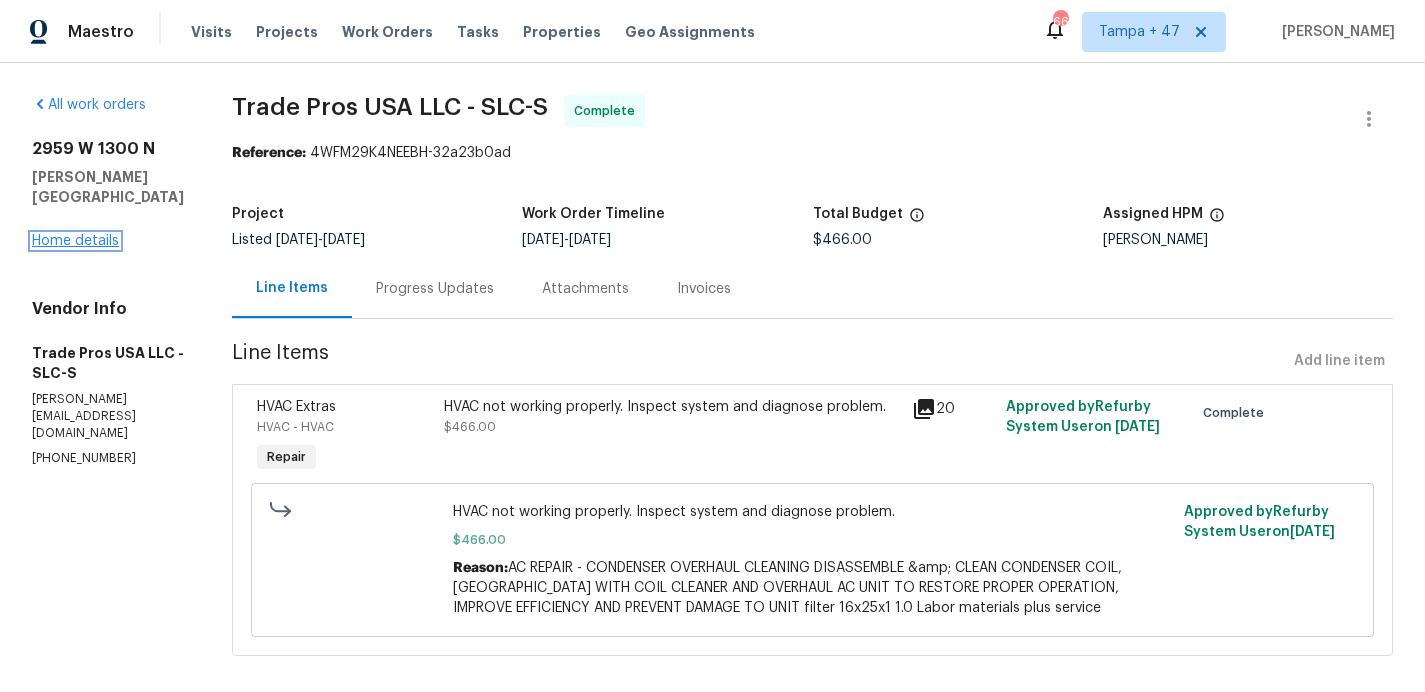 click on "Home details" at bounding box center [75, 241] 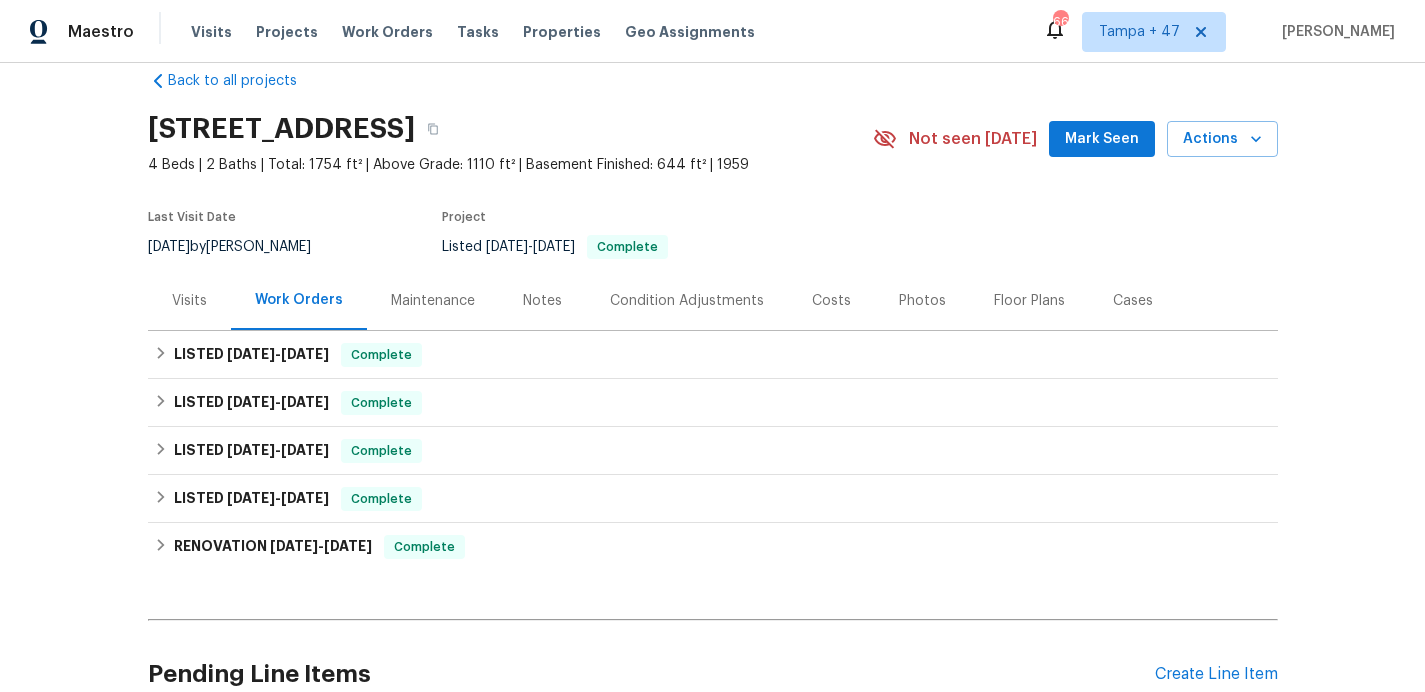 scroll, scrollTop: 39, scrollLeft: 0, axis: vertical 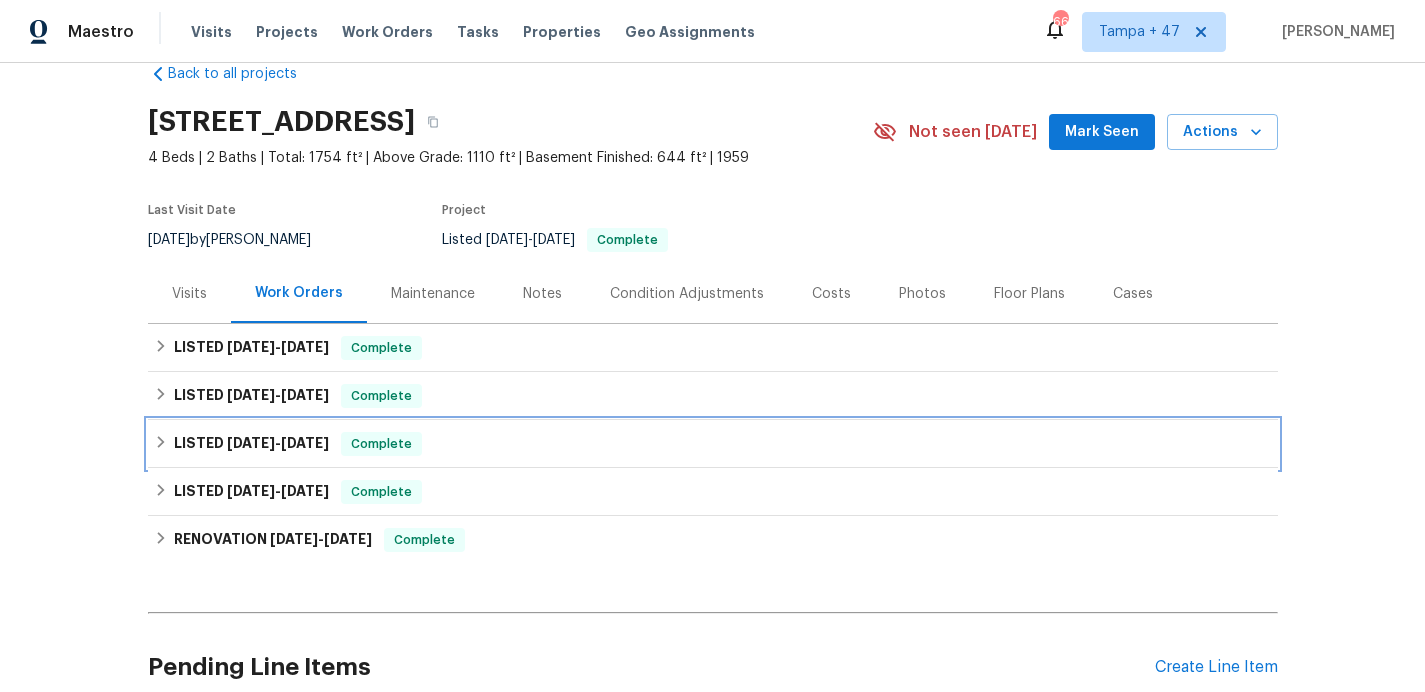 click on "LISTED   6/26/25  -  7/7/25 Complete" at bounding box center (713, 444) 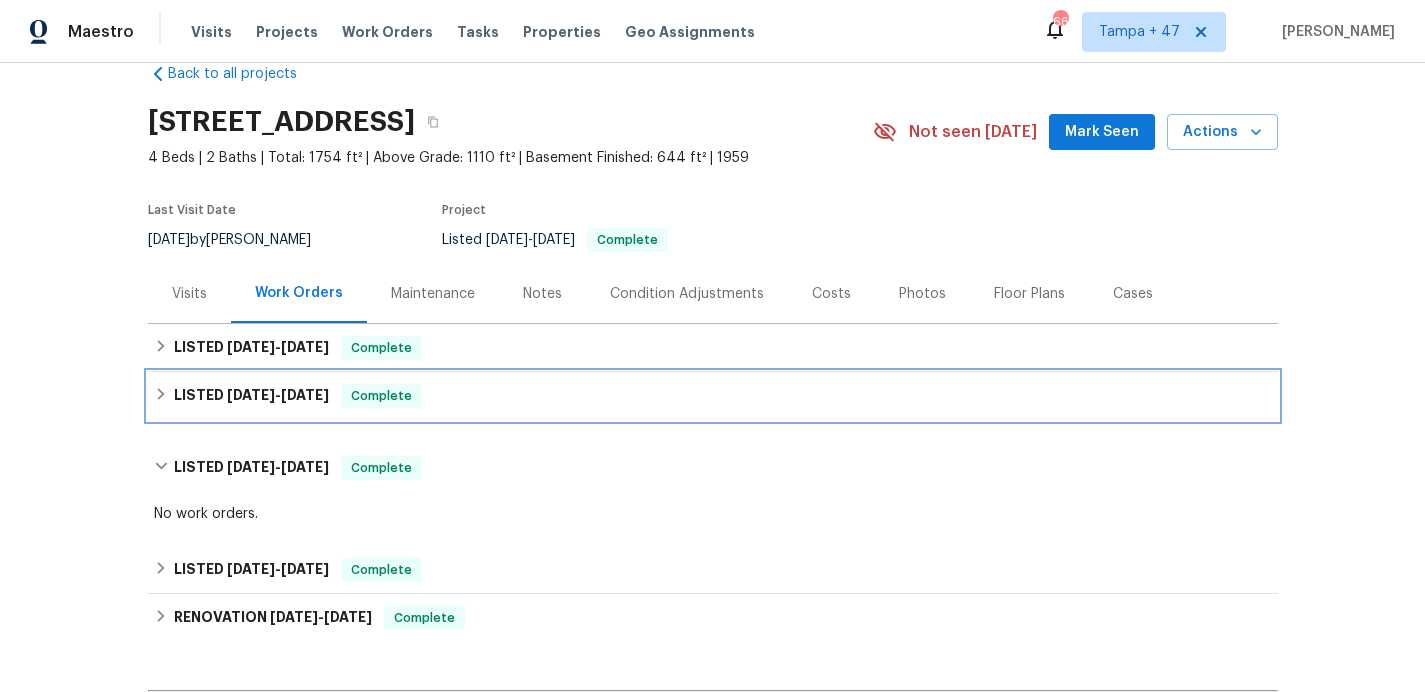 click on "LISTED   7/1/25  -  7/7/25 Complete" at bounding box center [713, 396] 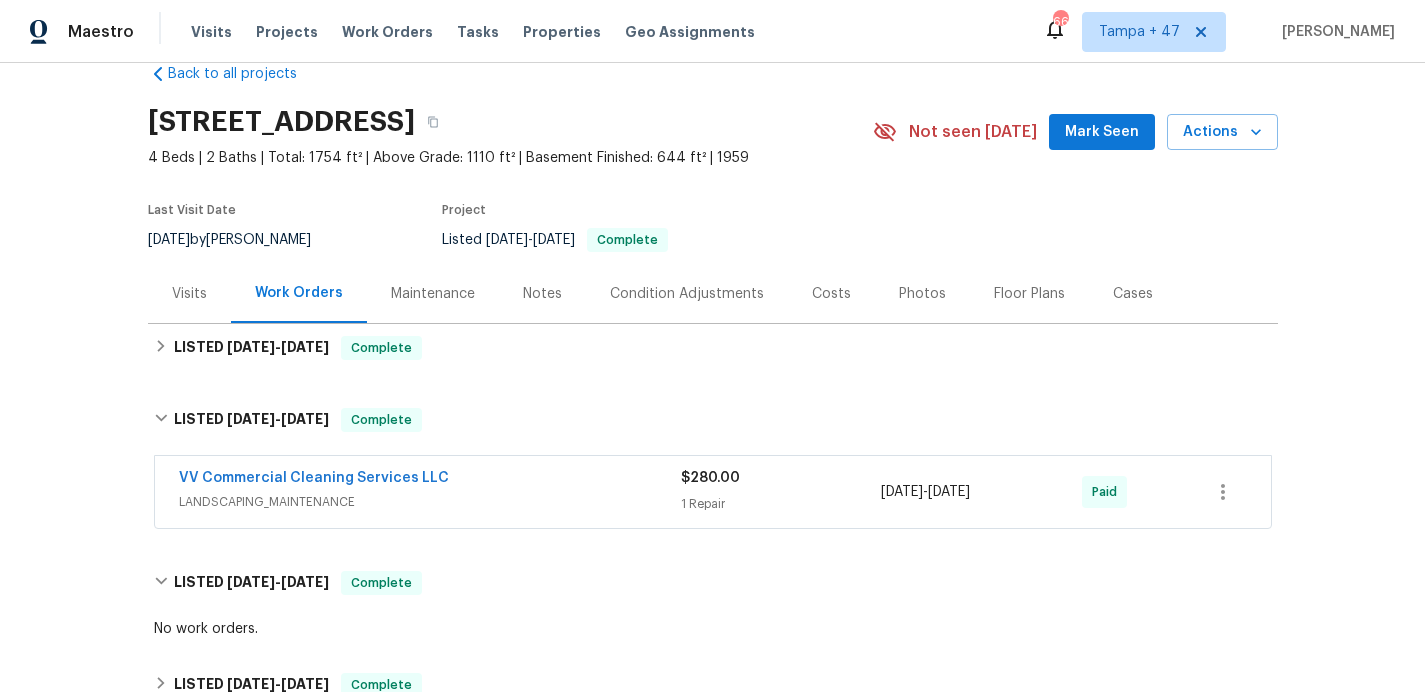 click on "VV Commercial Cleaning Services LLC" at bounding box center [430, 480] 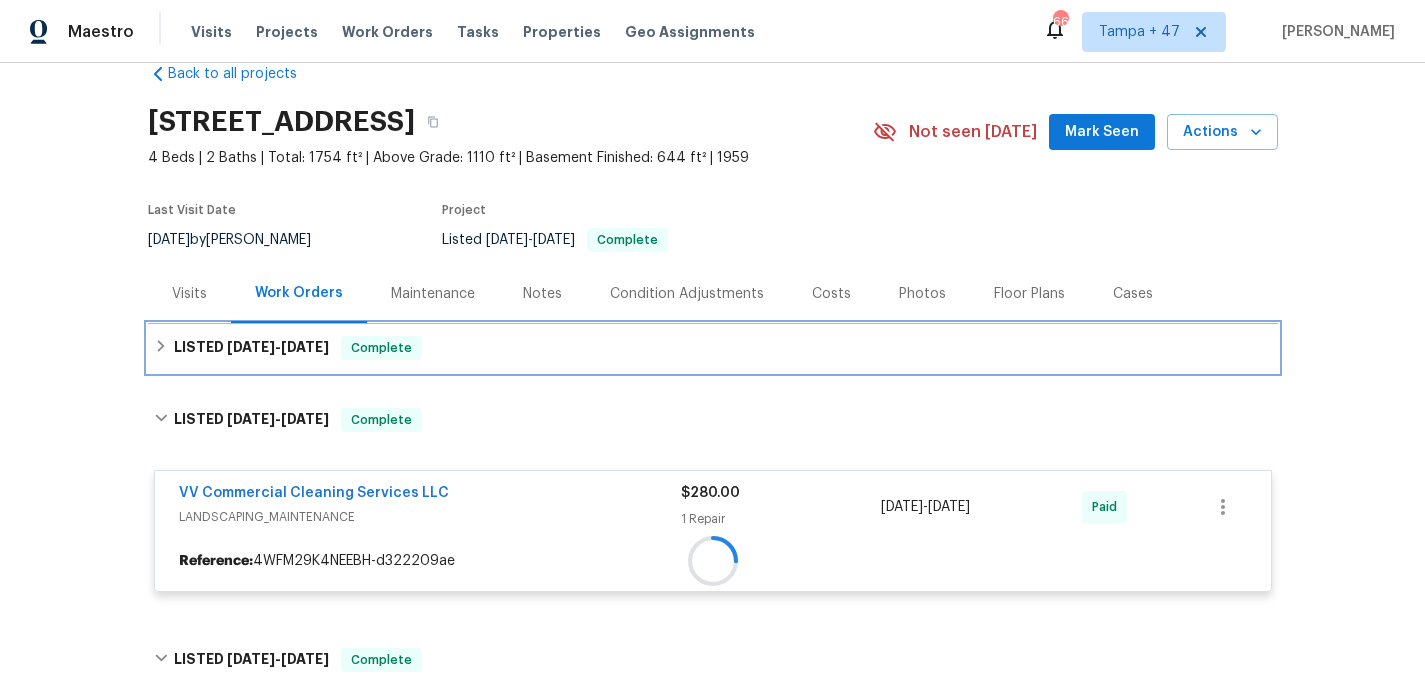 click on "LISTED   7/10/25  -  7/16/25 Complete" at bounding box center (713, 348) 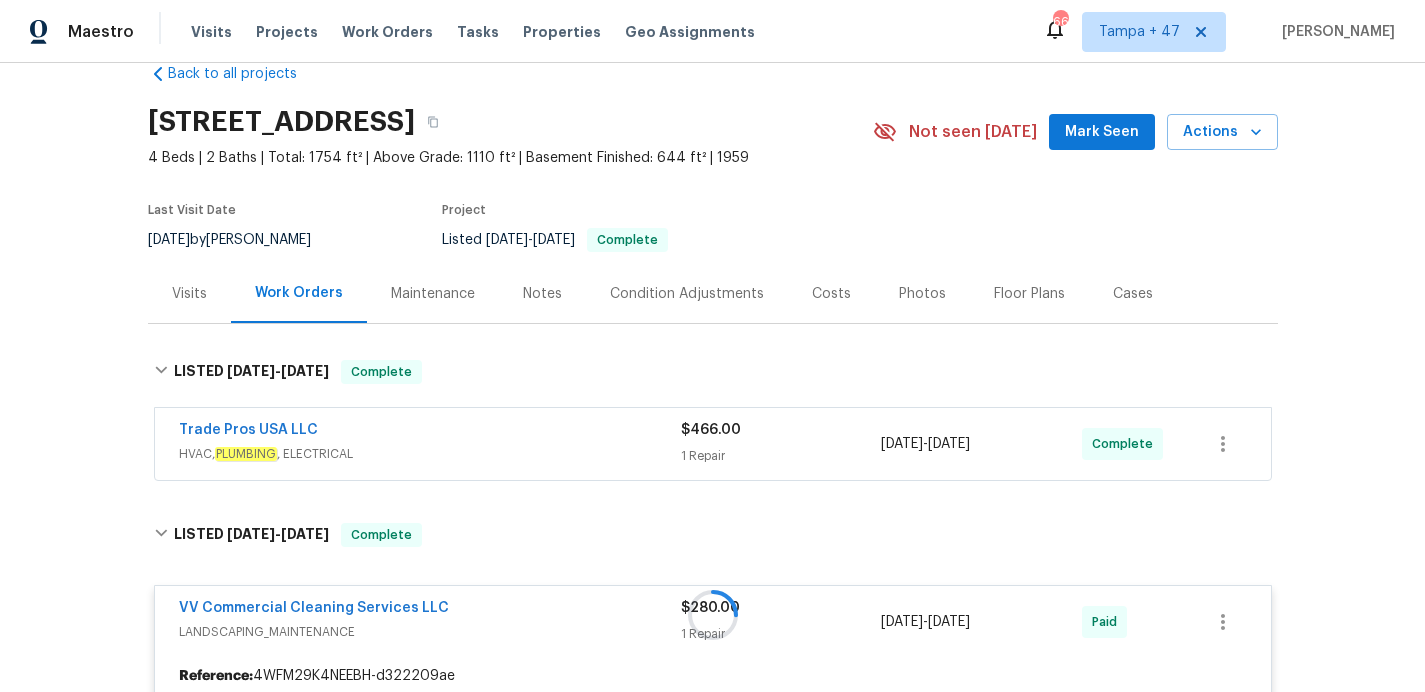 click on "Trade Pros USA LLC" at bounding box center [430, 432] 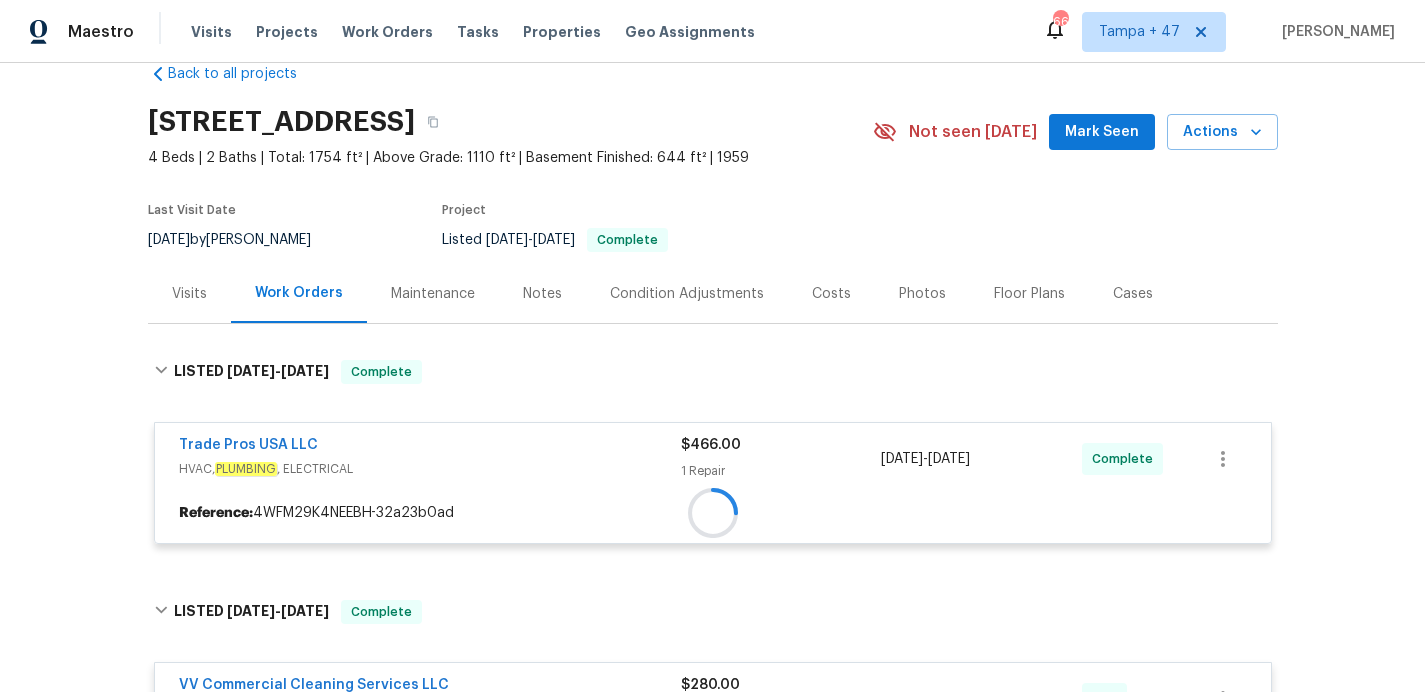 scroll, scrollTop: 351, scrollLeft: 0, axis: vertical 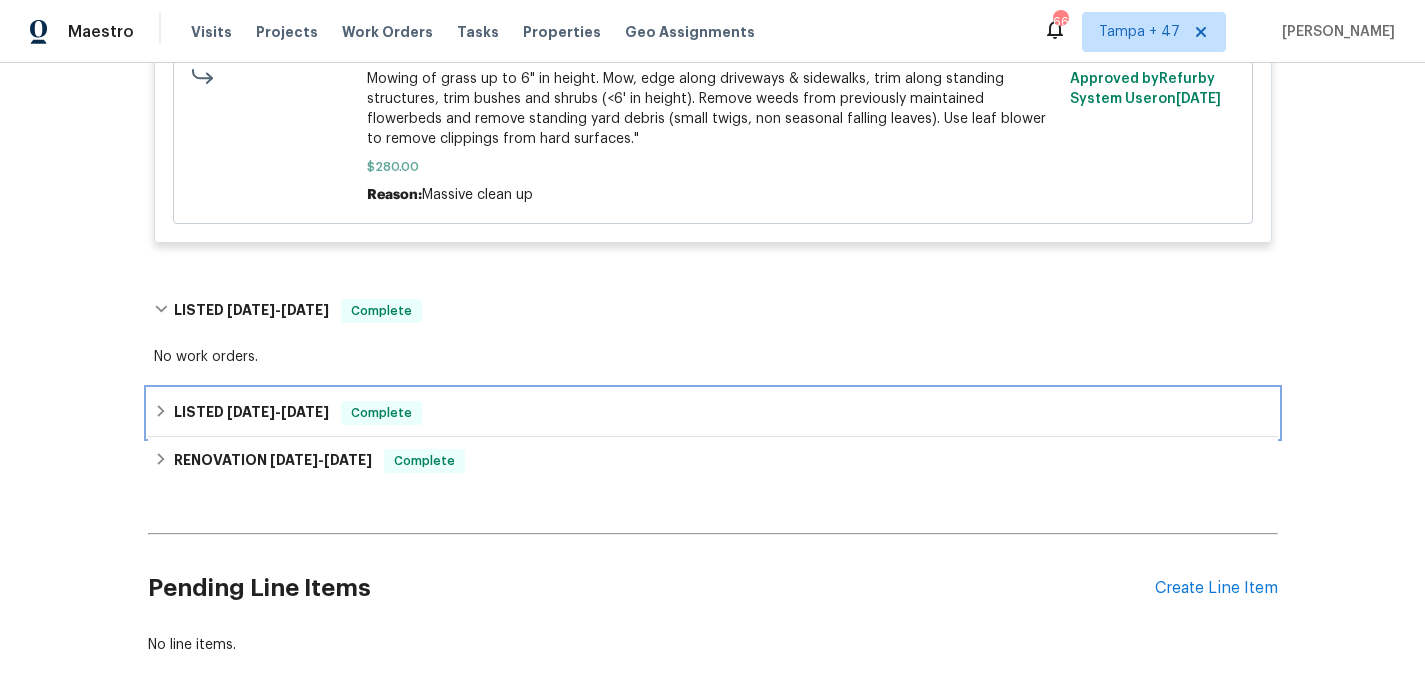 click on "LISTED   5/21/25  -  5/22/25 Complete" at bounding box center [713, 413] 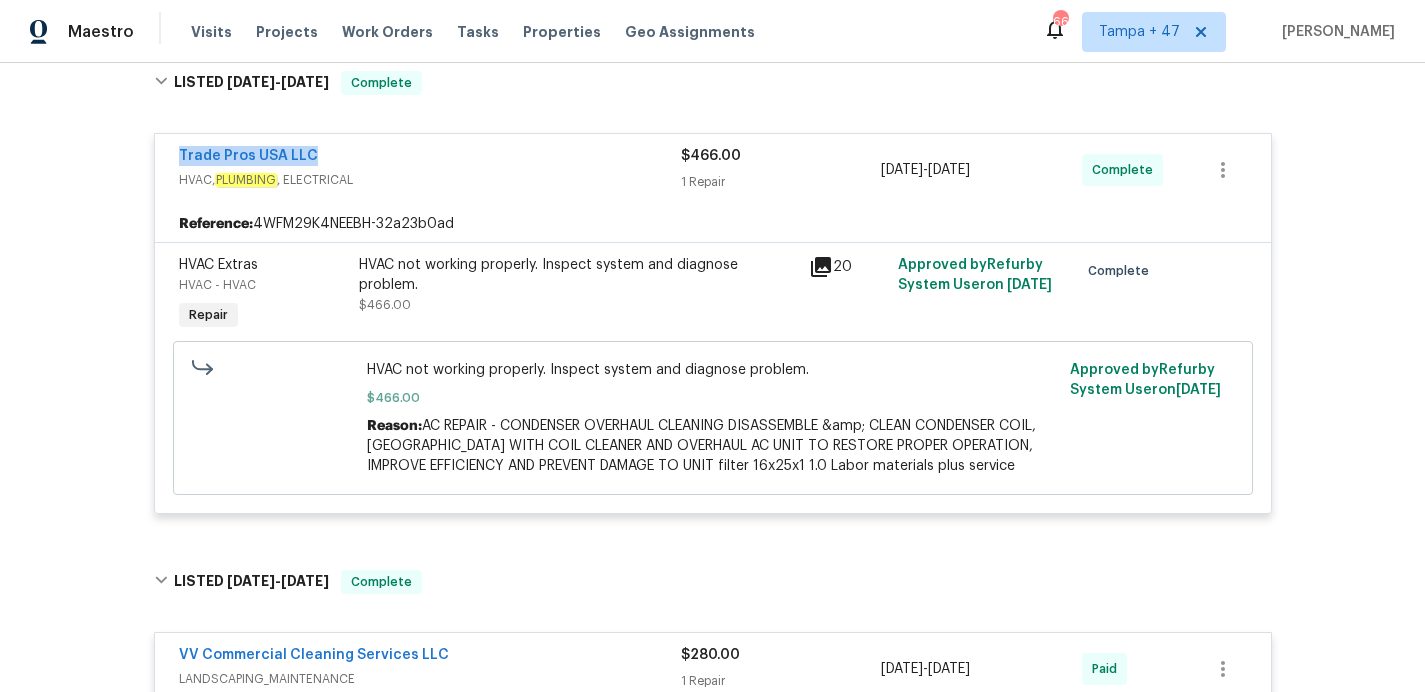 scroll, scrollTop: 0, scrollLeft: 0, axis: both 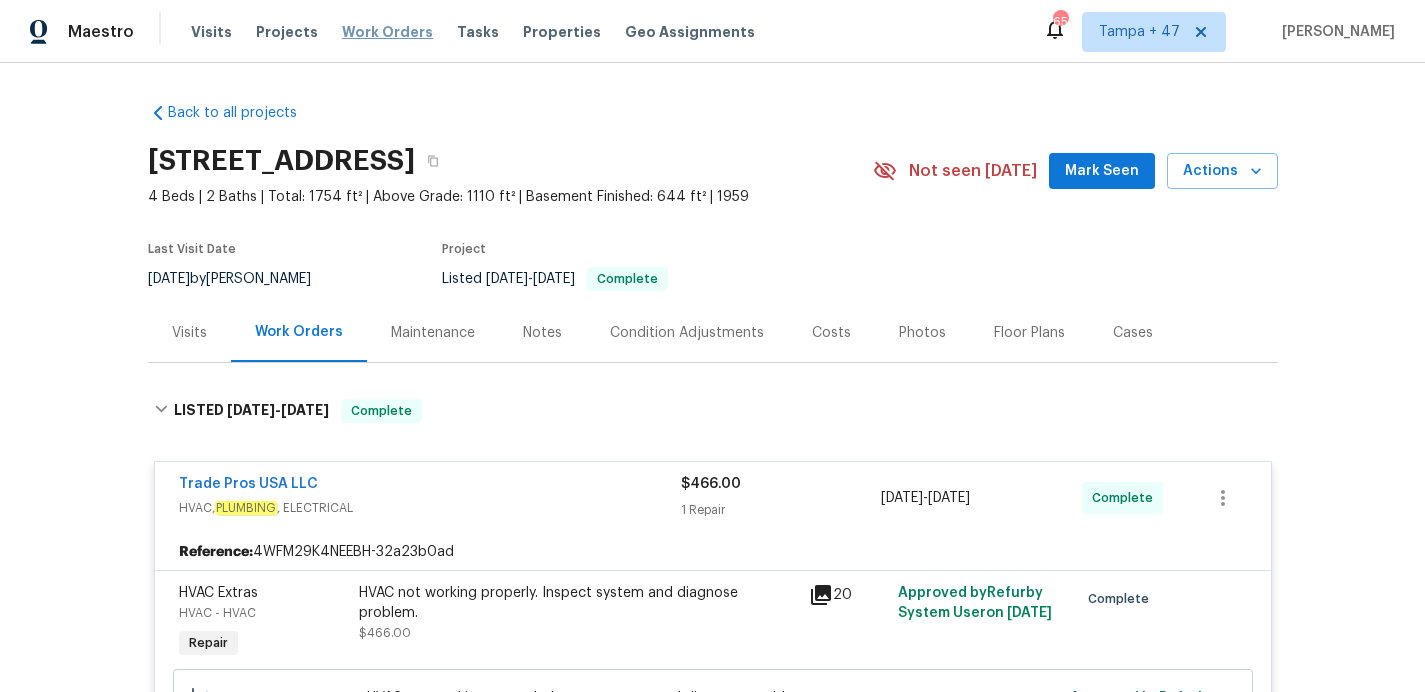 click on "Work Orders" at bounding box center (387, 32) 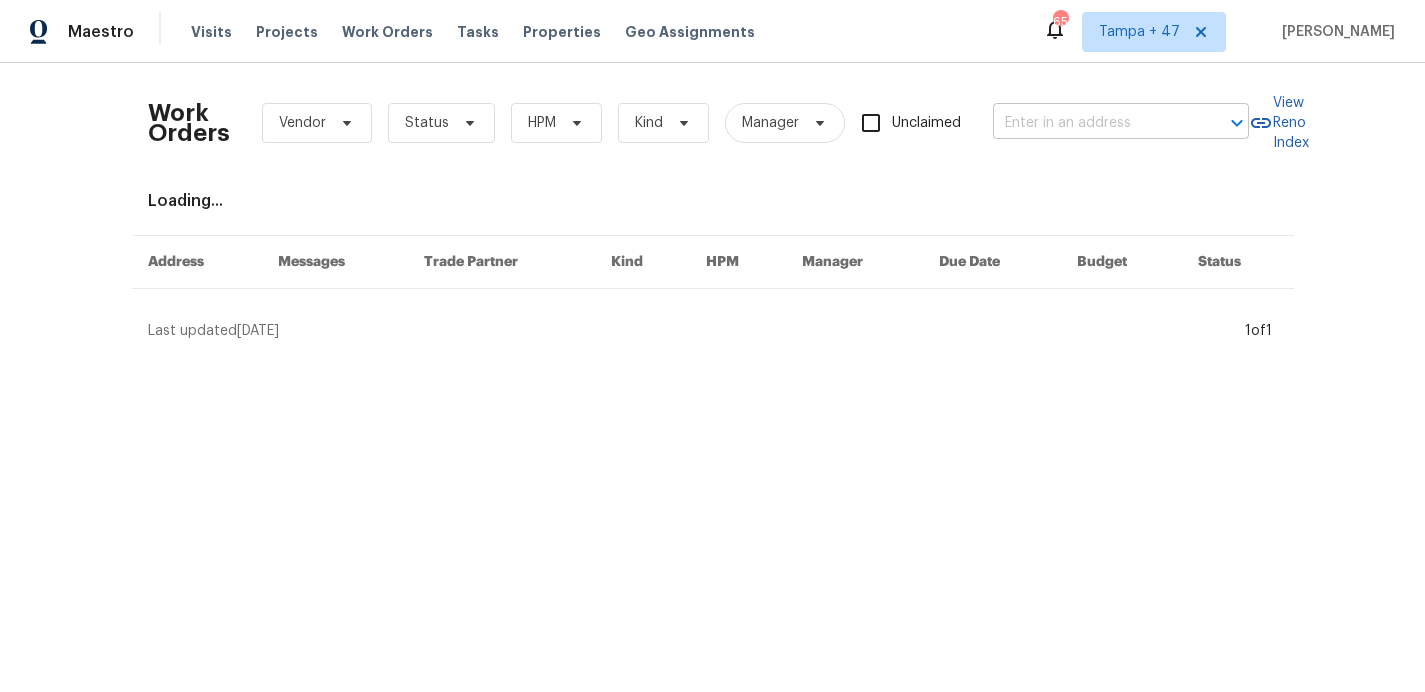 click at bounding box center (1093, 123) 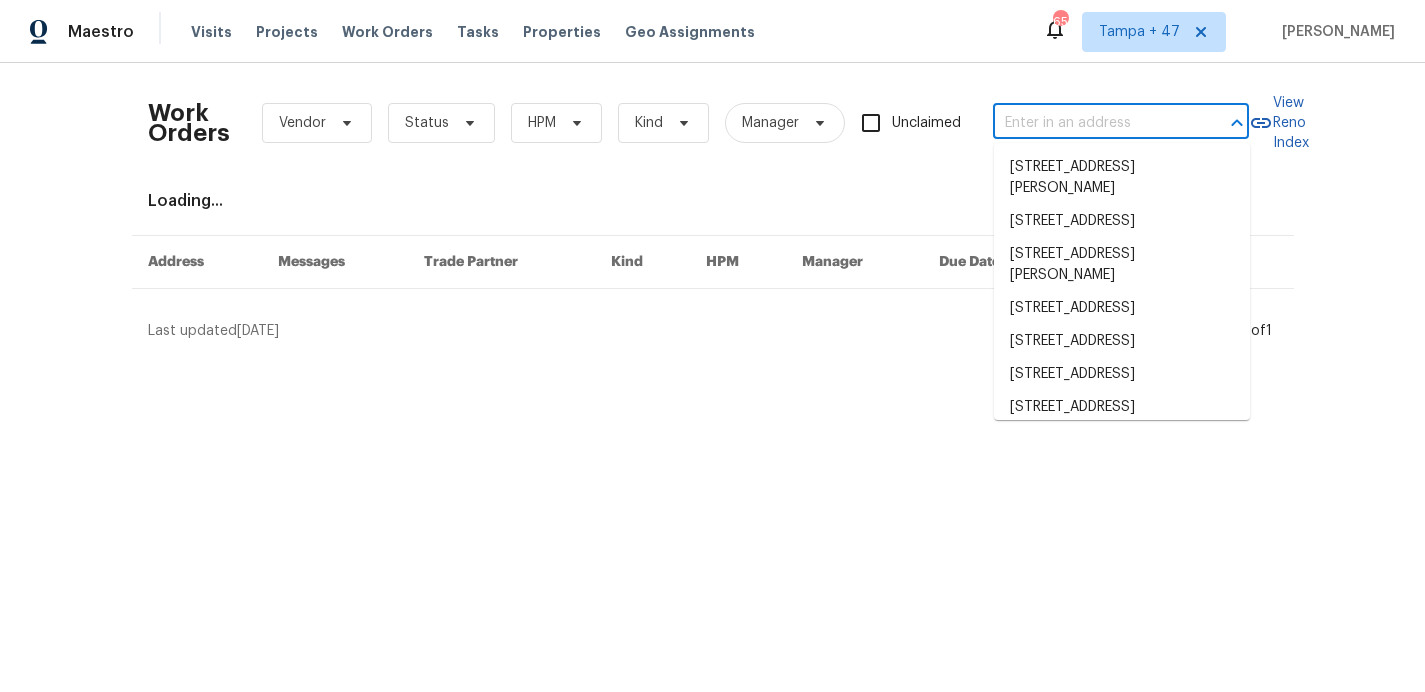 paste on "1363 Edgewood Blvd Berkley, MI 48072" 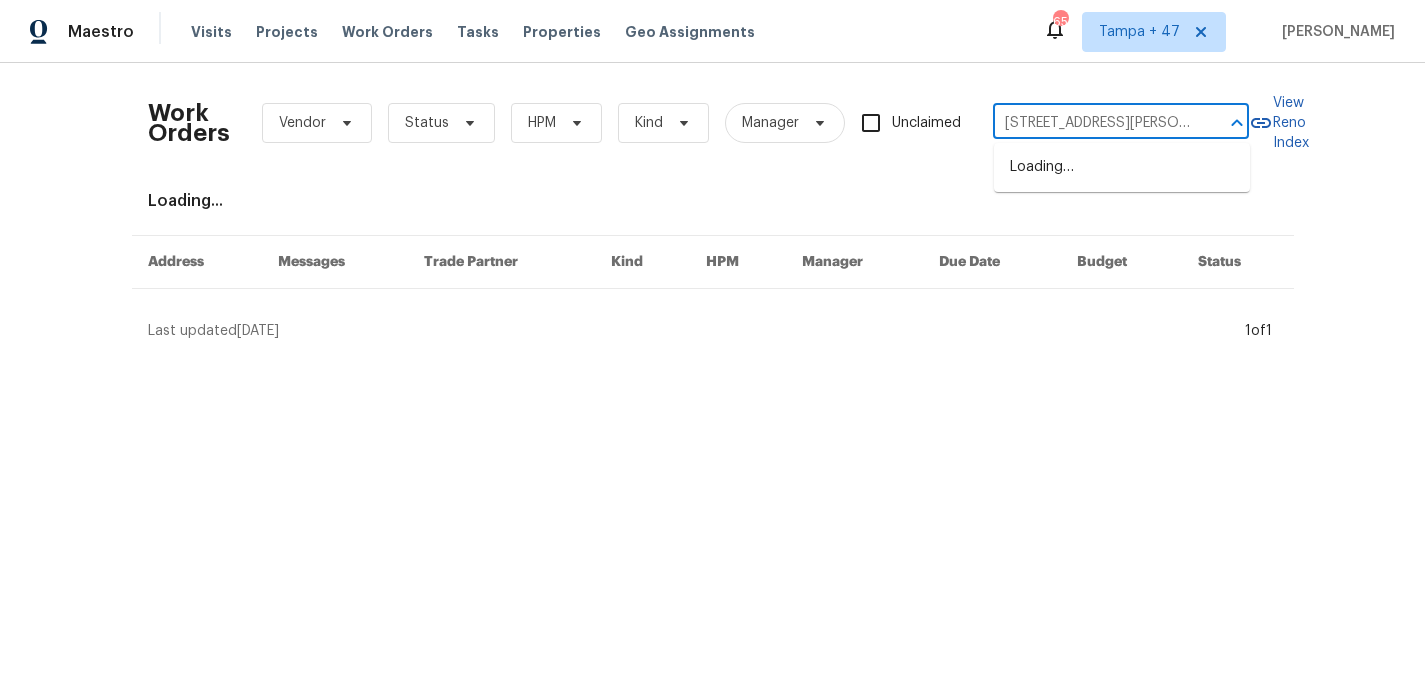 scroll, scrollTop: 0, scrollLeft: 68, axis: horizontal 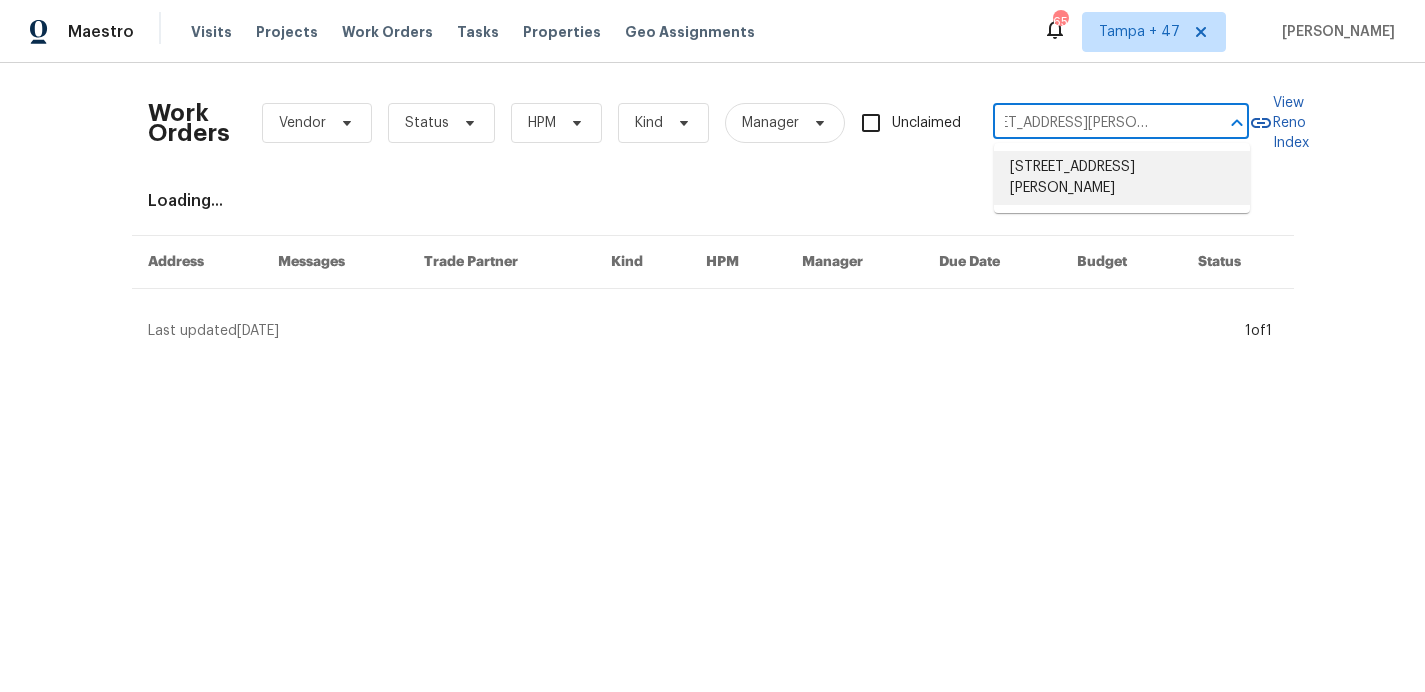 click on "1363 Edgewood Blvd, Berkley, MI 48072" at bounding box center [1122, 178] 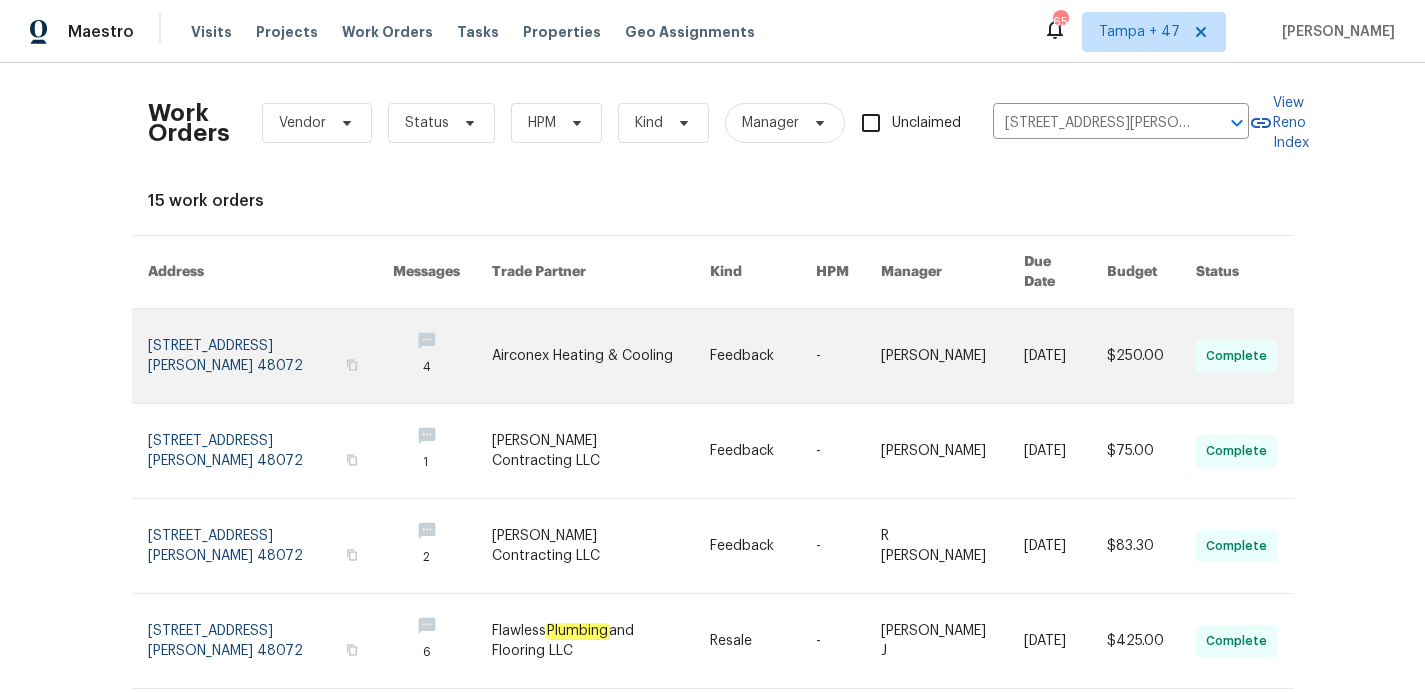 click at bounding box center [271, 356] 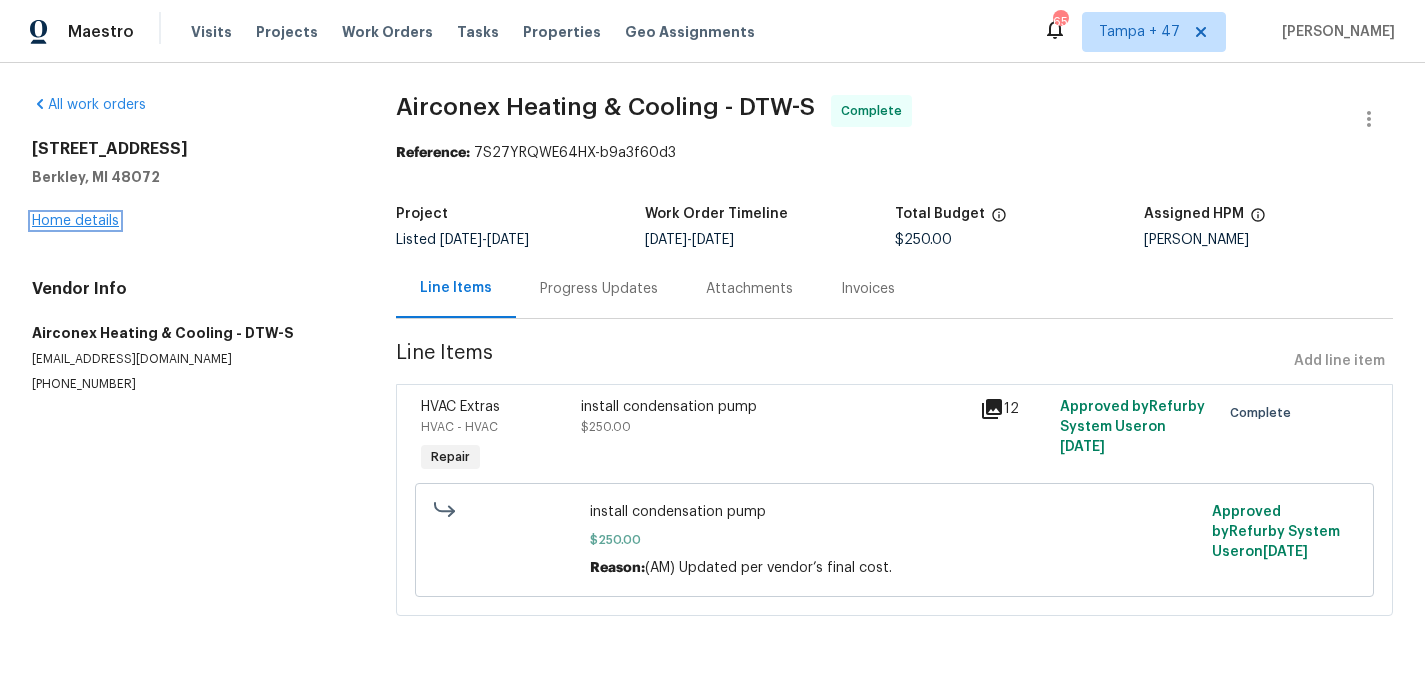 click on "Home details" at bounding box center (75, 221) 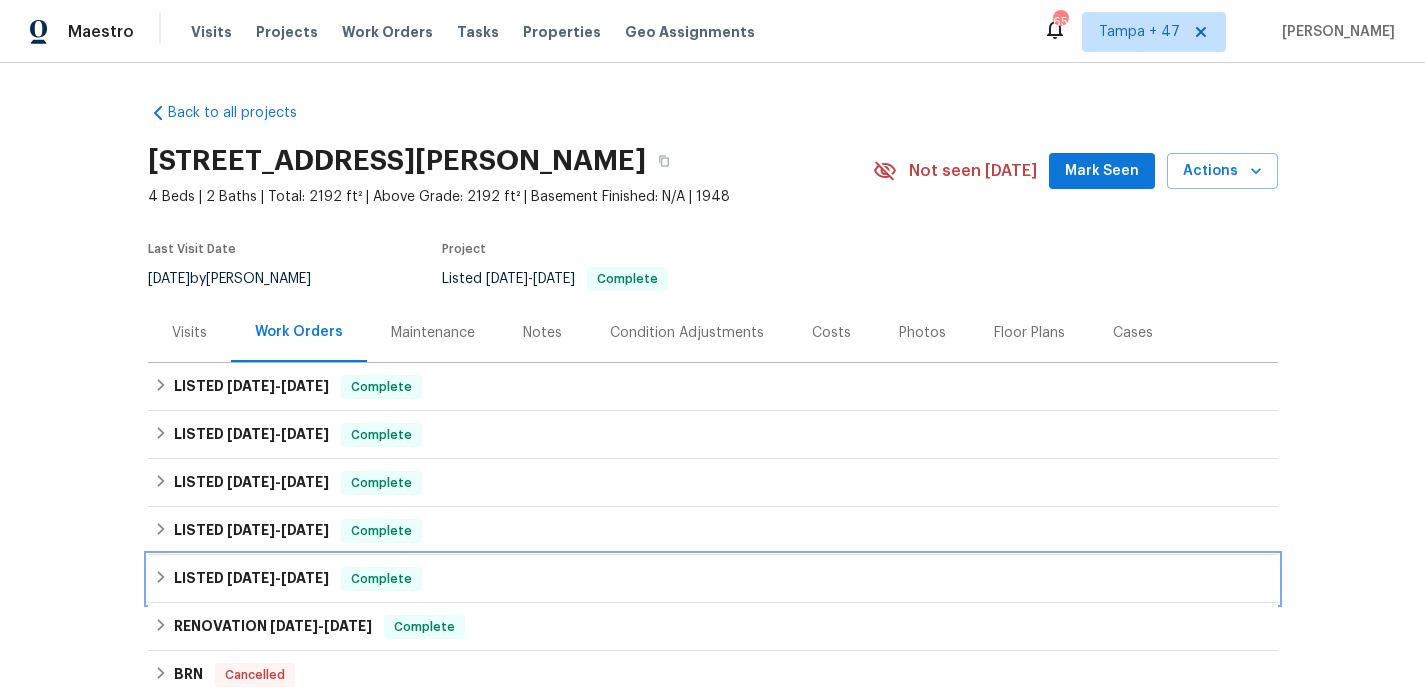 click on "LISTED   4/22/25  -  5/2/25 Complete" at bounding box center [713, 579] 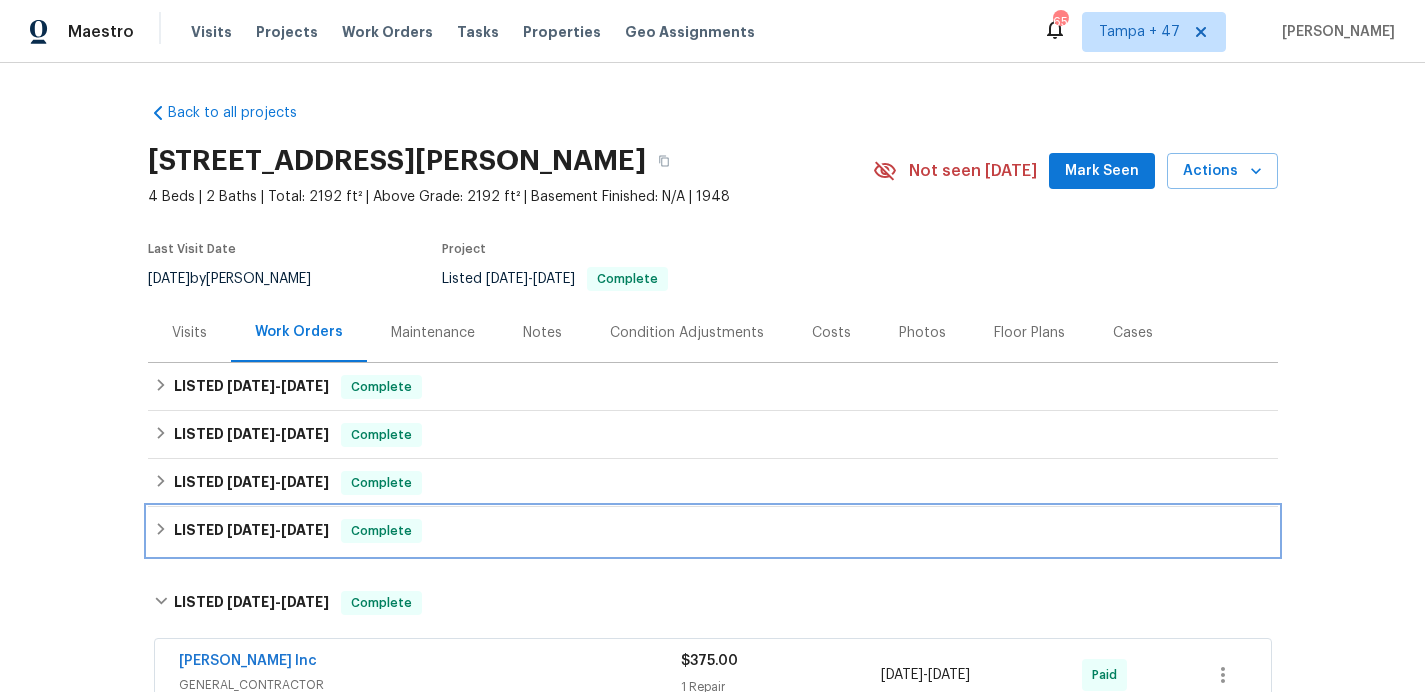 click on "LISTED   6/23/25  -  6/24/25 Complete" at bounding box center [713, 531] 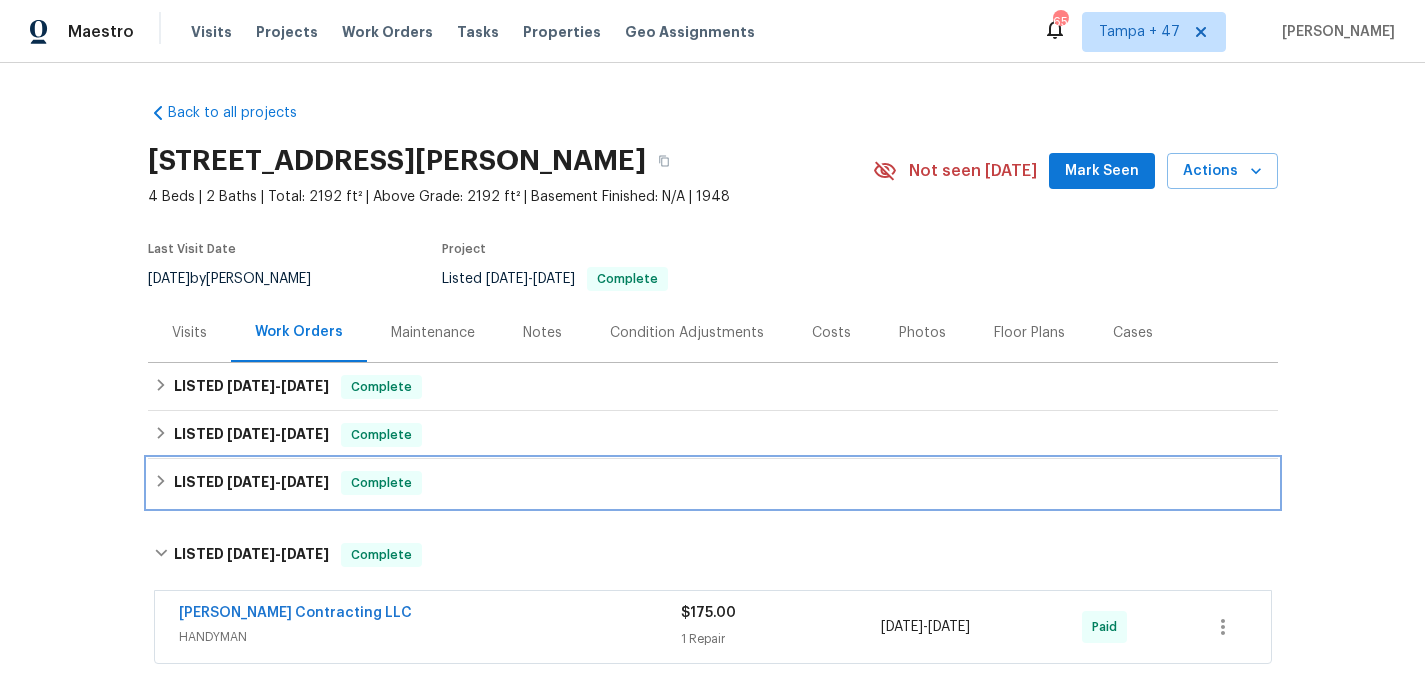 click on "LISTED   6/30/25  -  7/7/25 Complete" at bounding box center (713, 483) 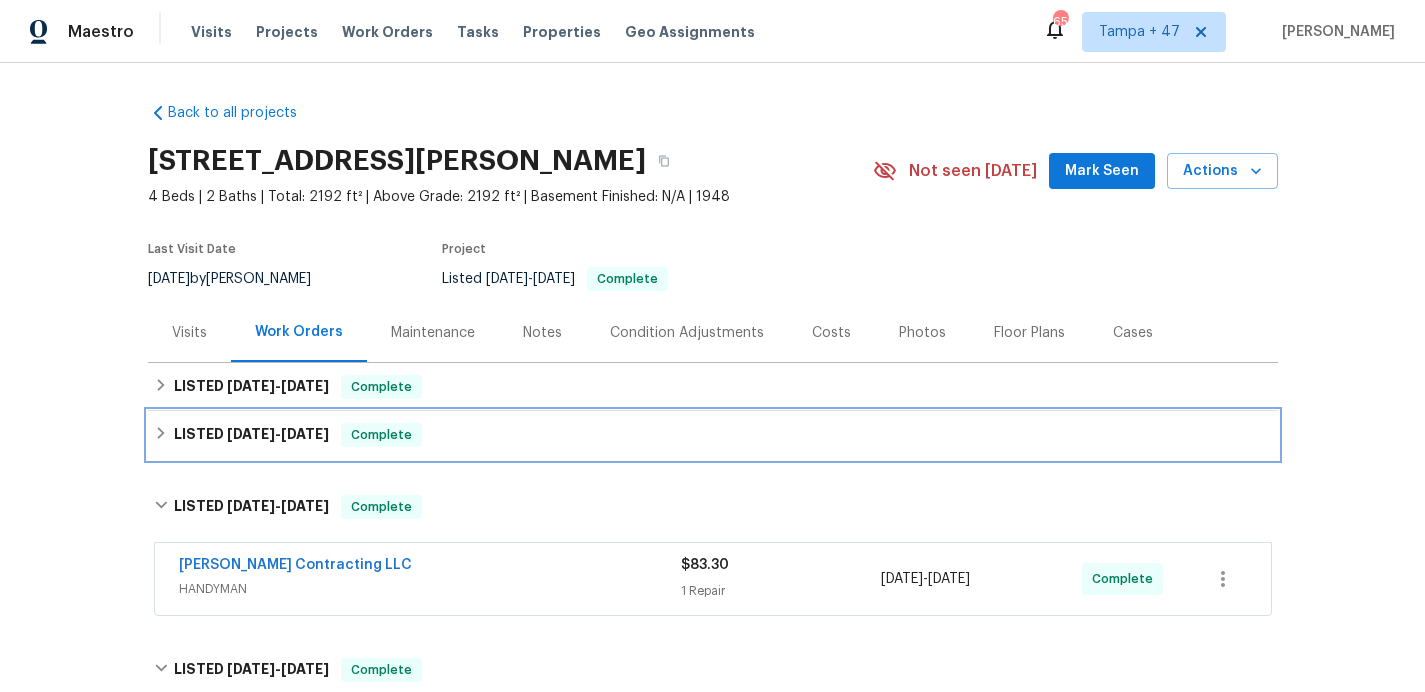 click on "LISTED   7/11/25  -  7/15/25 Complete" at bounding box center [713, 435] 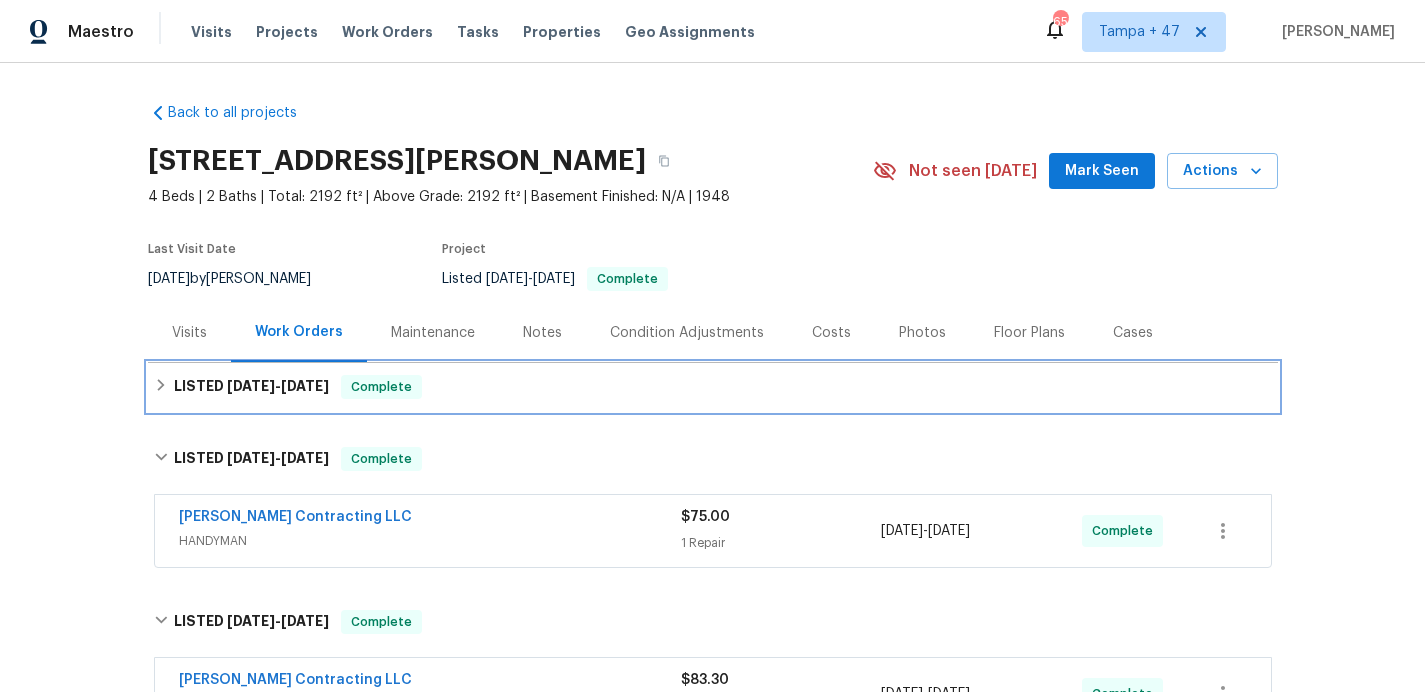 click on "LISTED   7/16/25  -  7/21/25 Complete" at bounding box center [713, 387] 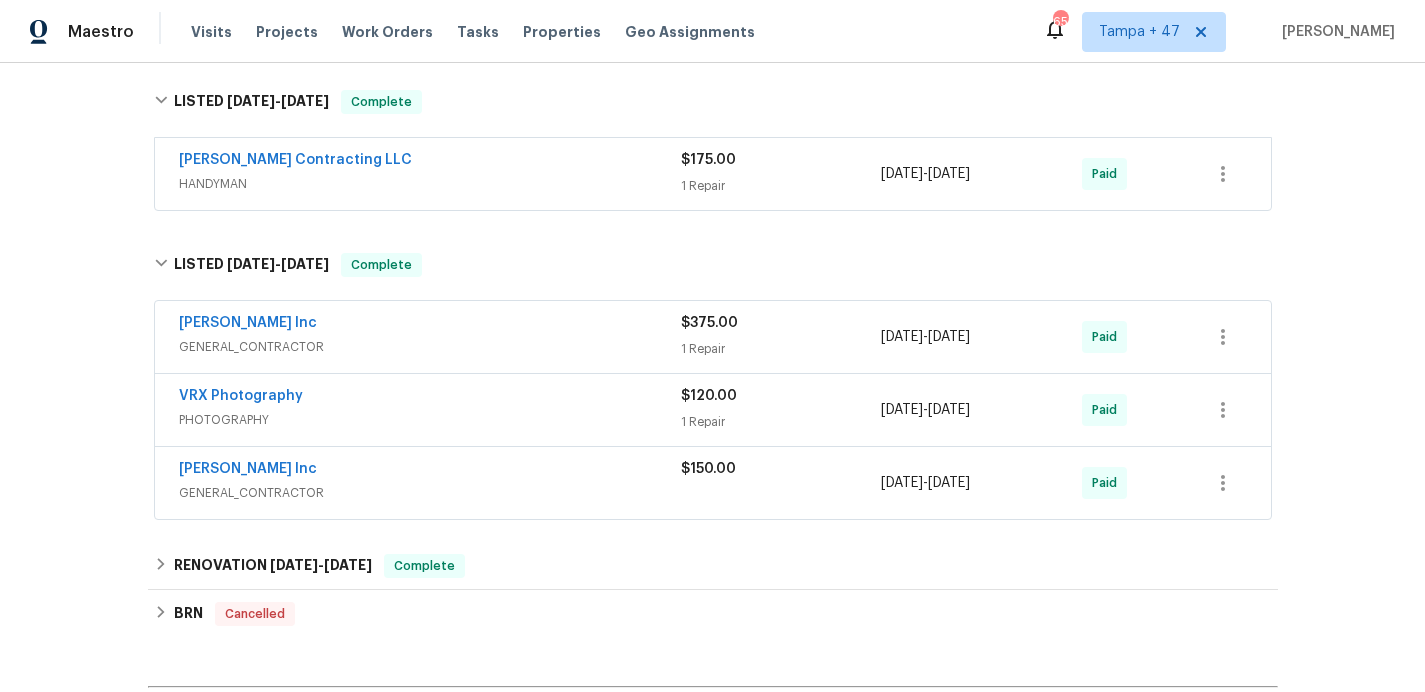 scroll, scrollTop: 879, scrollLeft: 0, axis: vertical 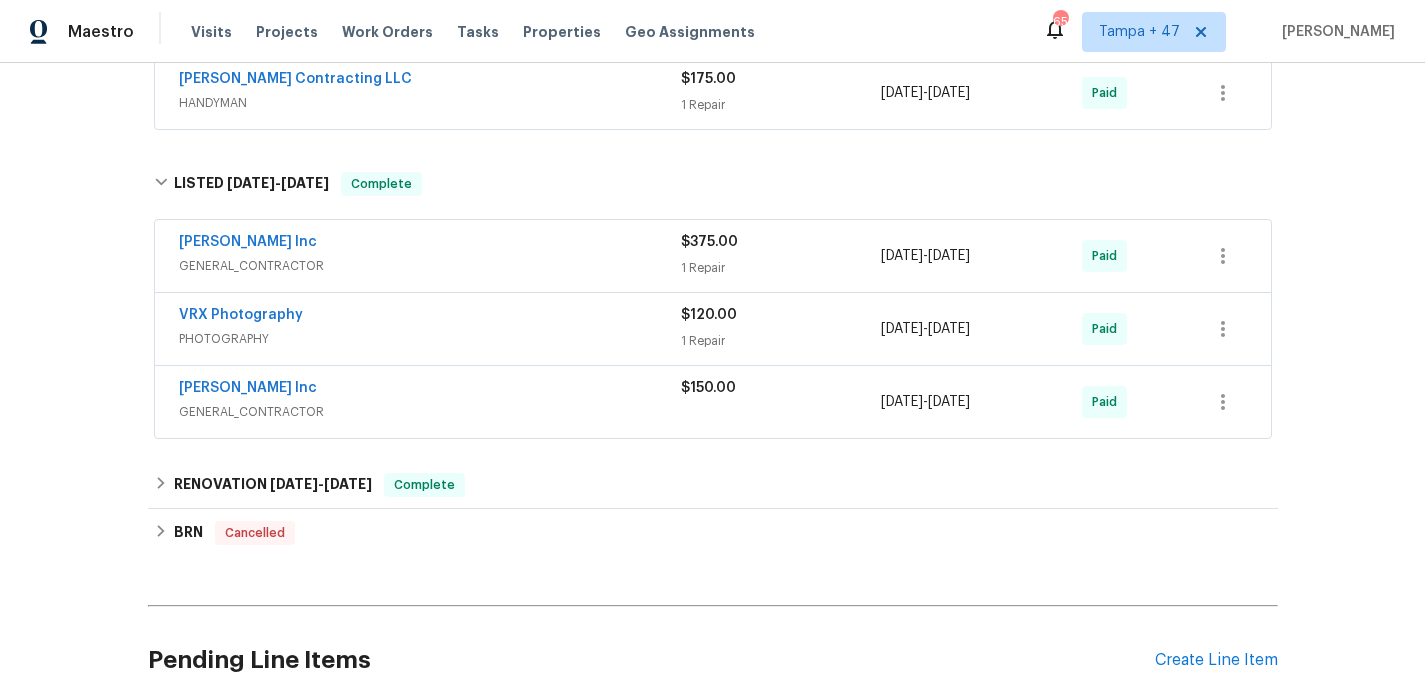 click on "GENERAL_CONTRACTOR" at bounding box center (430, 412) 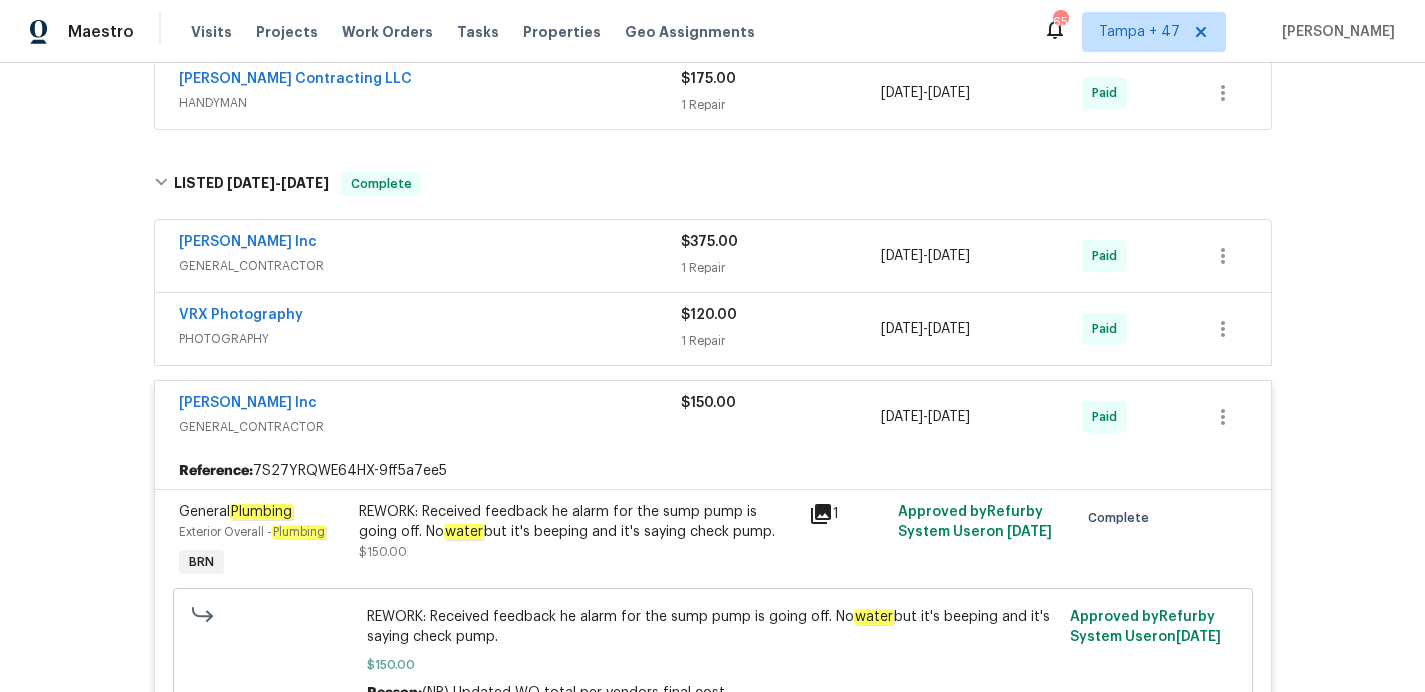 click on "PHOTOGRAPHY" at bounding box center [430, 339] 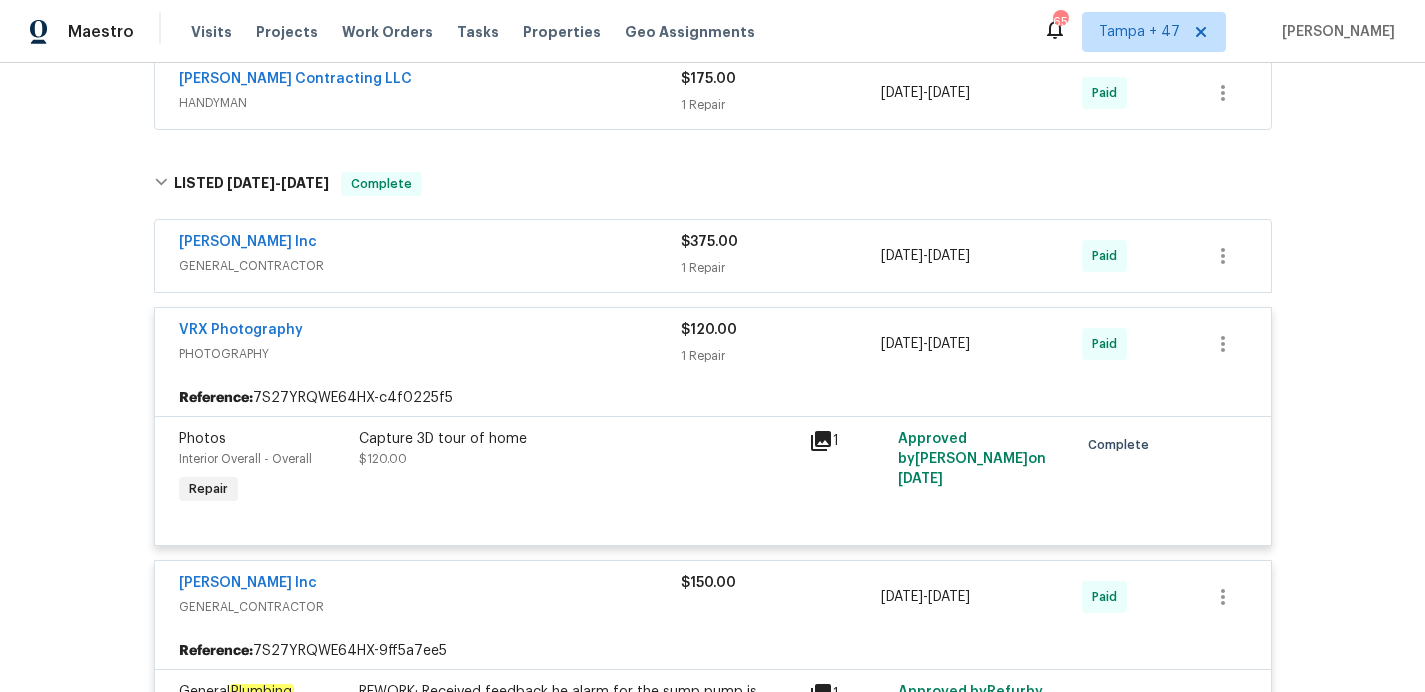 click on "GENERAL_CONTRACTOR" at bounding box center (430, 266) 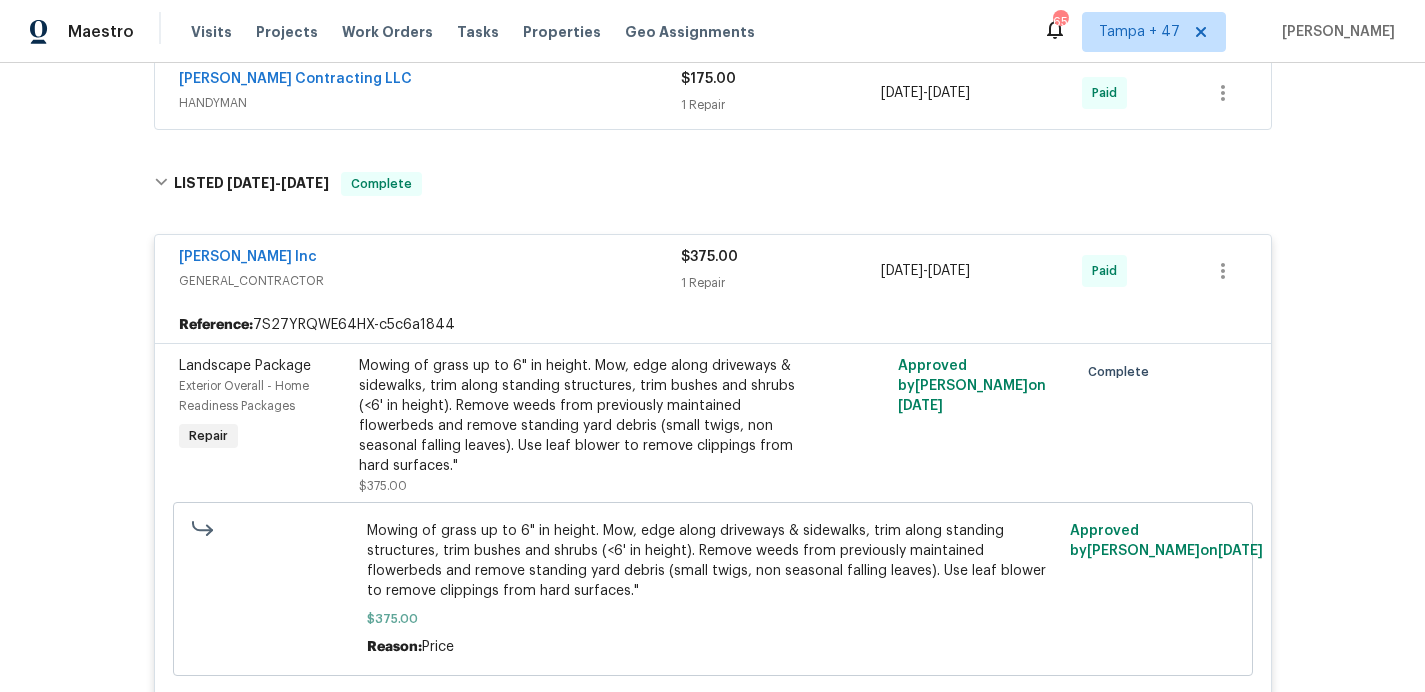 click on "Solano Contracting LLC HANDYMAN" at bounding box center (430, 93) 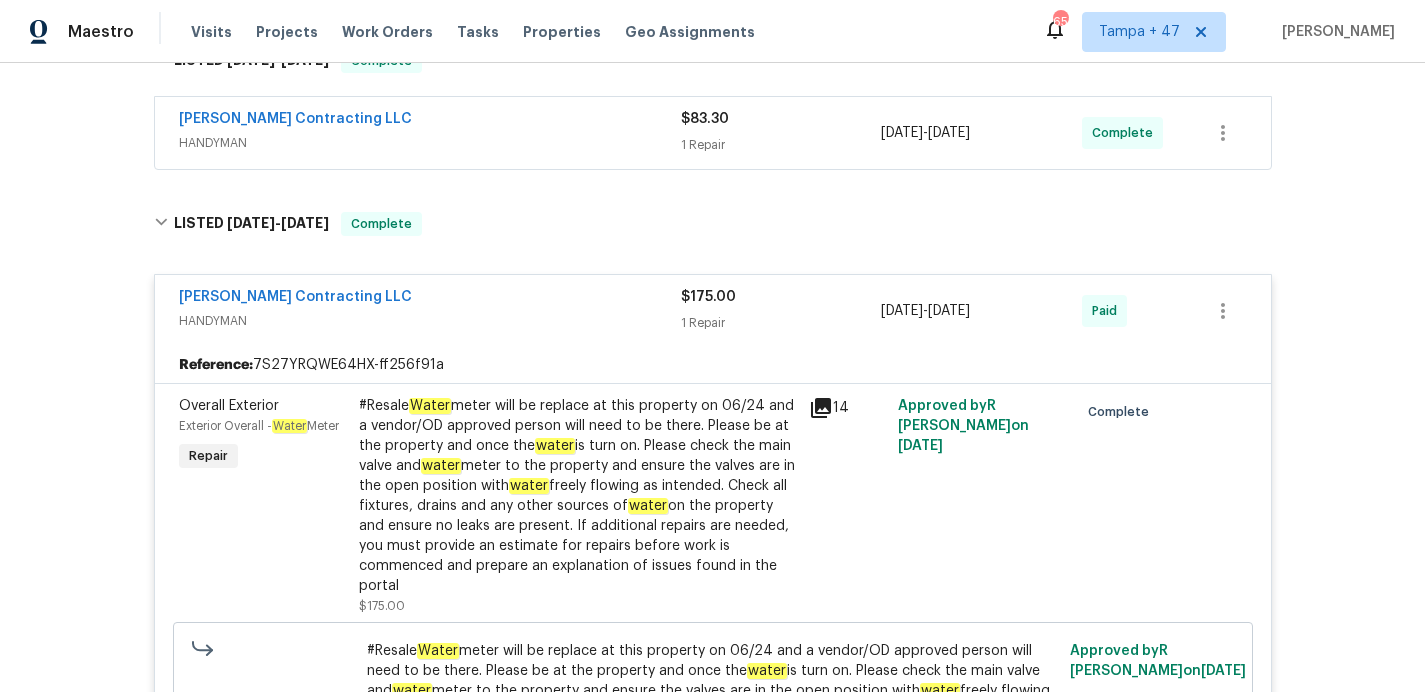scroll, scrollTop: 674, scrollLeft: 0, axis: vertical 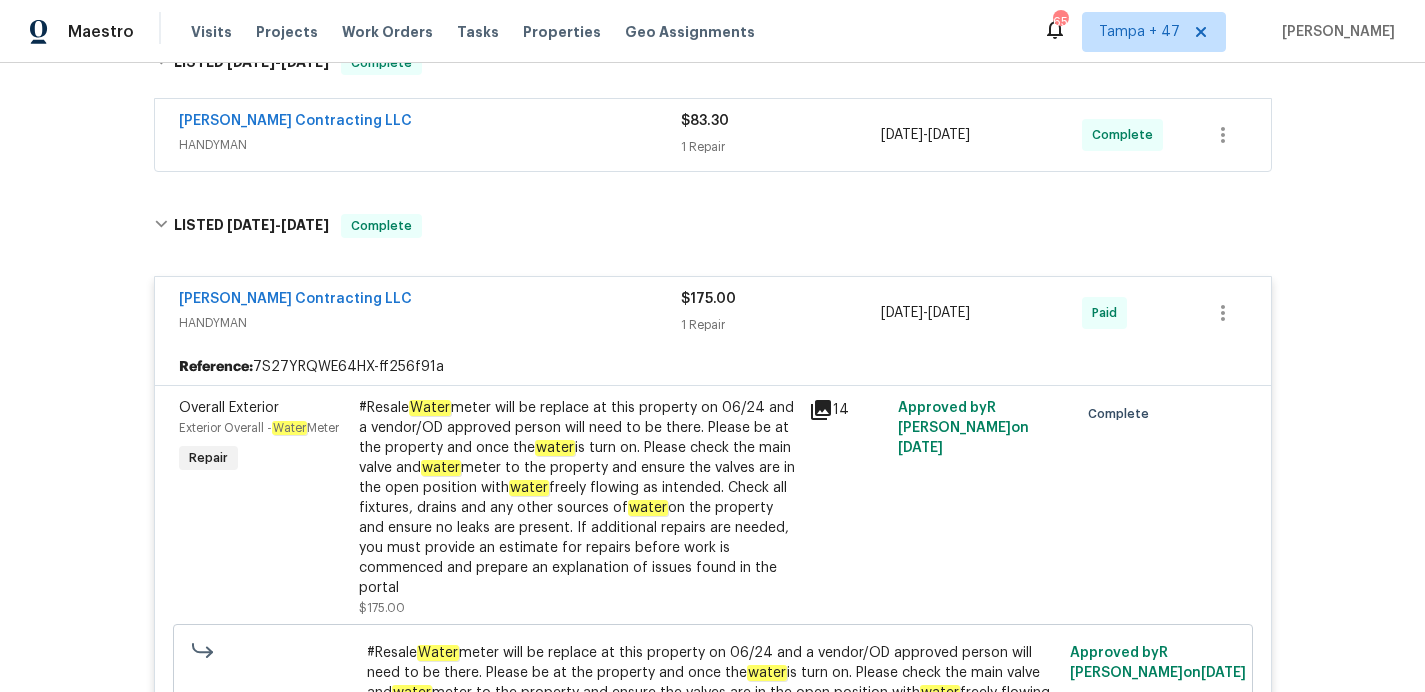 click on "HANDYMAN" at bounding box center (430, 145) 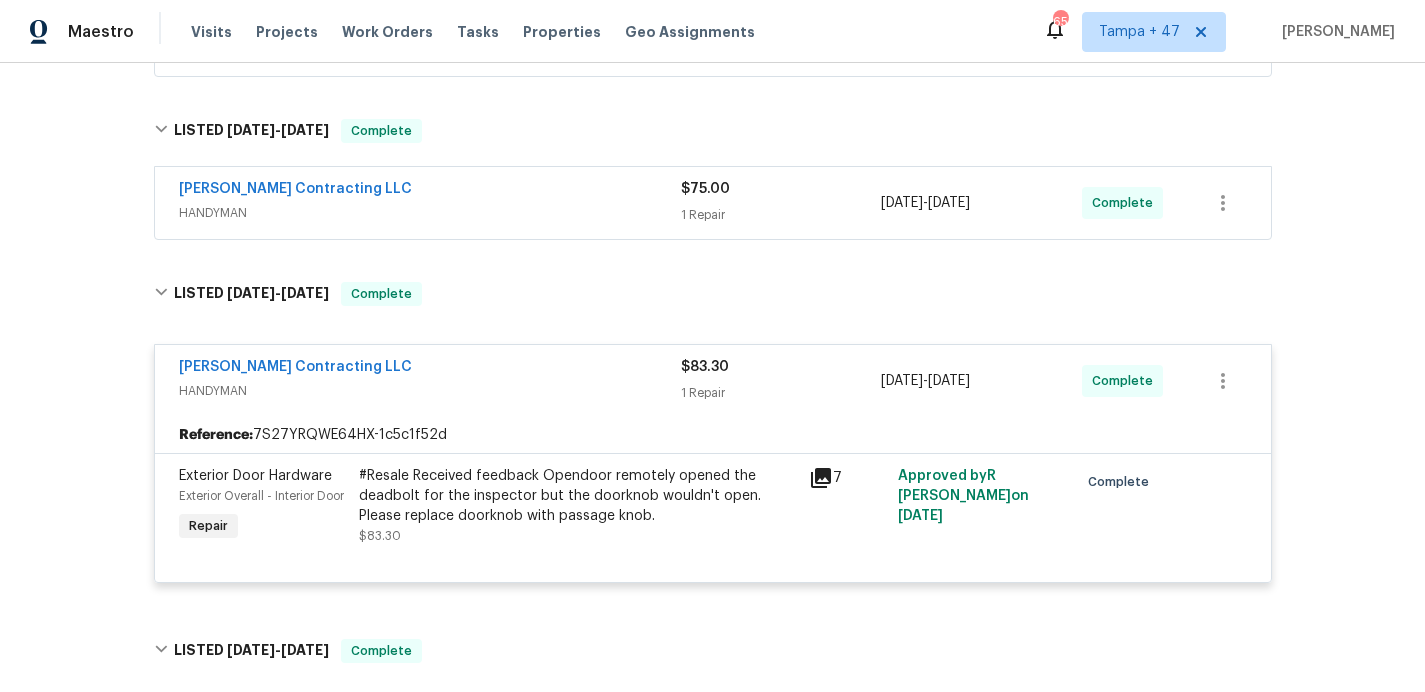 scroll, scrollTop: 430, scrollLeft: 0, axis: vertical 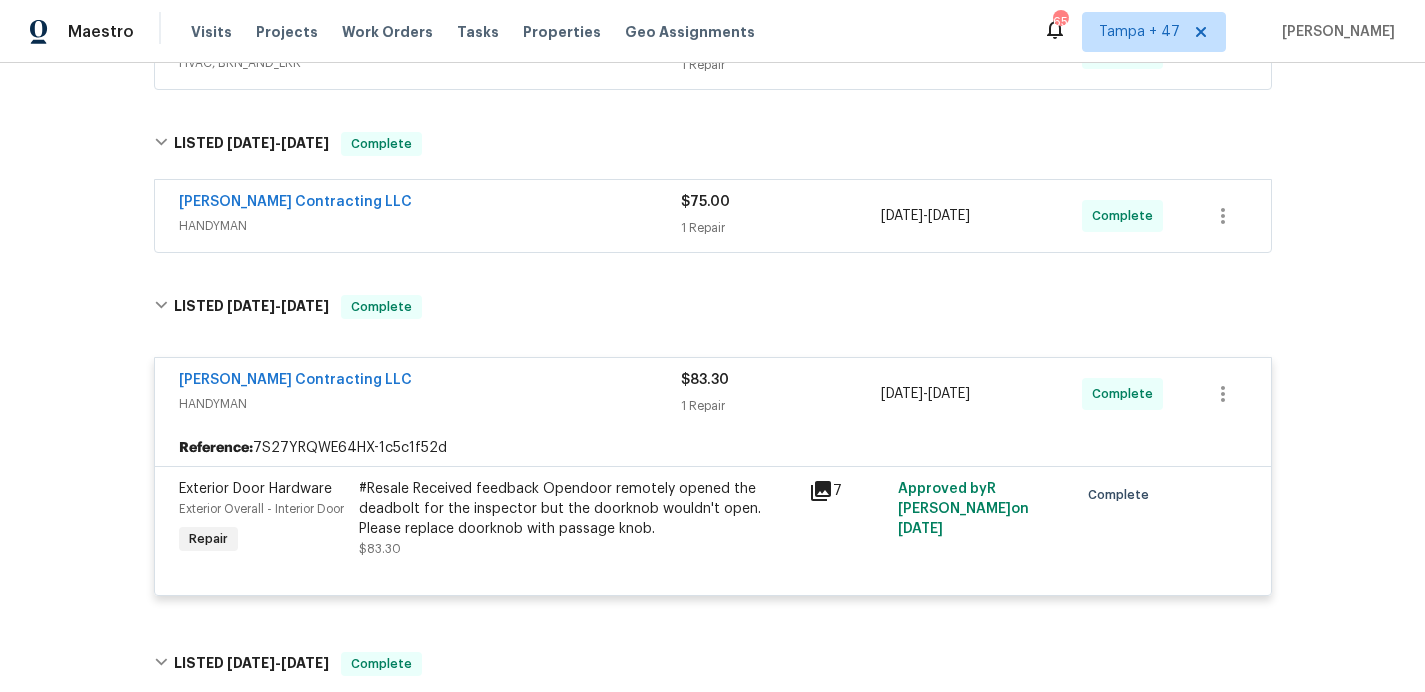 click on "Solano Contracting LLC" at bounding box center (430, 204) 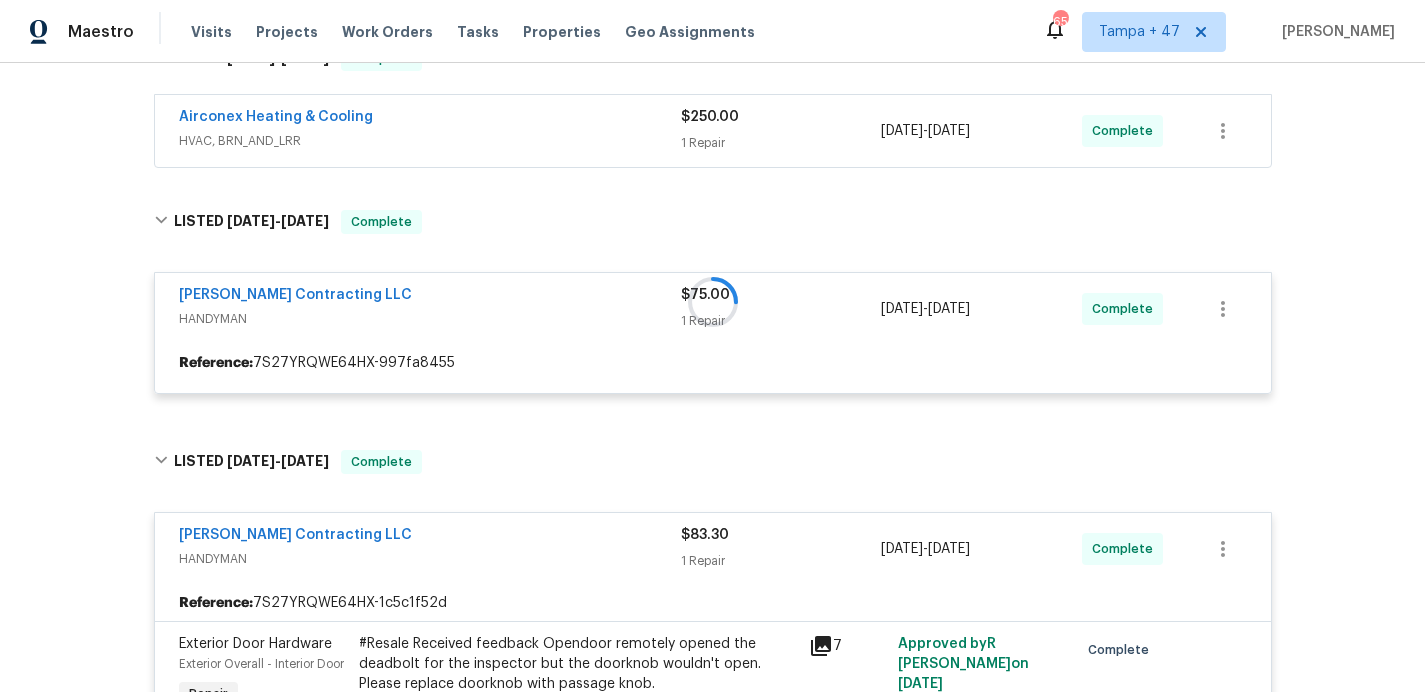 scroll, scrollTop: 321, scrollLeft: 0, axis: vertical 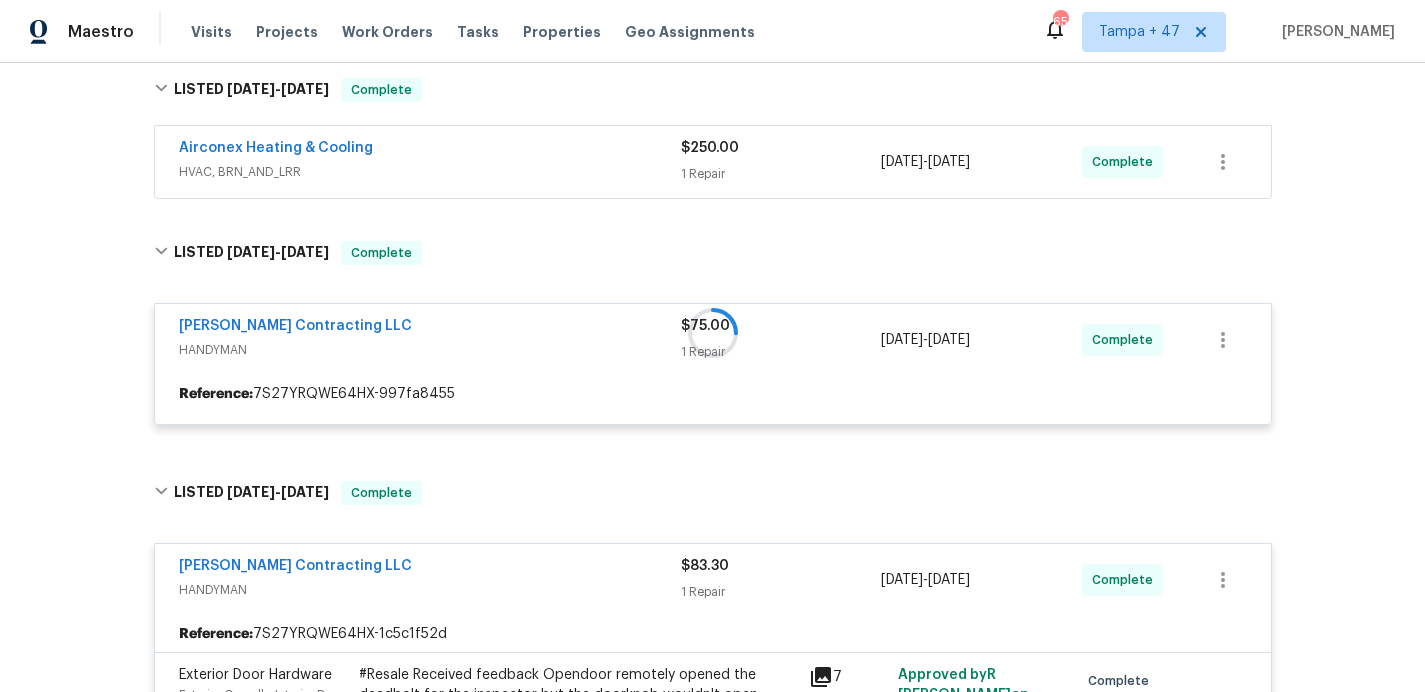 click on "HVAC, BRN_AND_LRR" at bounding box center [430, 172] 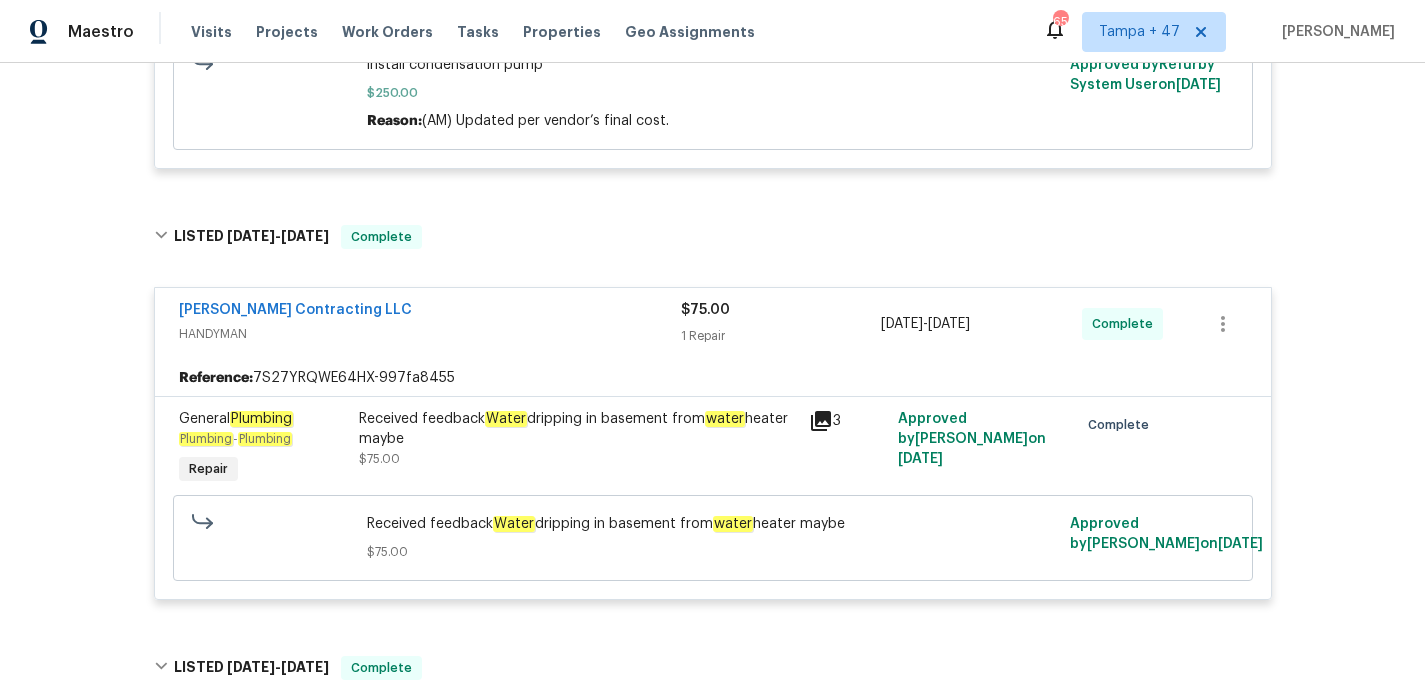 scroll, scrollTop: 634, scrollLeft: 0, axis: vertical 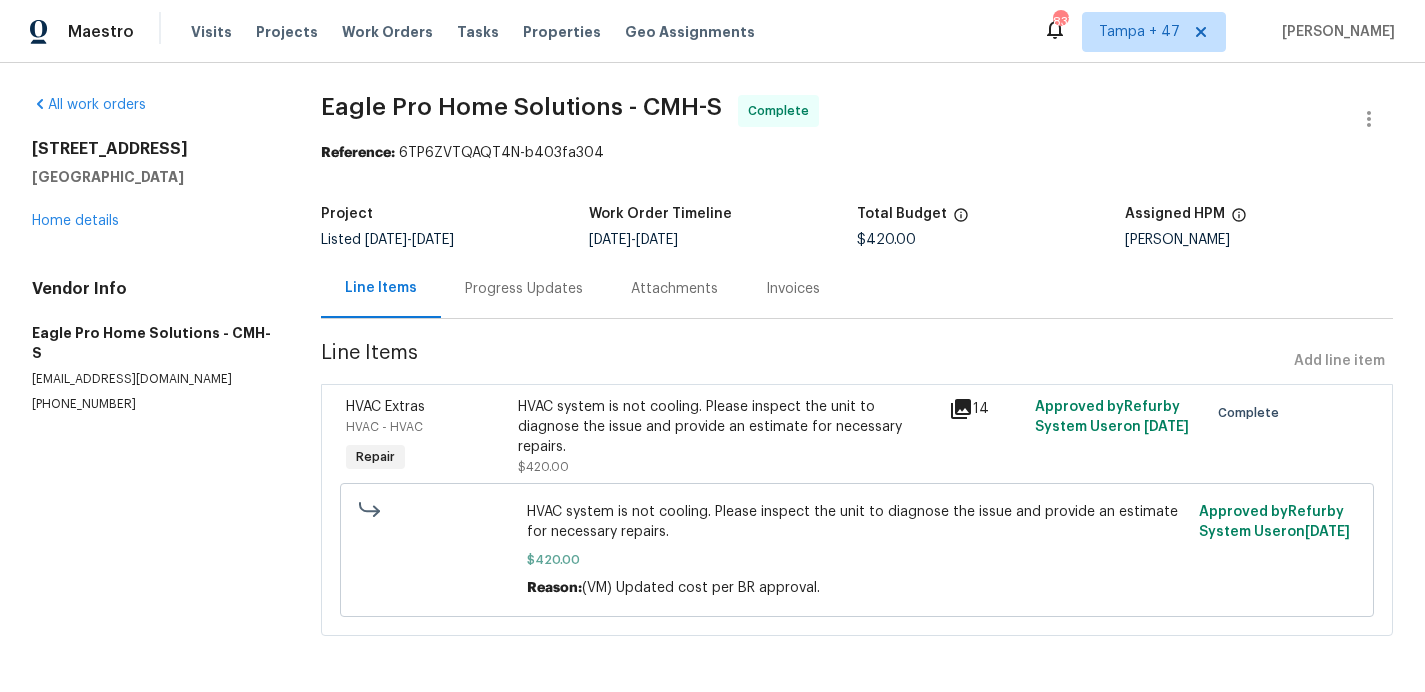 click on "Progress Updates" at bounding box center [524, 289] 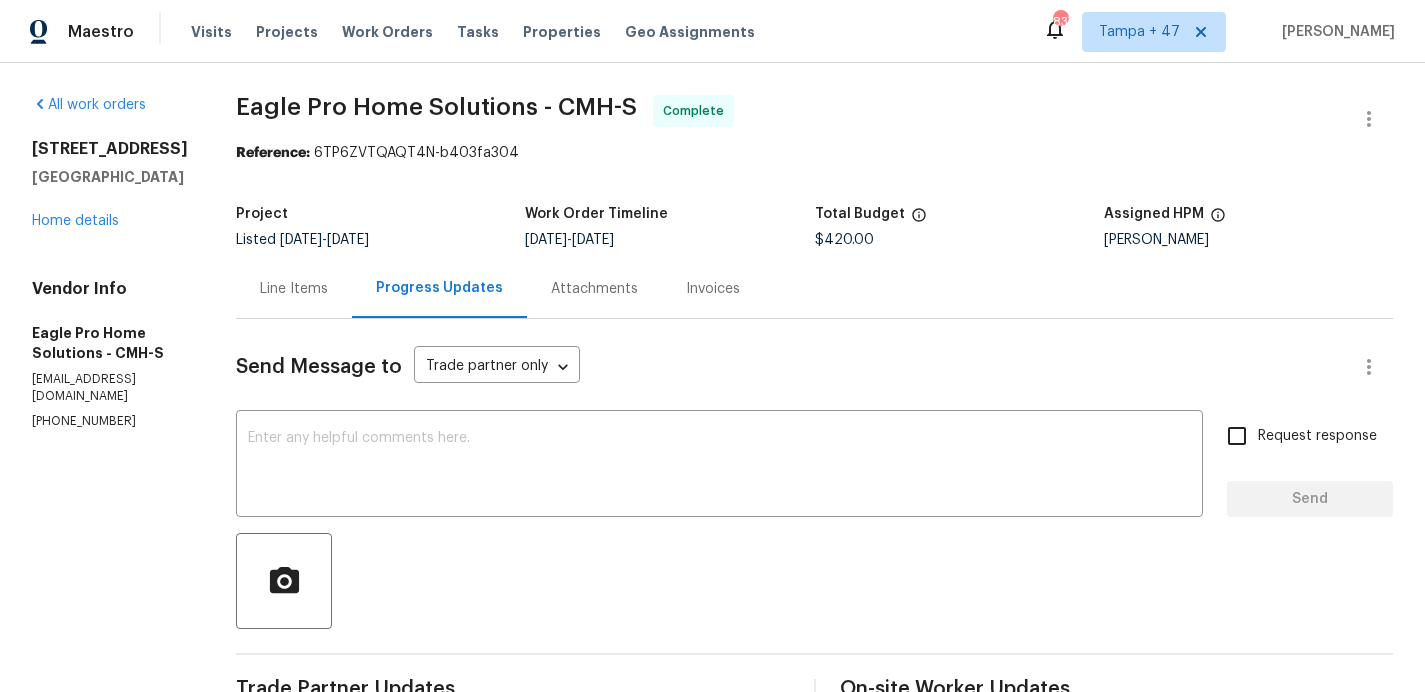 click on "Line Items" at bounding box center [294, 289] 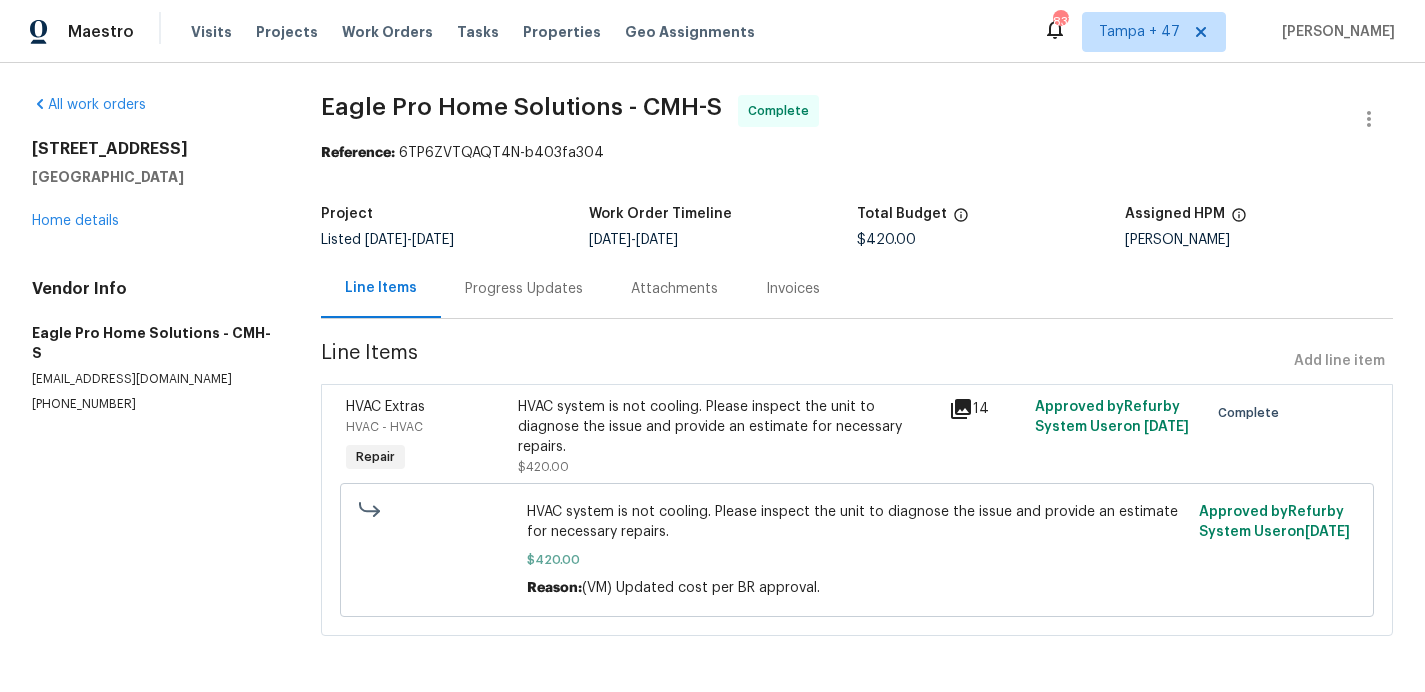 click on "Progress Updates" at bounding box center (524, 289) 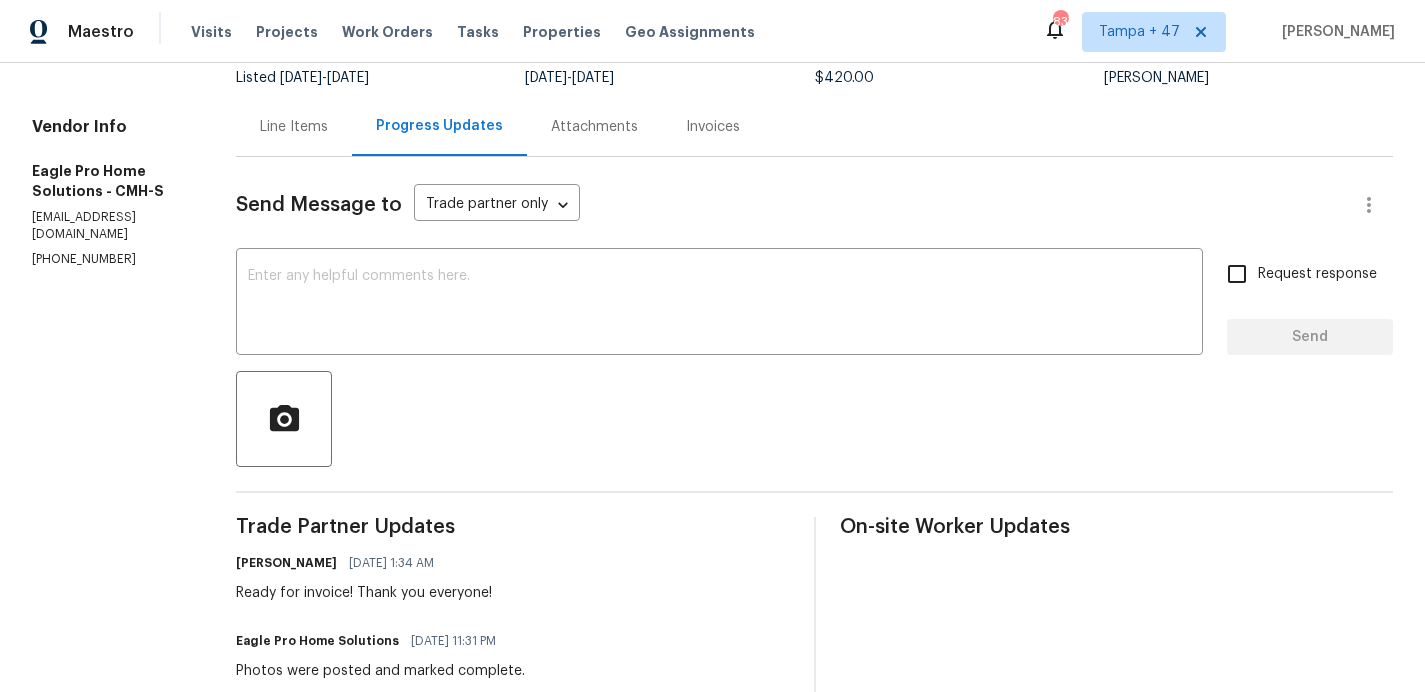 scroll, scrollTop: 0, scrollLeft: 0, axis: both 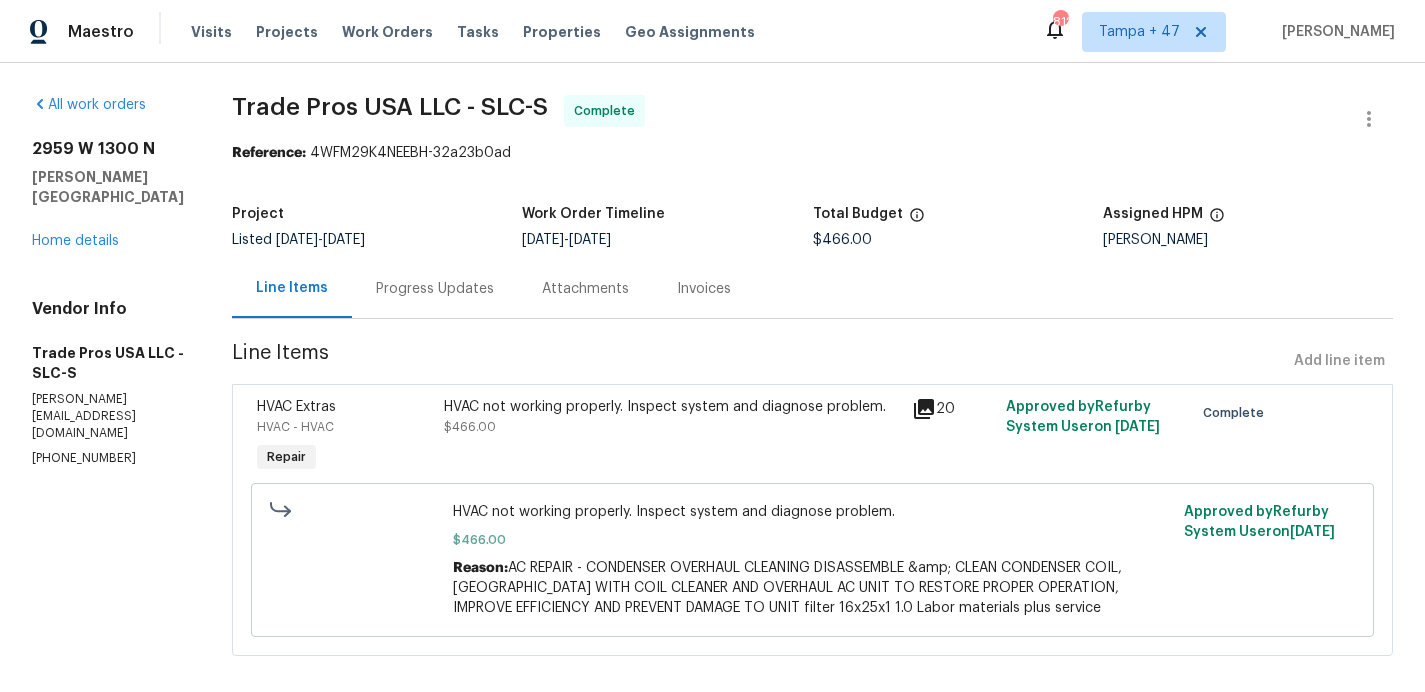 click on "Progress Updates" at bounding box center (435, 289) 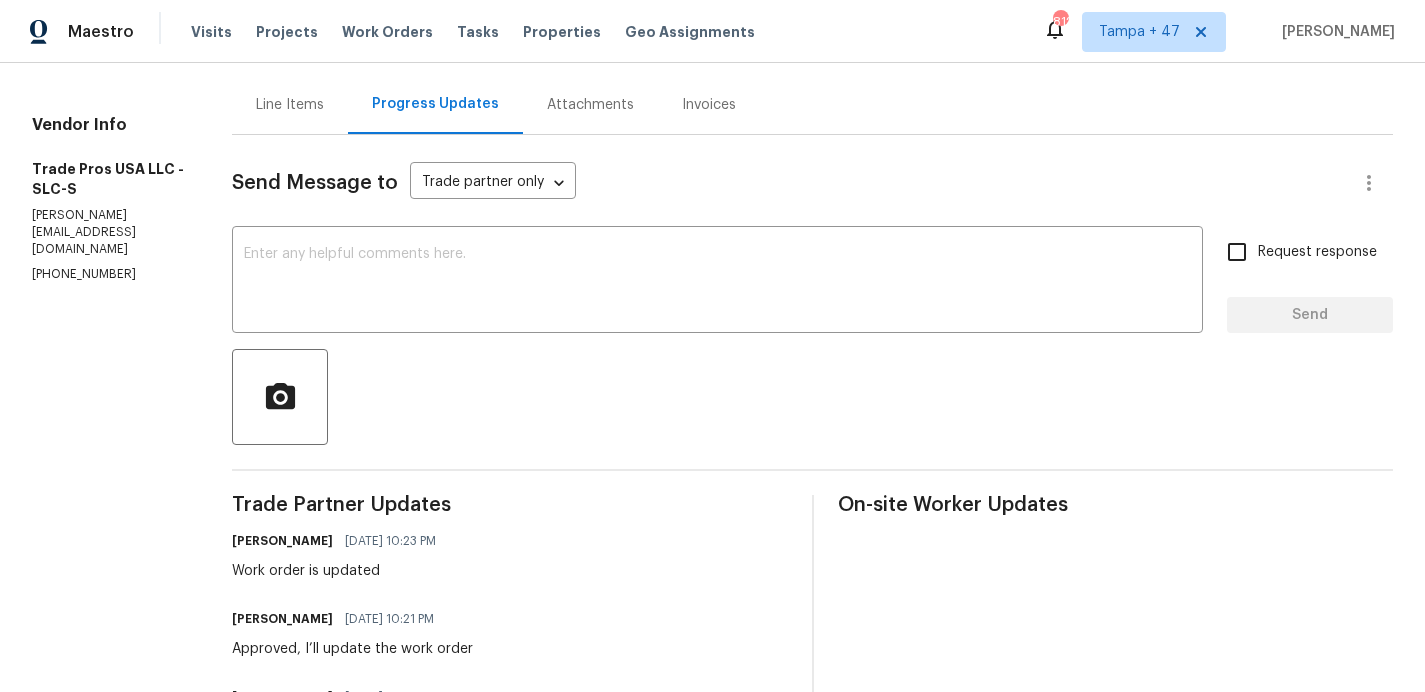 scroll, scrollTop: 0, scrollLeft: 0, axis: both 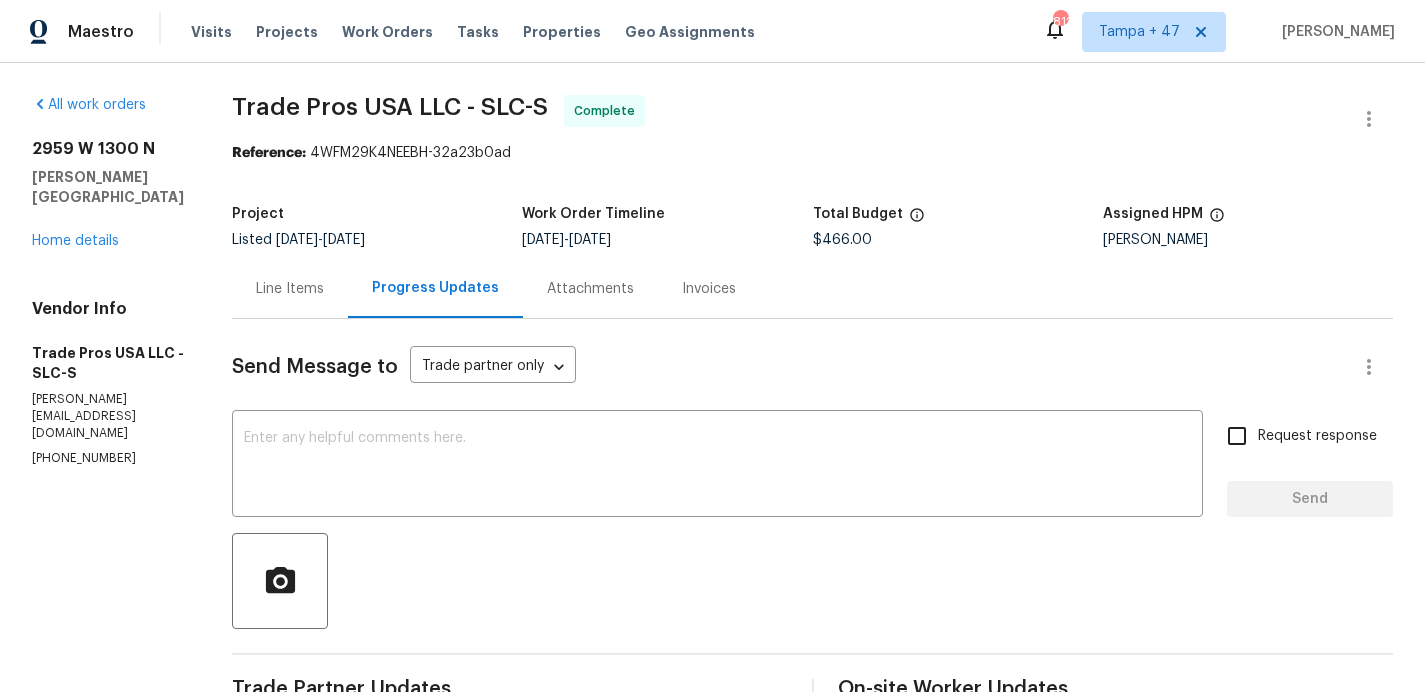 click on "Line Items" at bounding box center [290, 289] 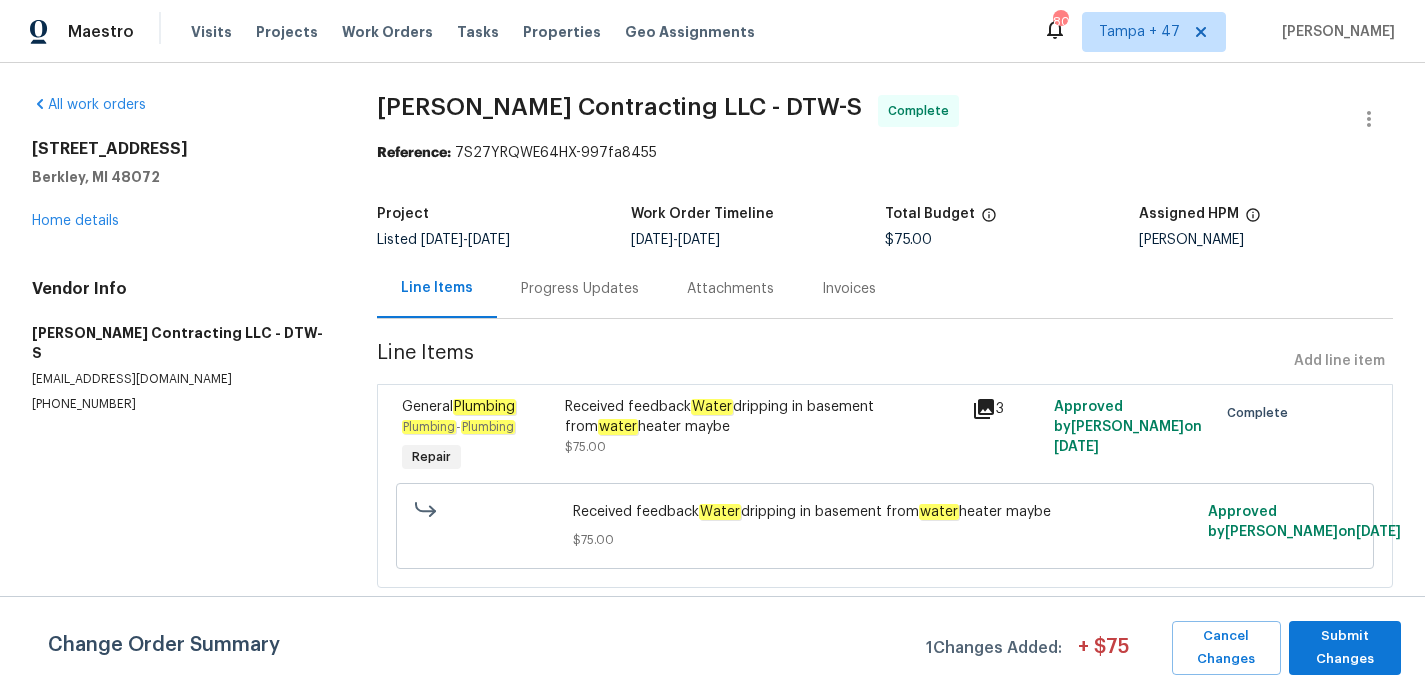 scroll, scrollTop: 0, scrollLeft: 0, axis: both 